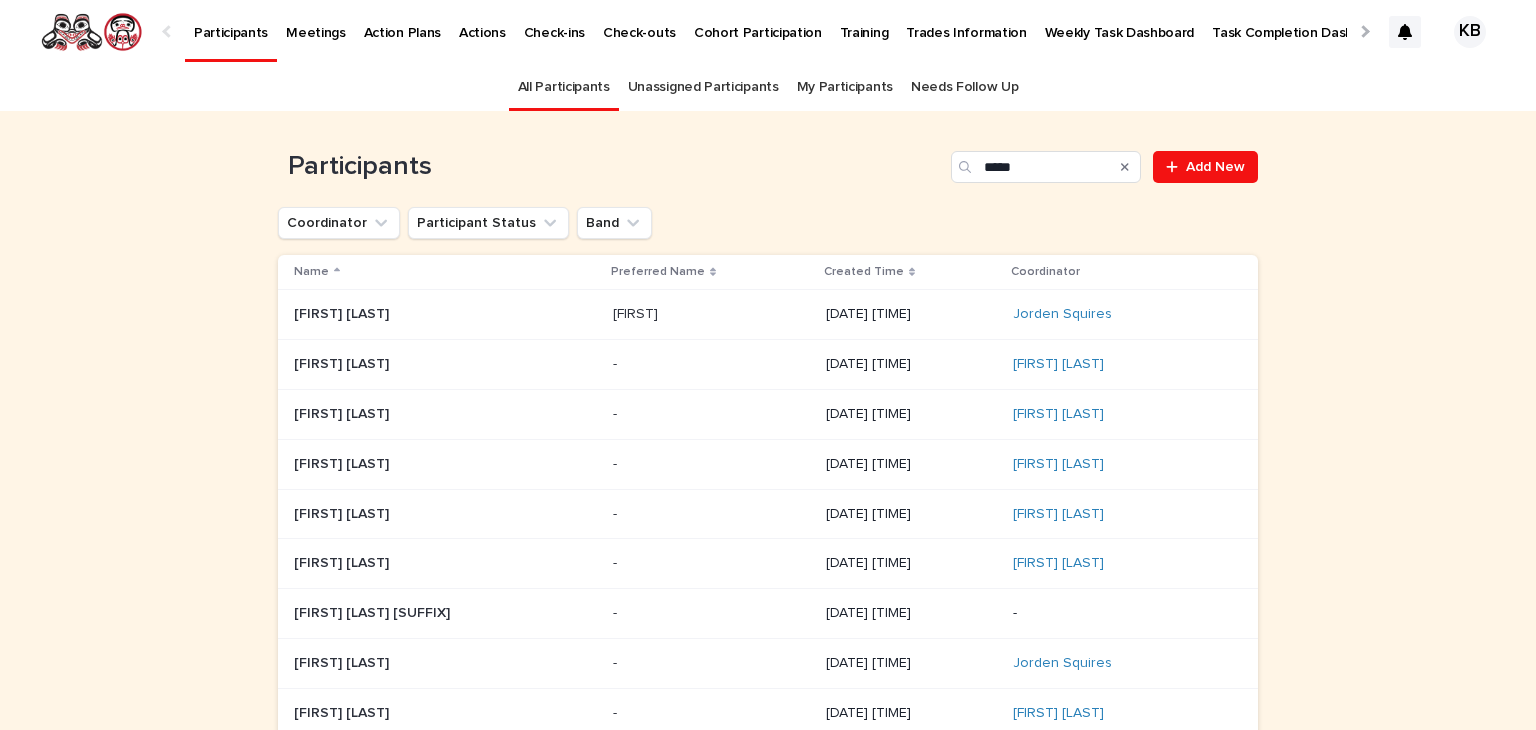 scroll, scrollTop: 0, scrollLeft: 0, axis: both 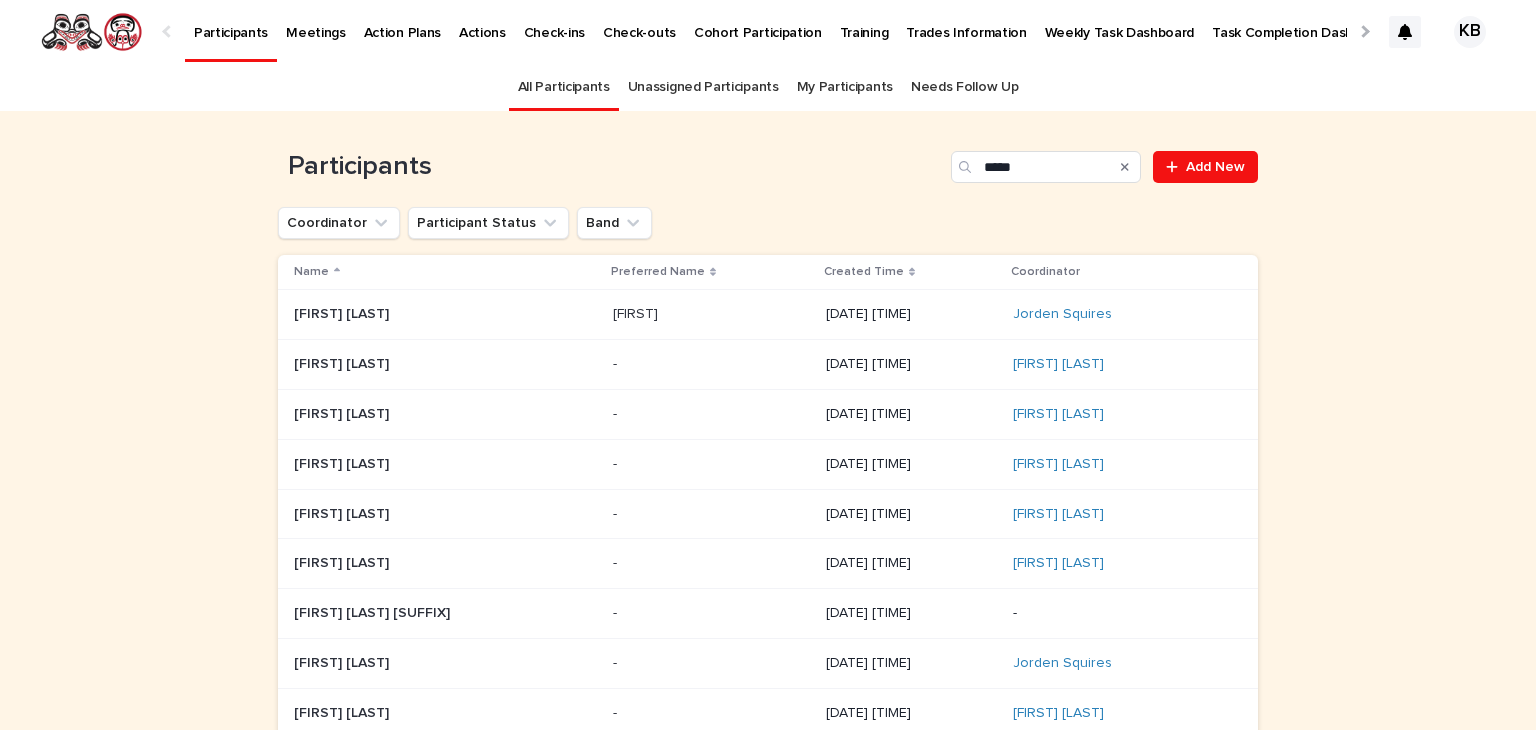 click 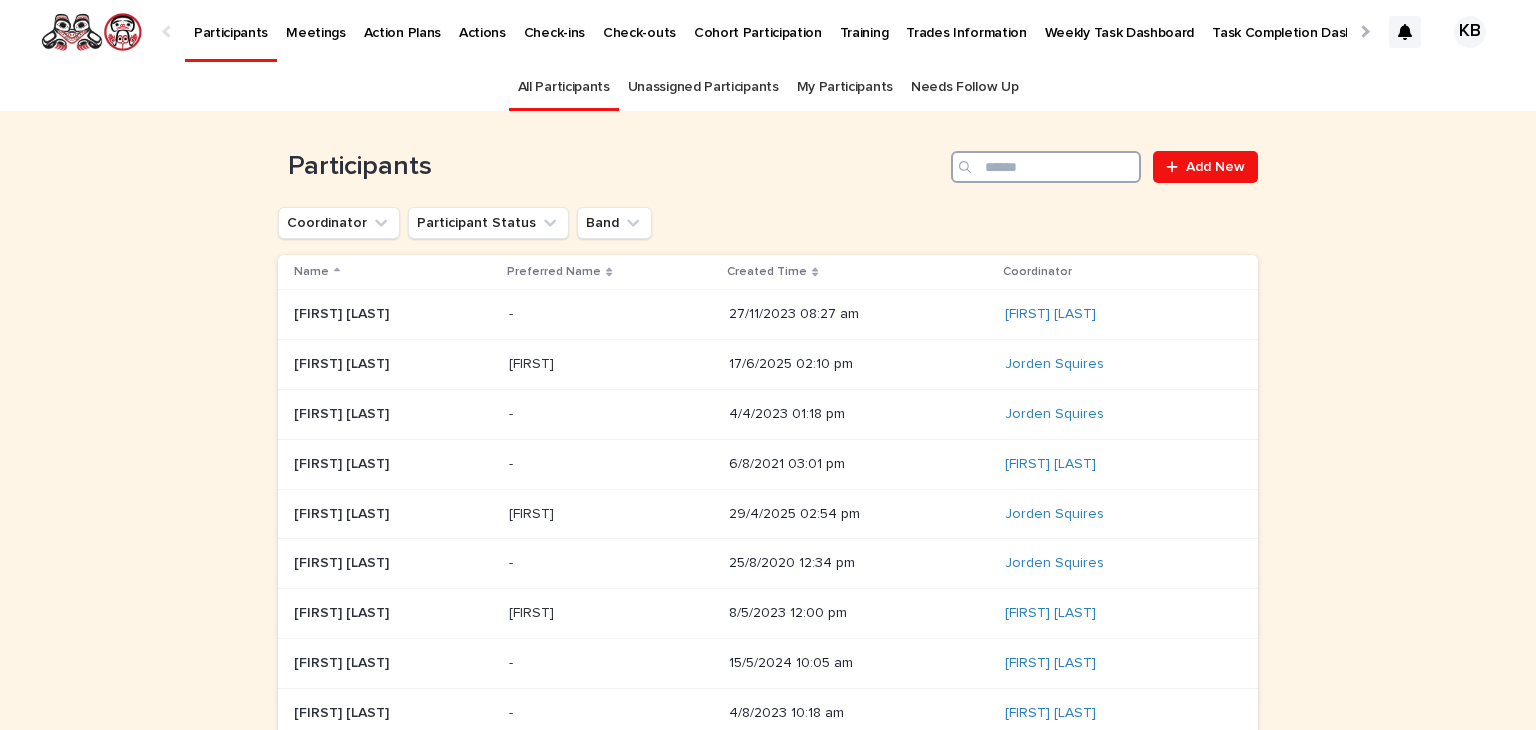click at bounding box center (1046, 167) 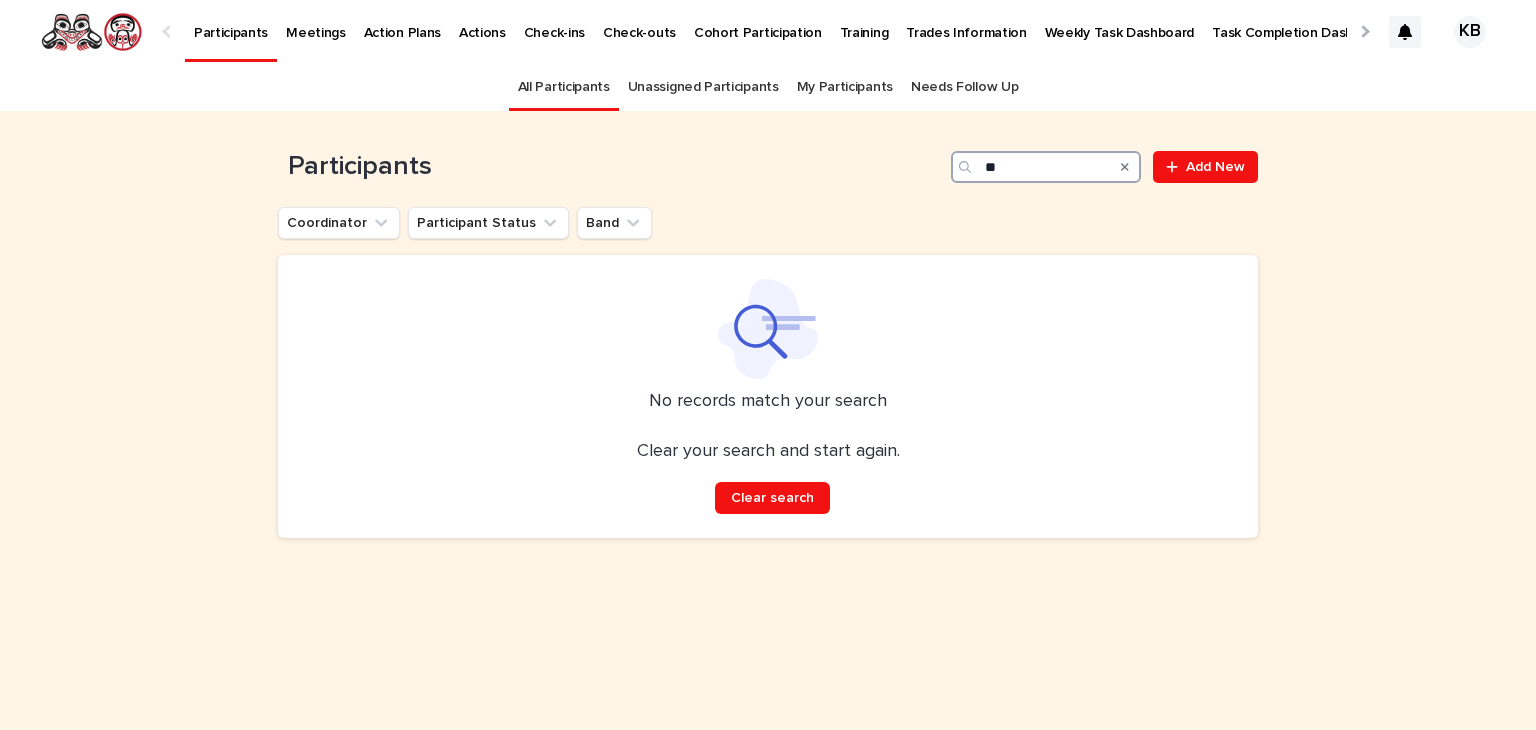 type on "*" 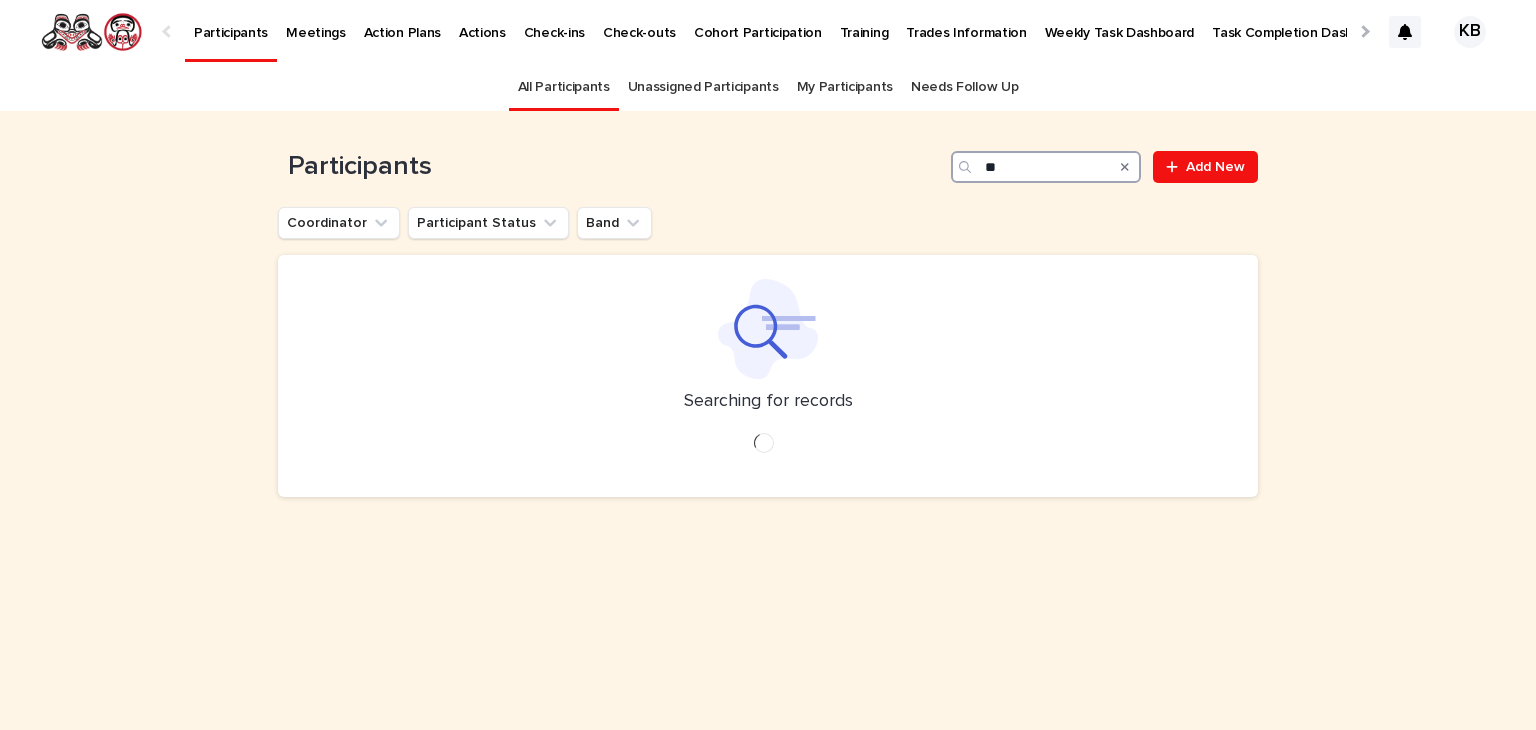 type on "*" 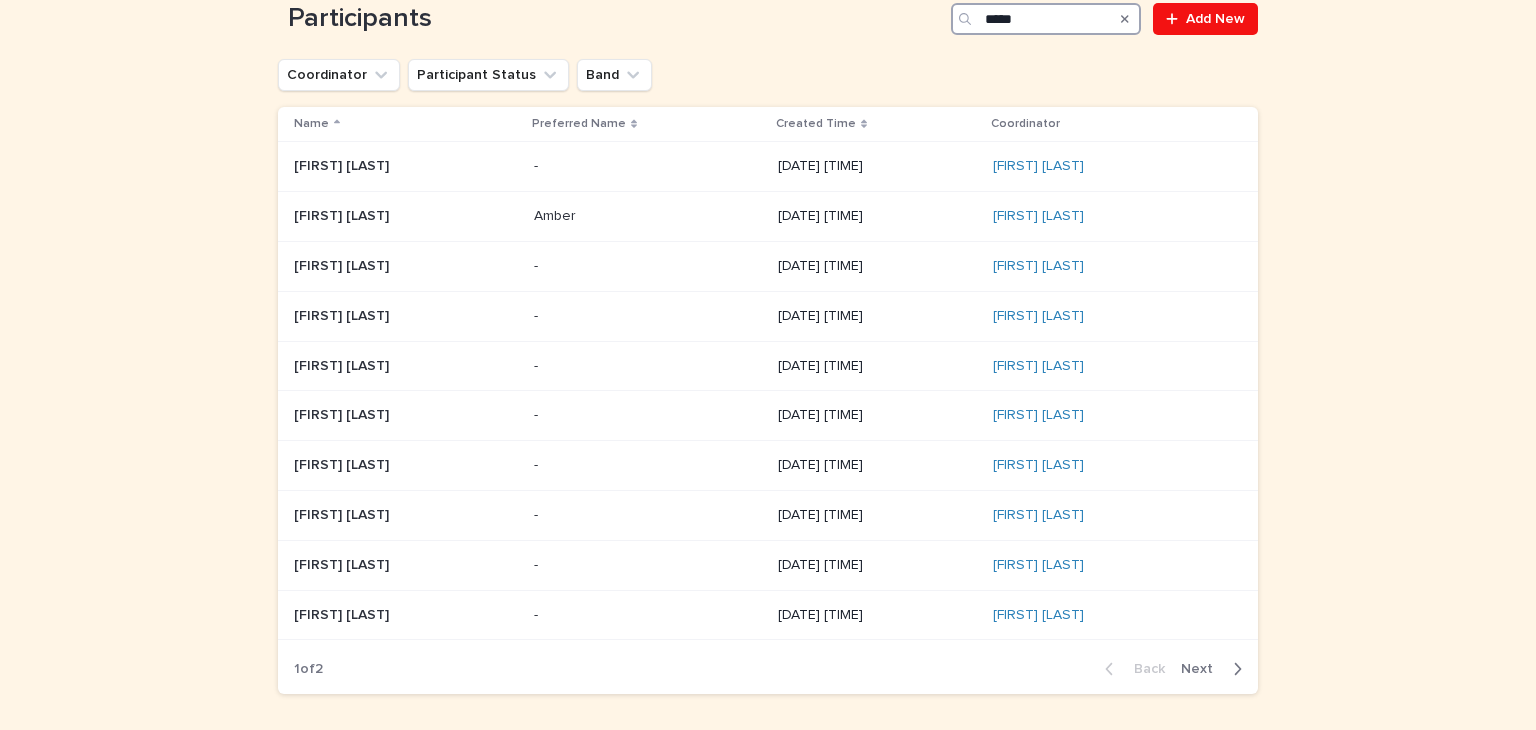 scroll, scrollTop: 148, scrollLeft: 0, axis: vertical 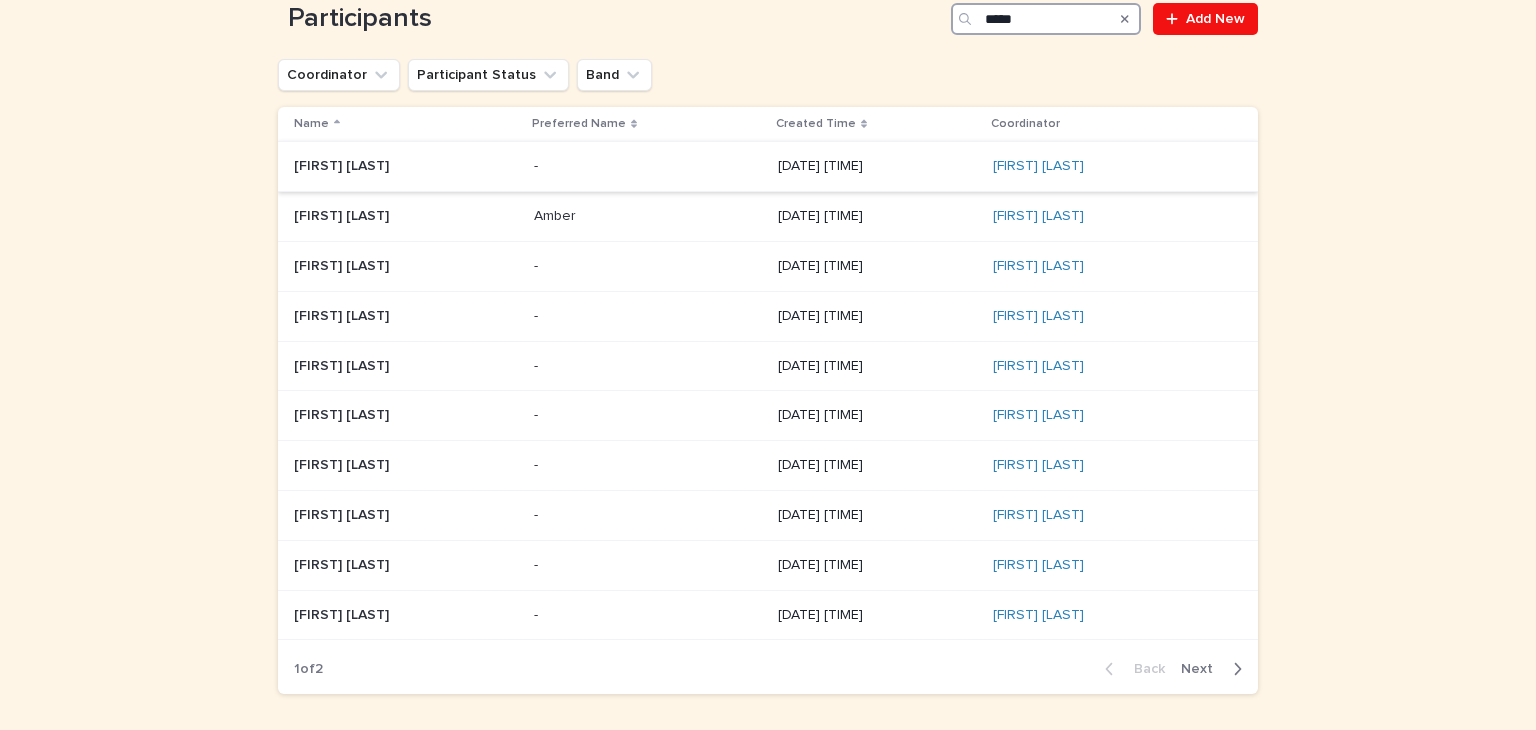type on "*****" 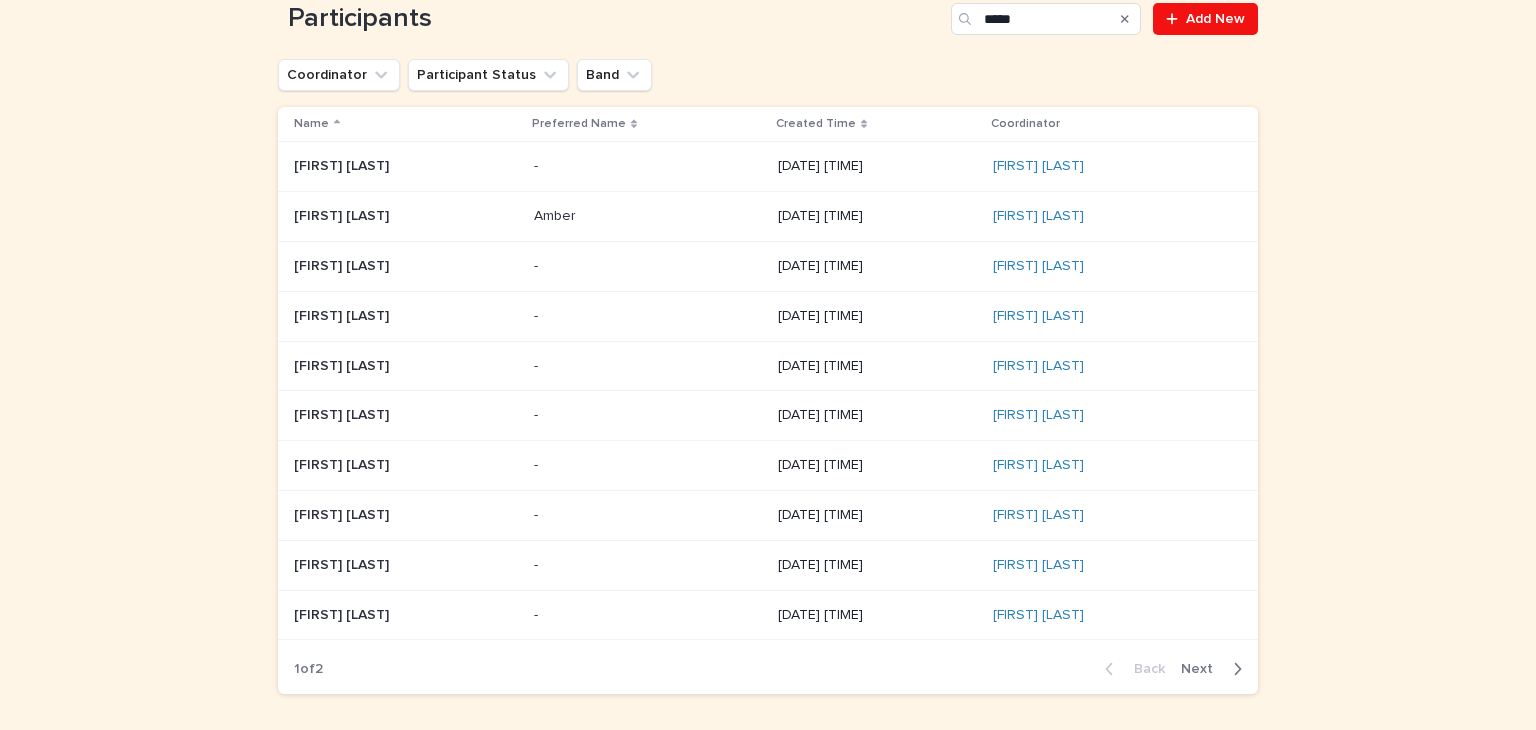 click on "- -" at bounding box center (648, 166) 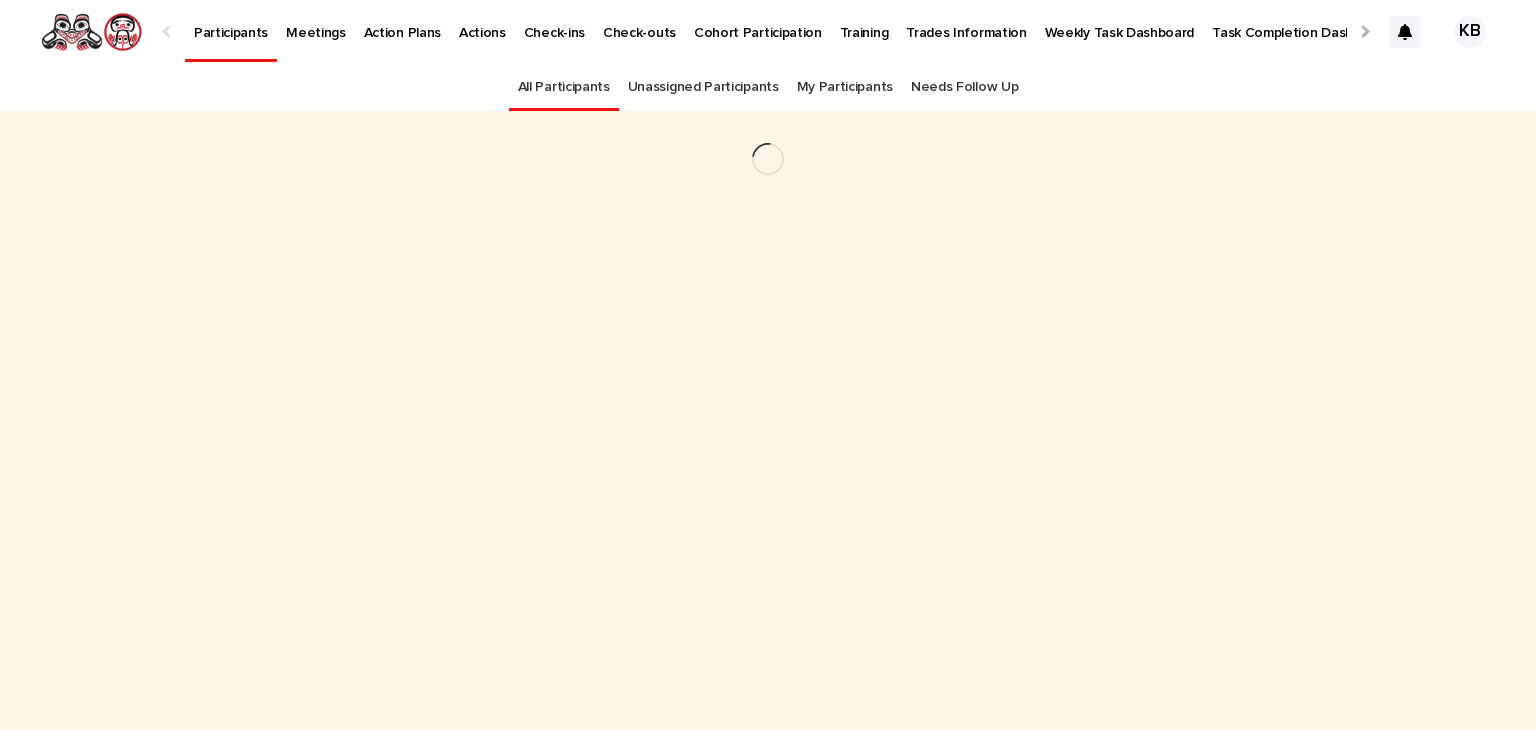 scroll, scrollTop: 0, scrollLeft: 0, axis: both 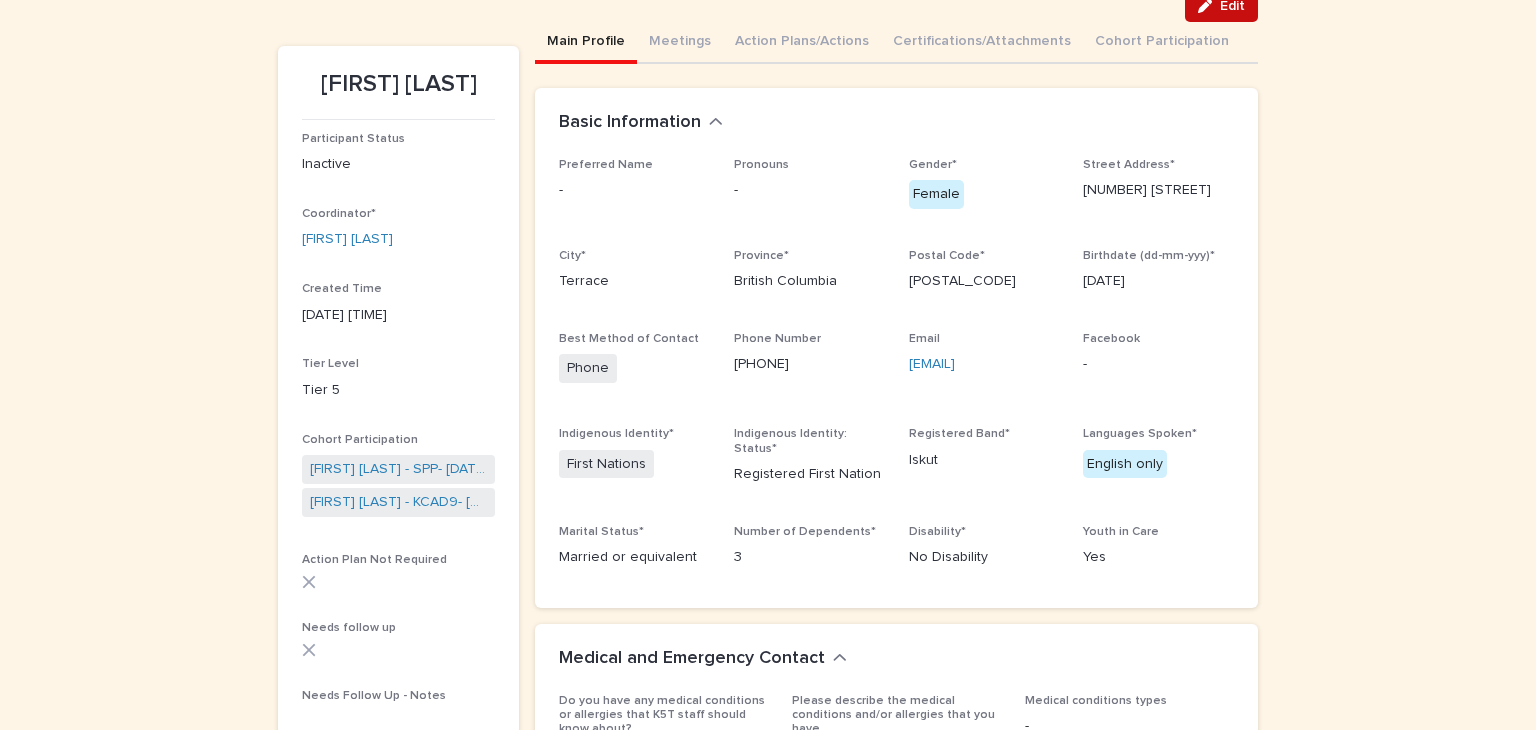 click on "Edit" at bounding box center [1232, 6] 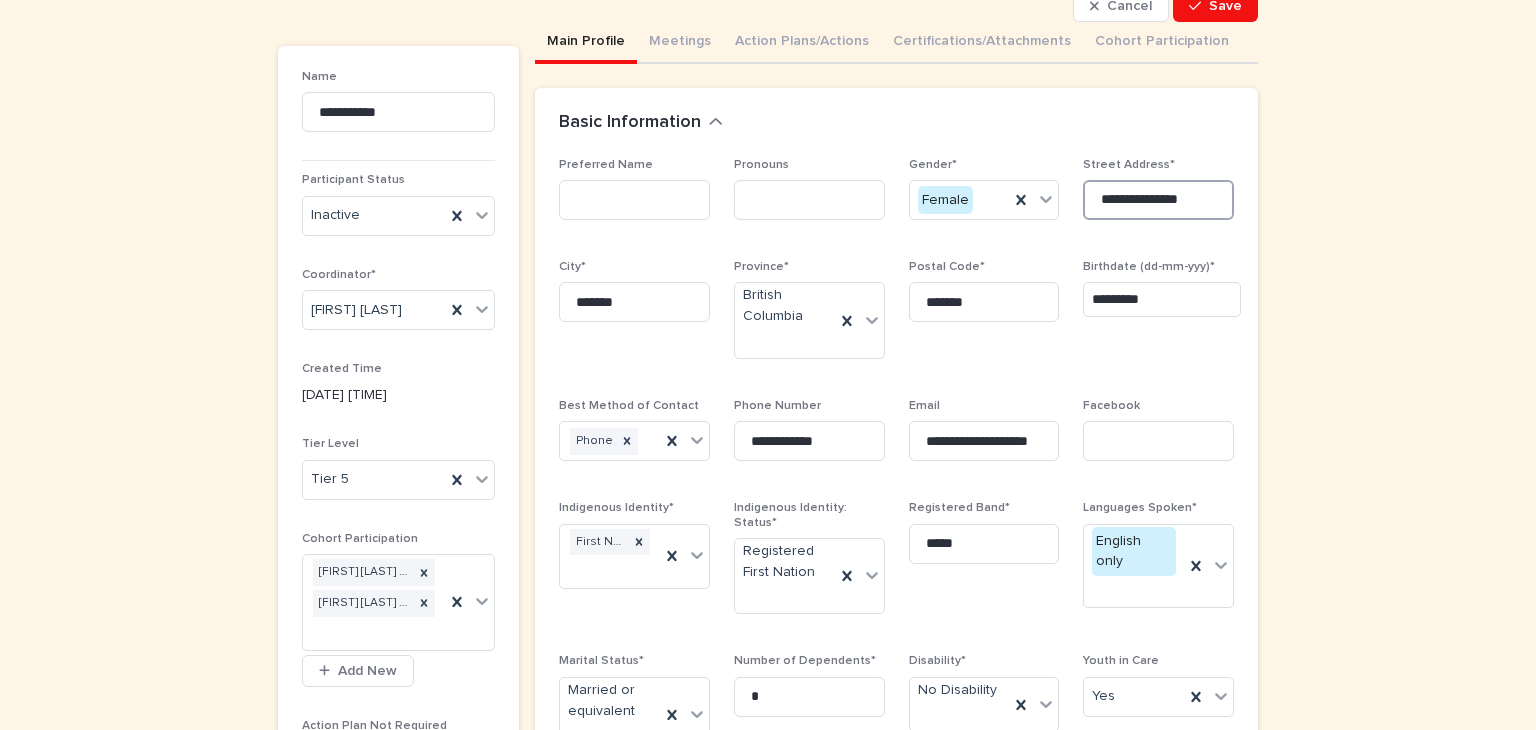click on "**********" at bounding box center (1158, 200) 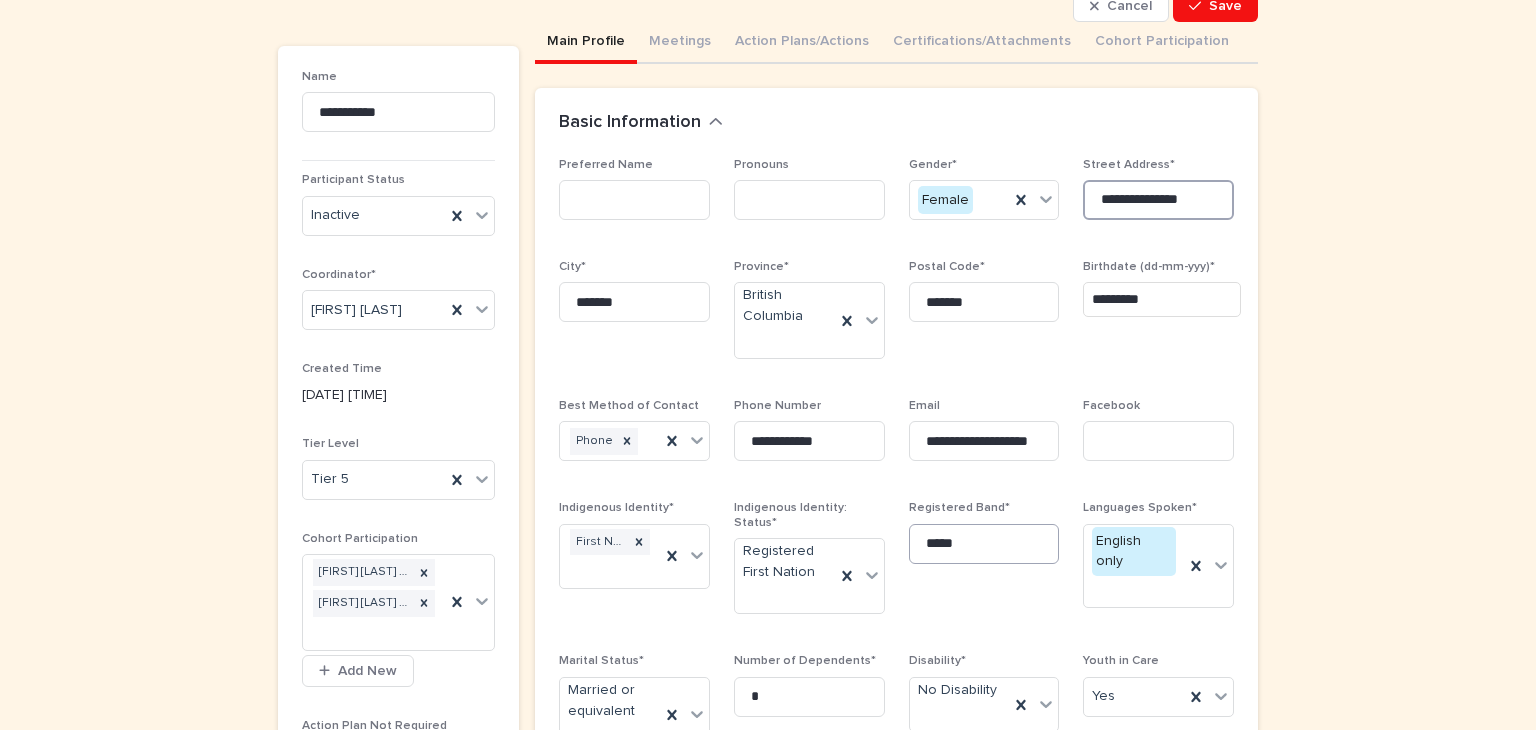 type on "**********" 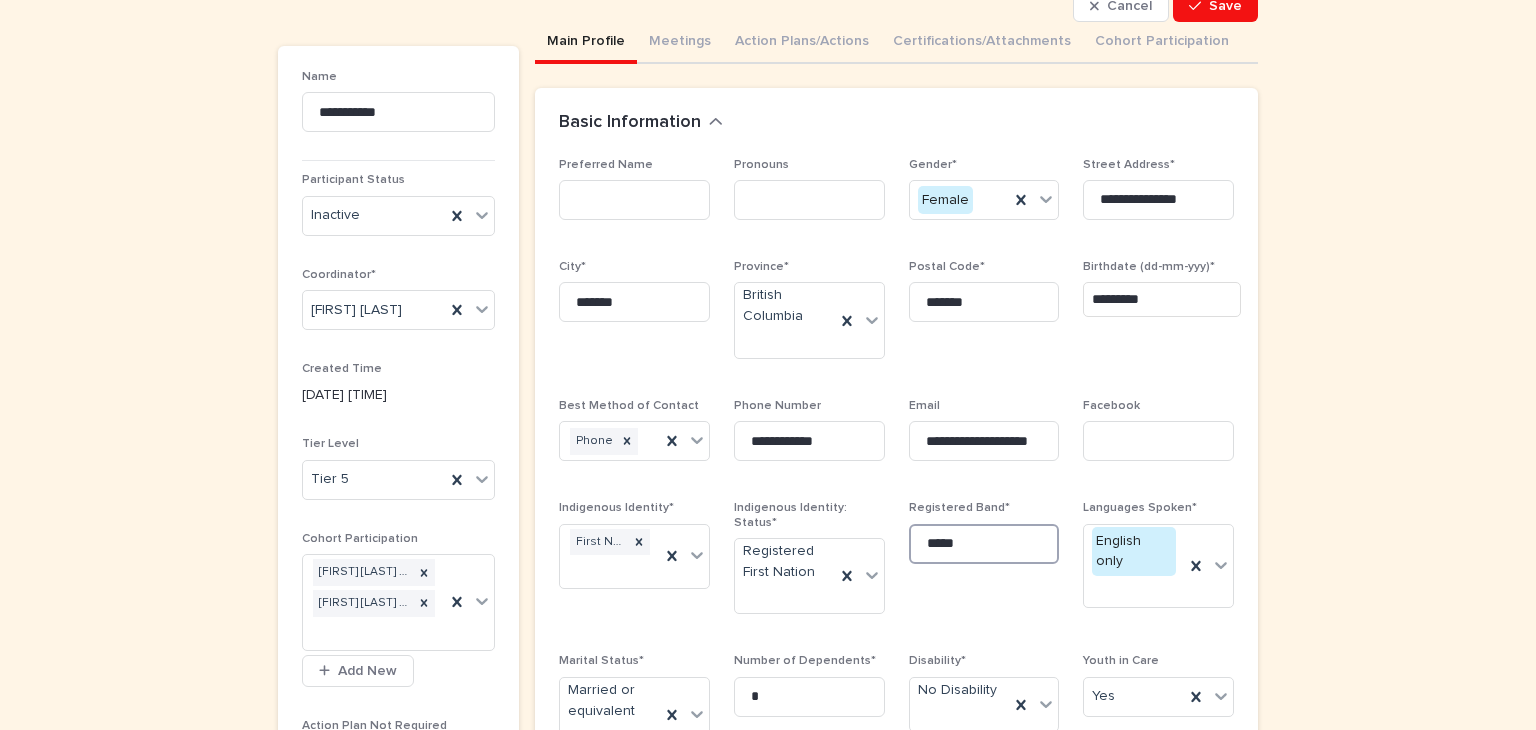 click on "*****" at bounding box center [984, 544] 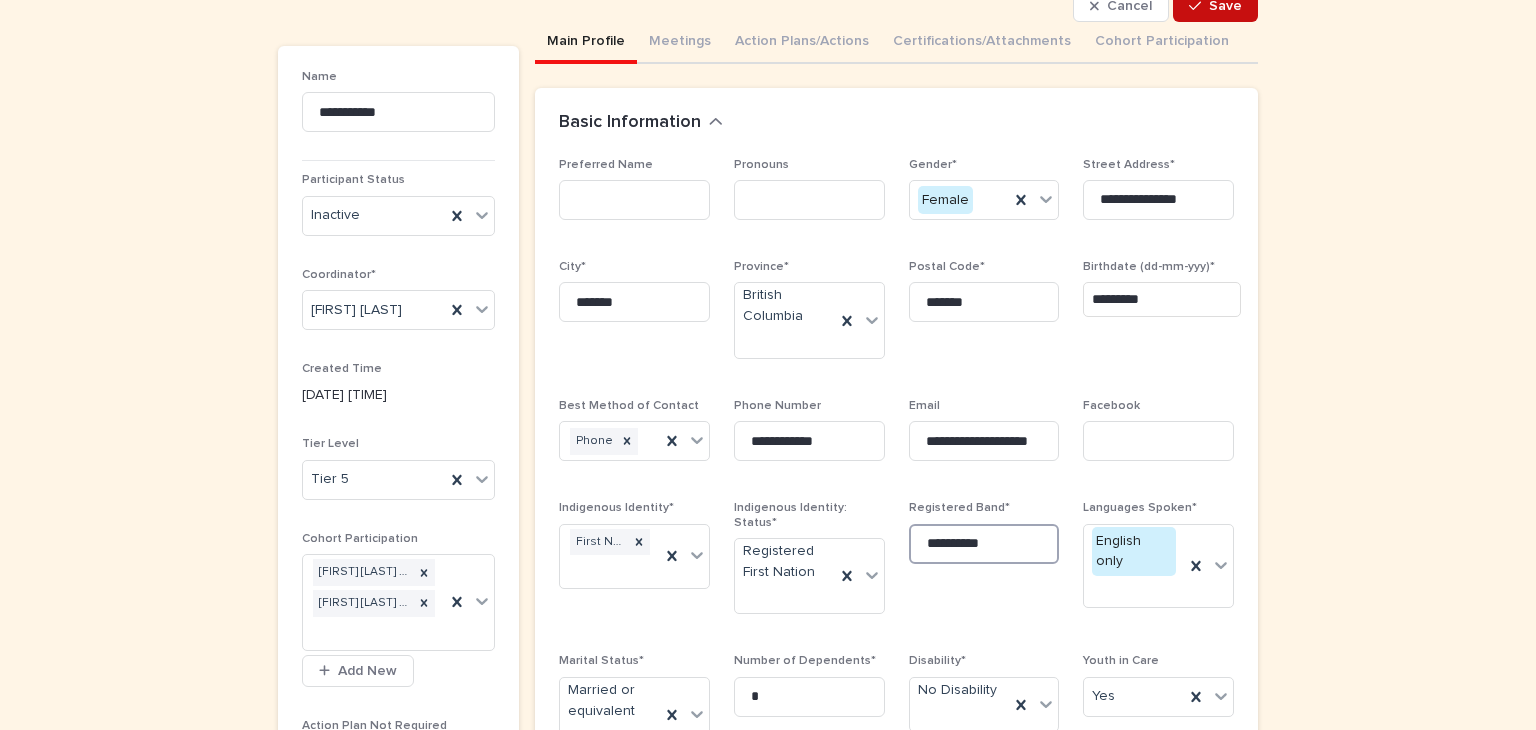 type on "**********" 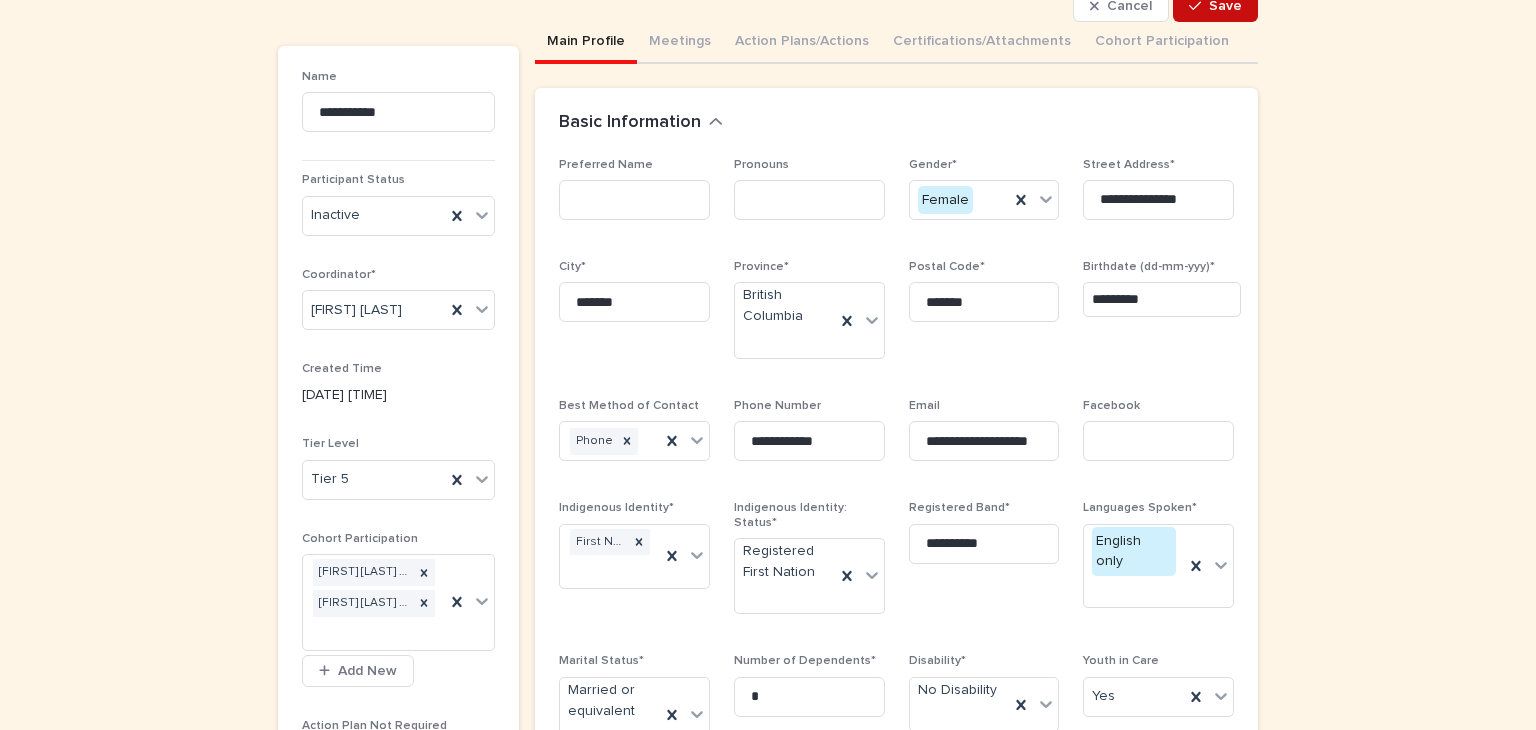 click at bounding box center (1199, 6) 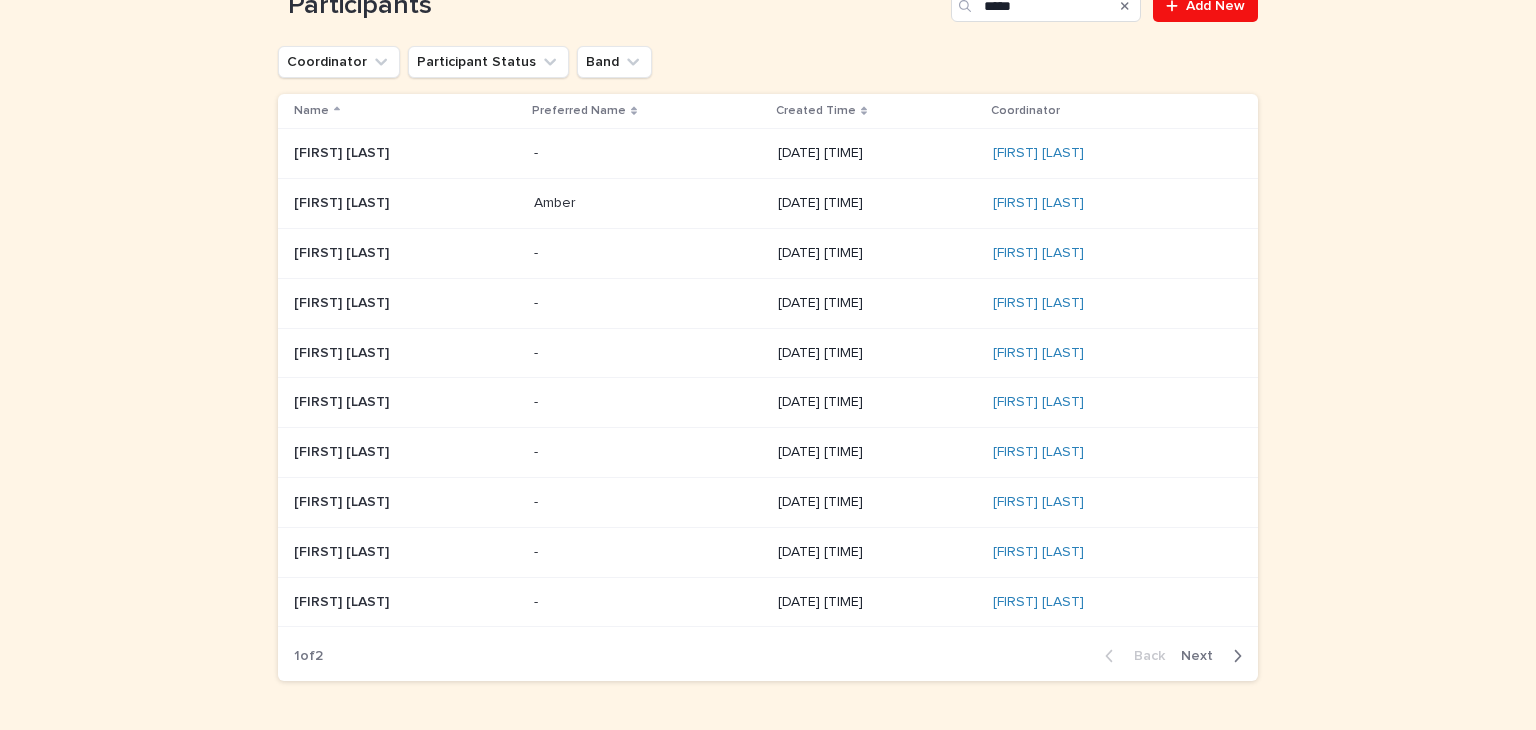 scroll, scrollTop: 64, scrollLeft: 0, axis: vertical 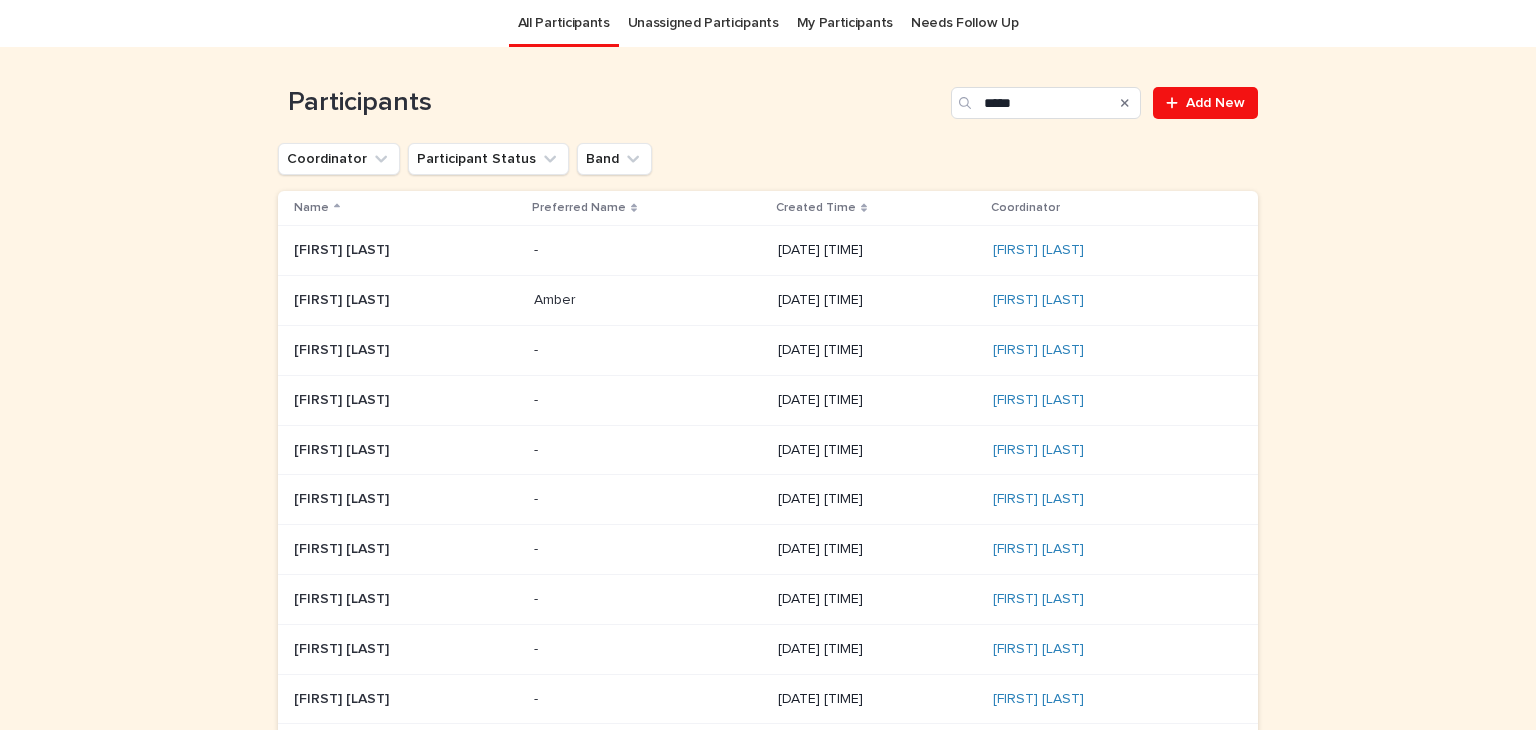 click at bounding box center (406, 300) 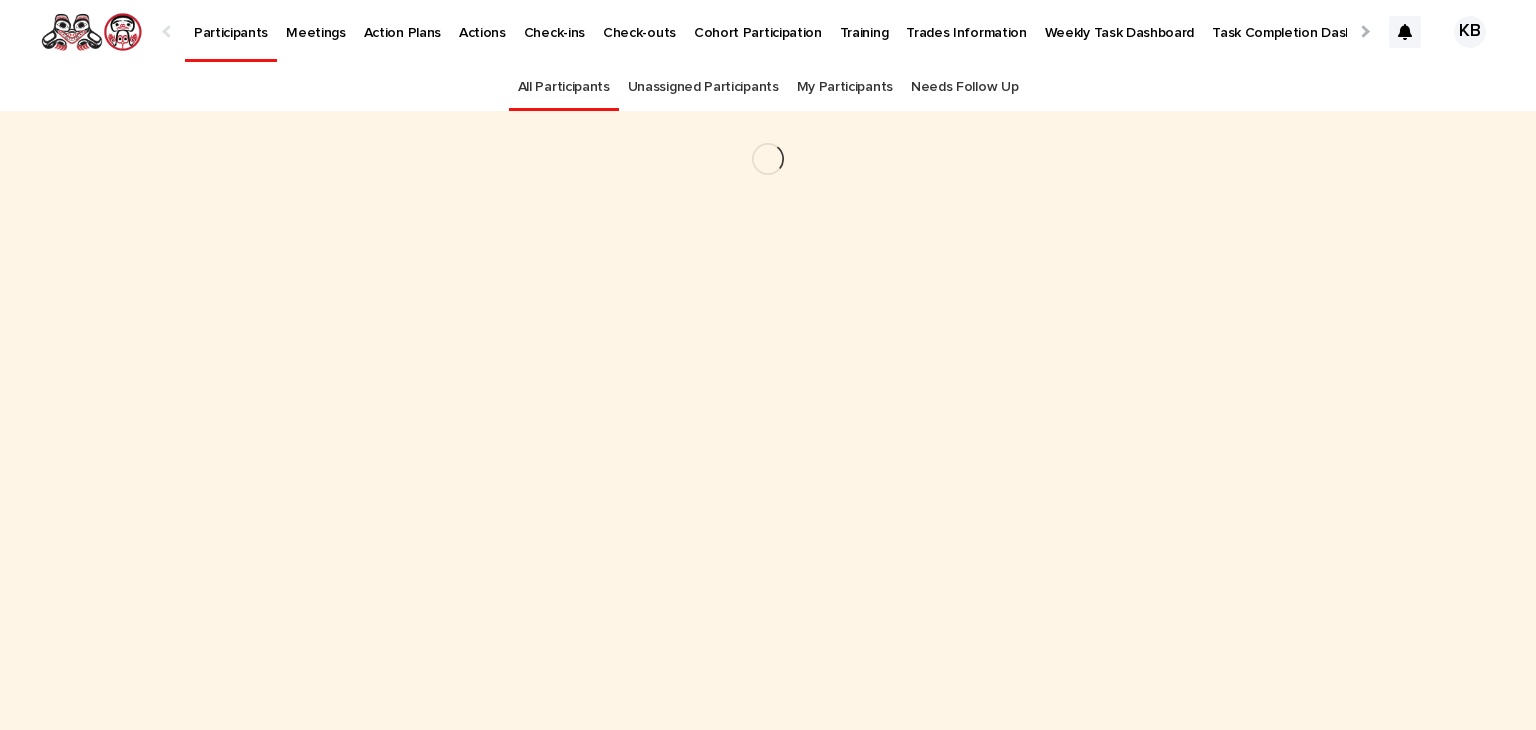 scroll, scrollTop: 0, scrollLeft: 0, axis: both 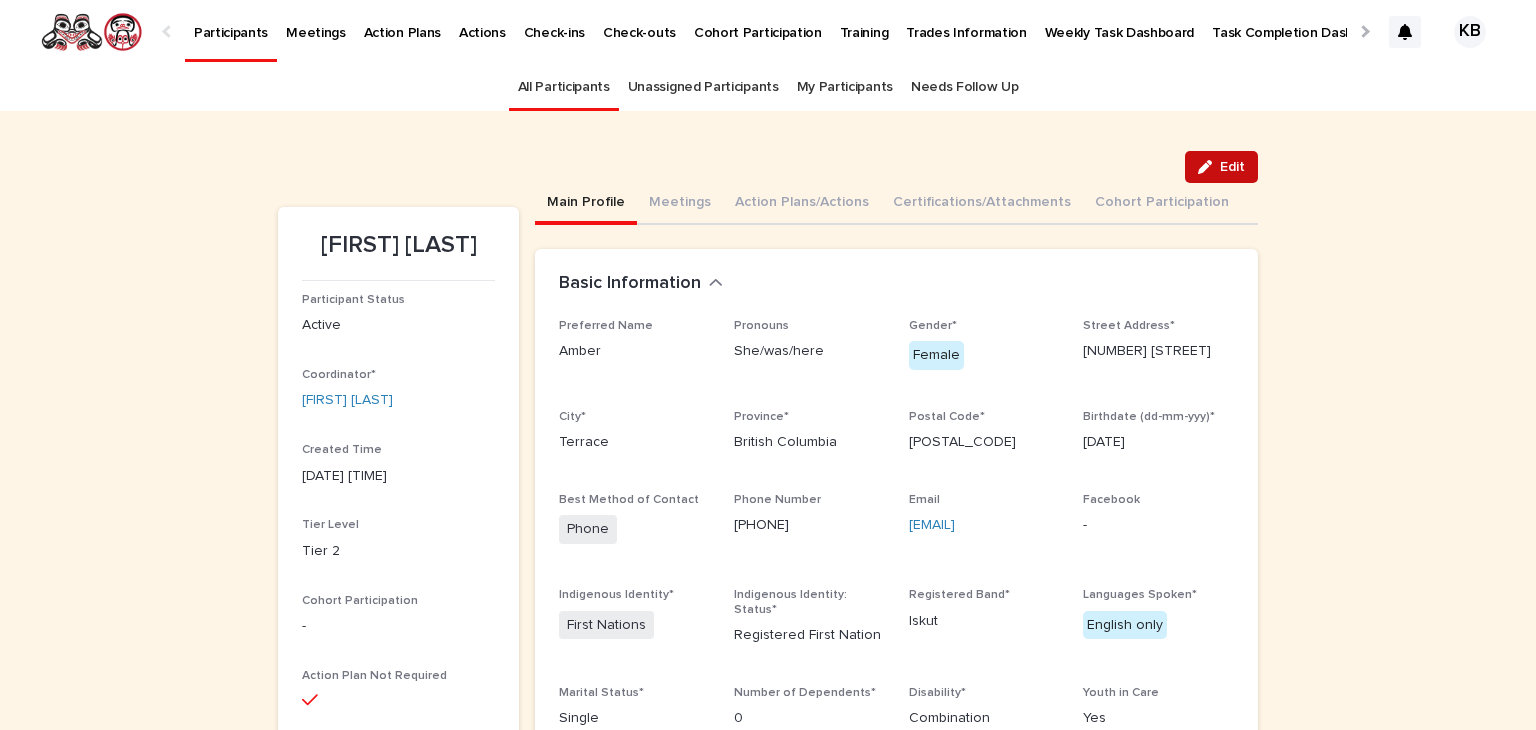 click on "Edit" at bounding box center [1221, 167] 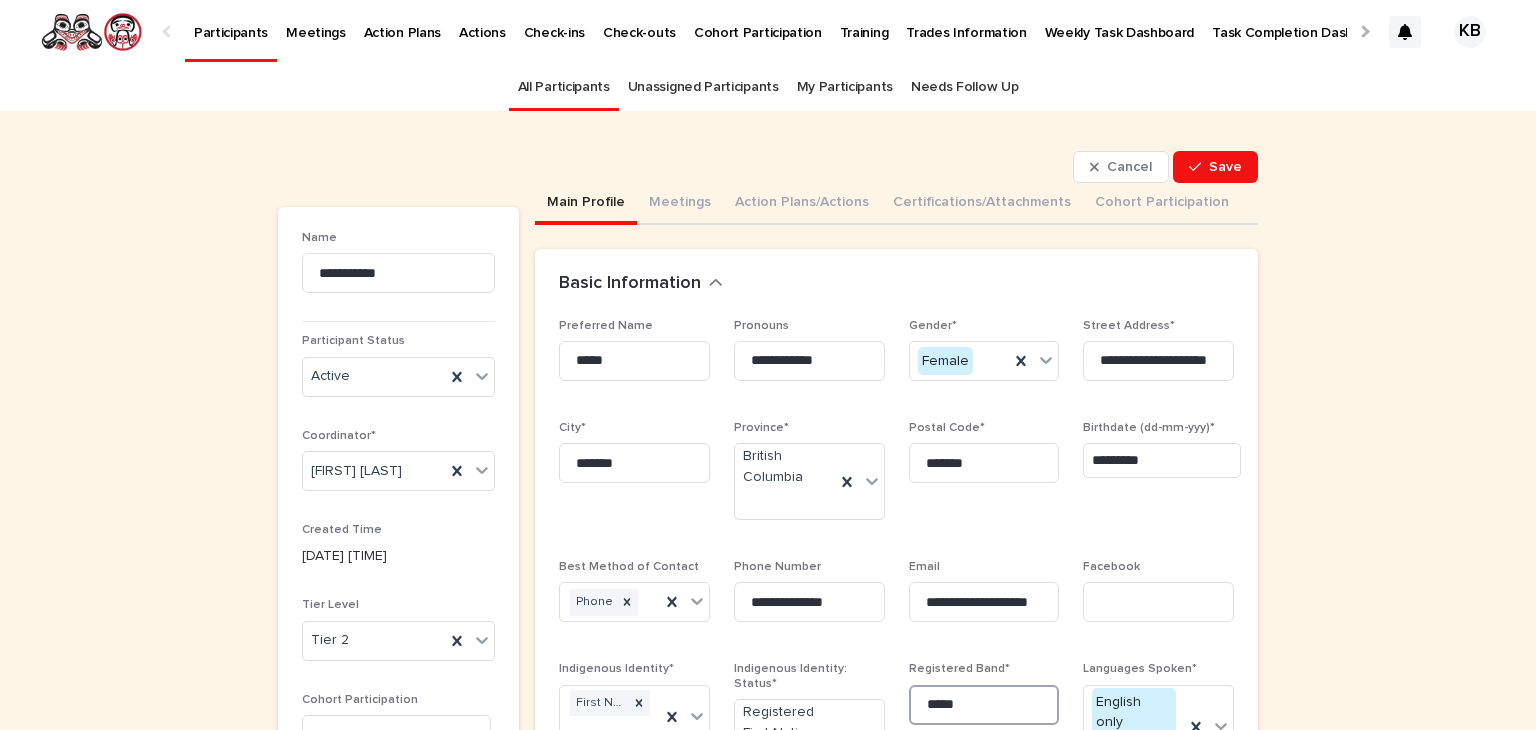 click on "*****" at bounding box center [984, 705] 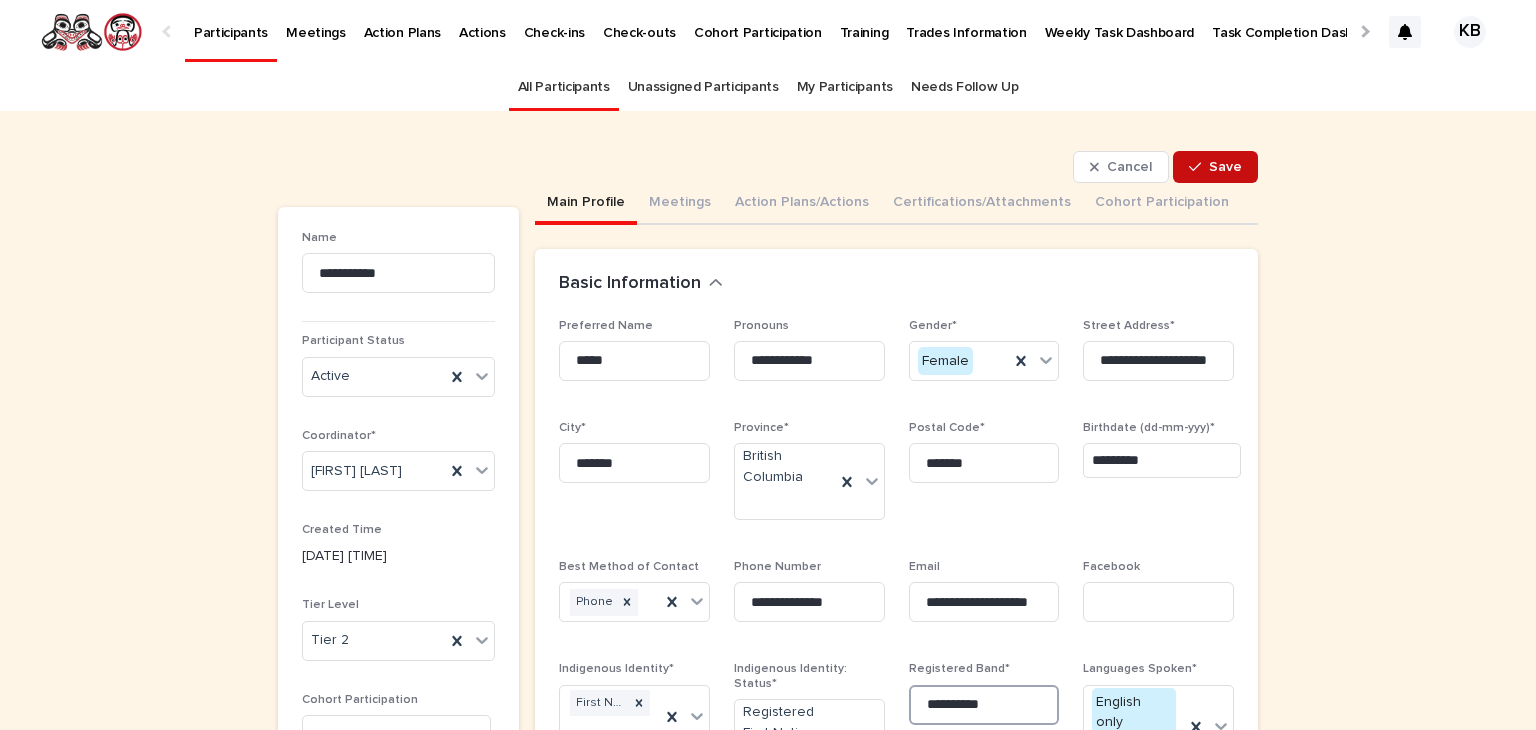 type on "**********" 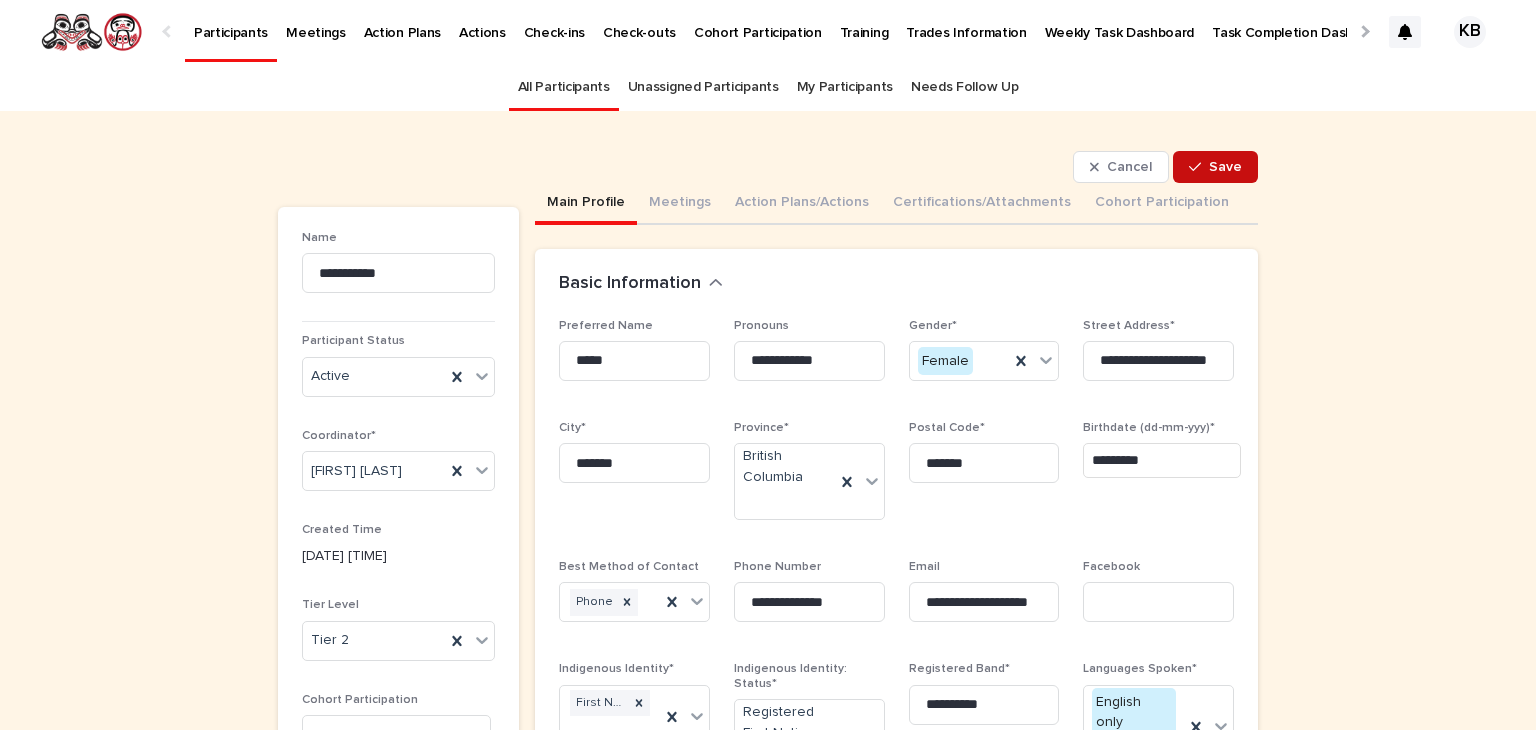 click at bounding box center [1199, 167] 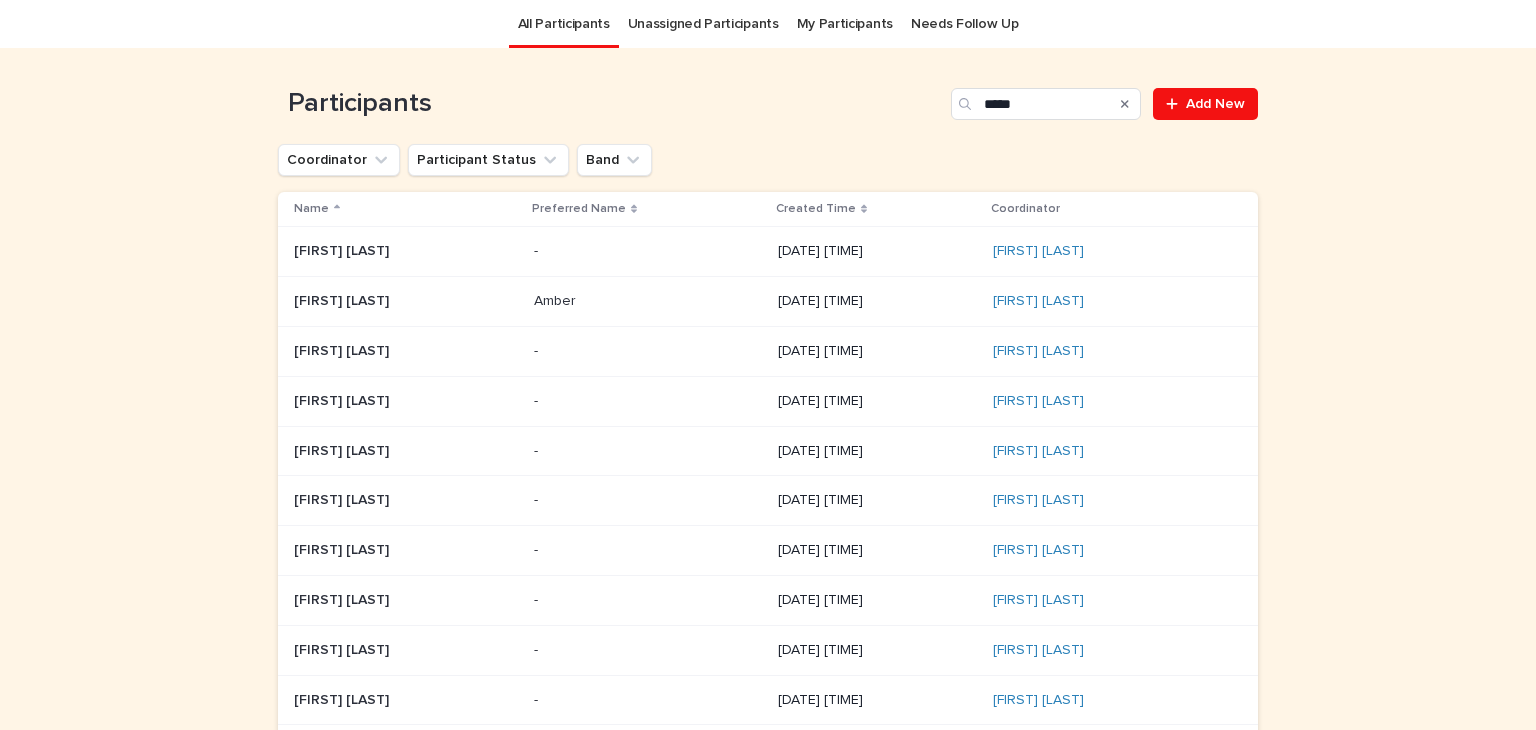scroll, scrollTop: 64, scrollLeft: 0, axis: vertical 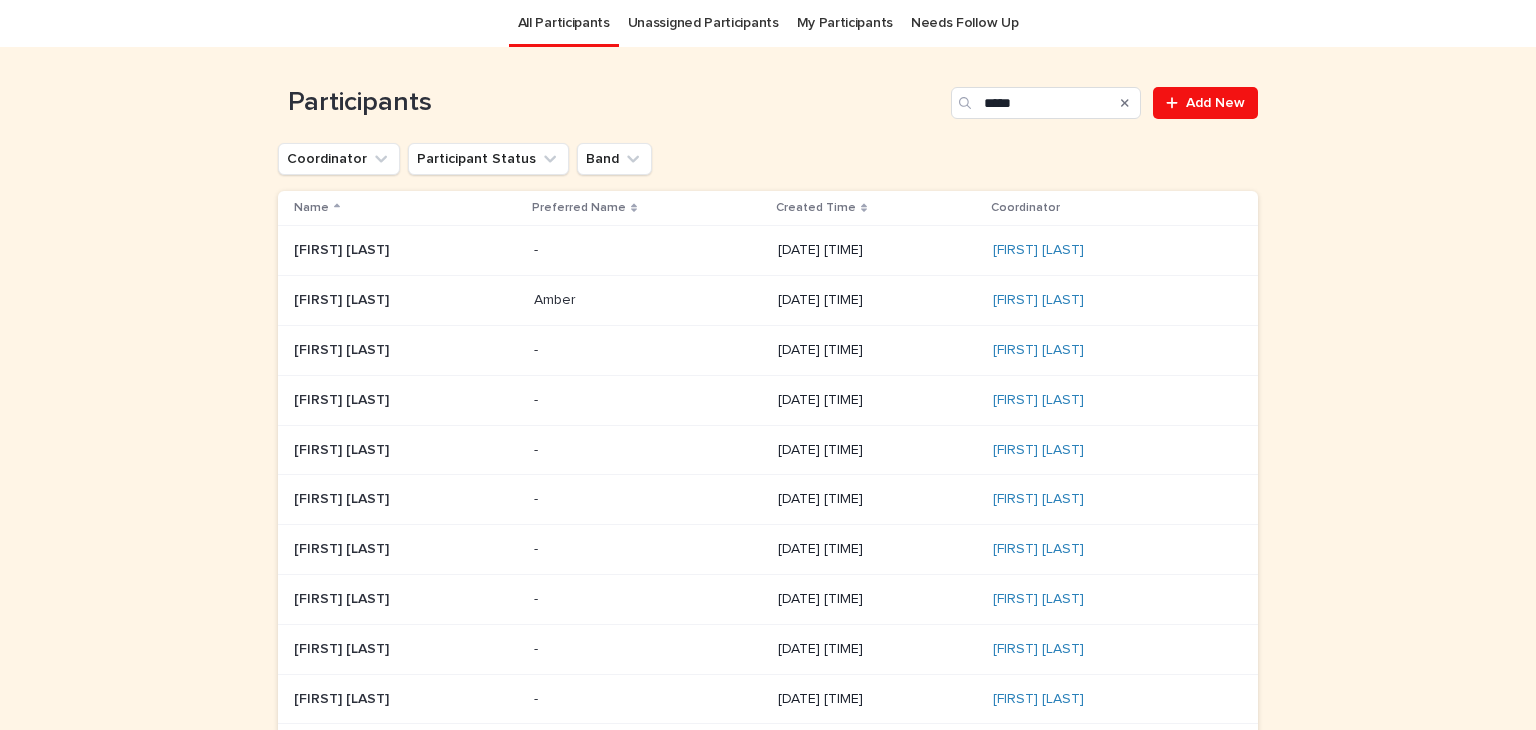 click on "- -" at bounding box center [648, 350] 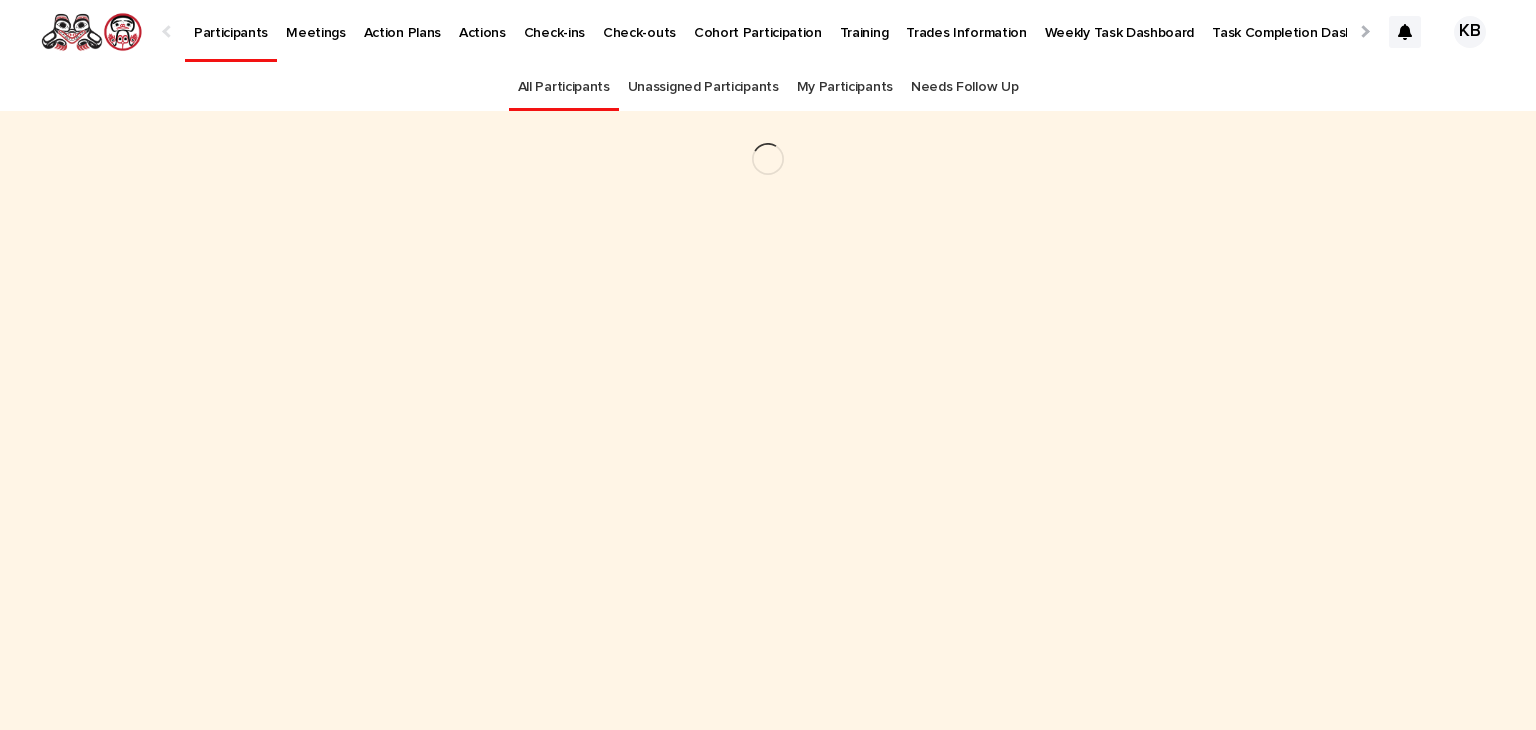 scroll, scrollTop: 0, scrollLeft: 0, axis: both 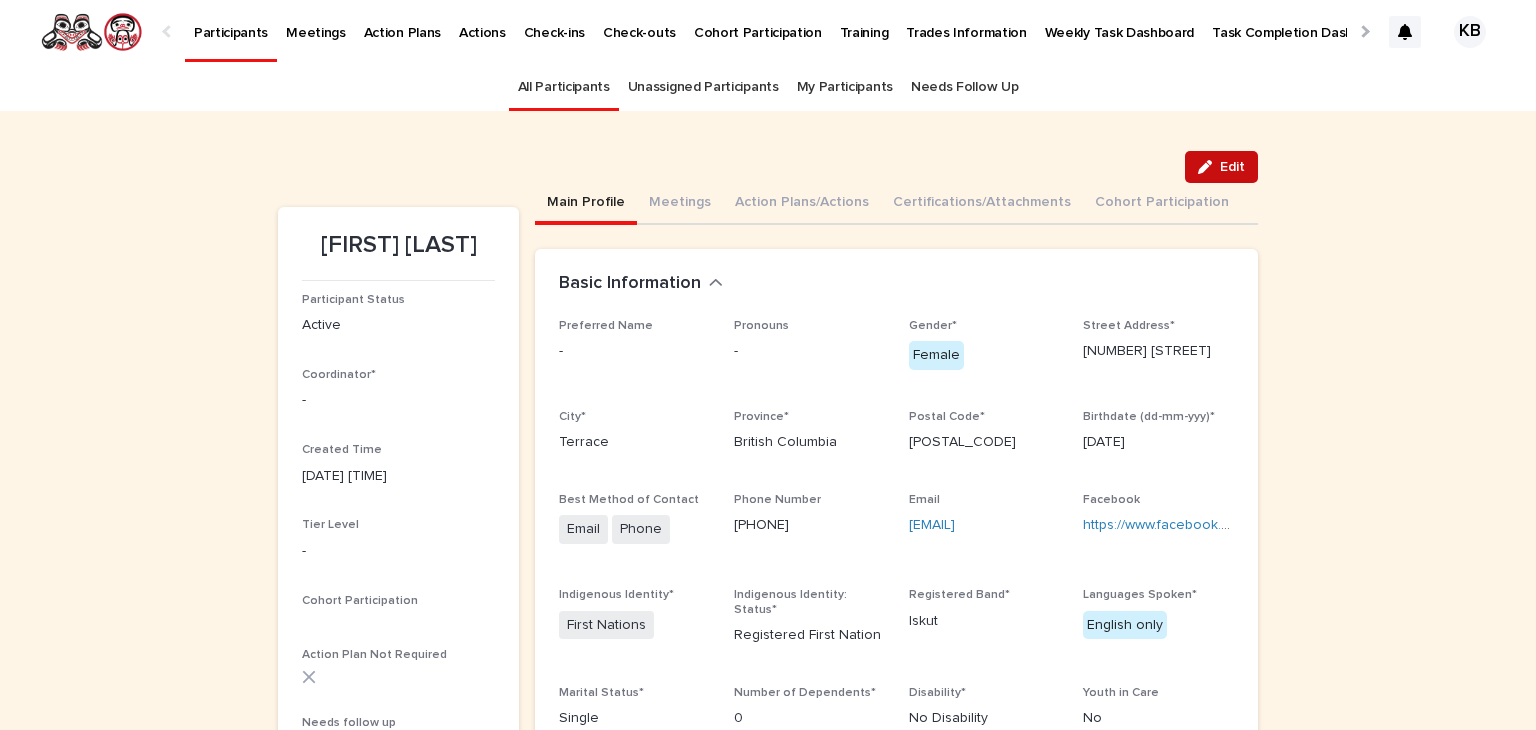 click on "Edit" at bounding box center (1221, 167) 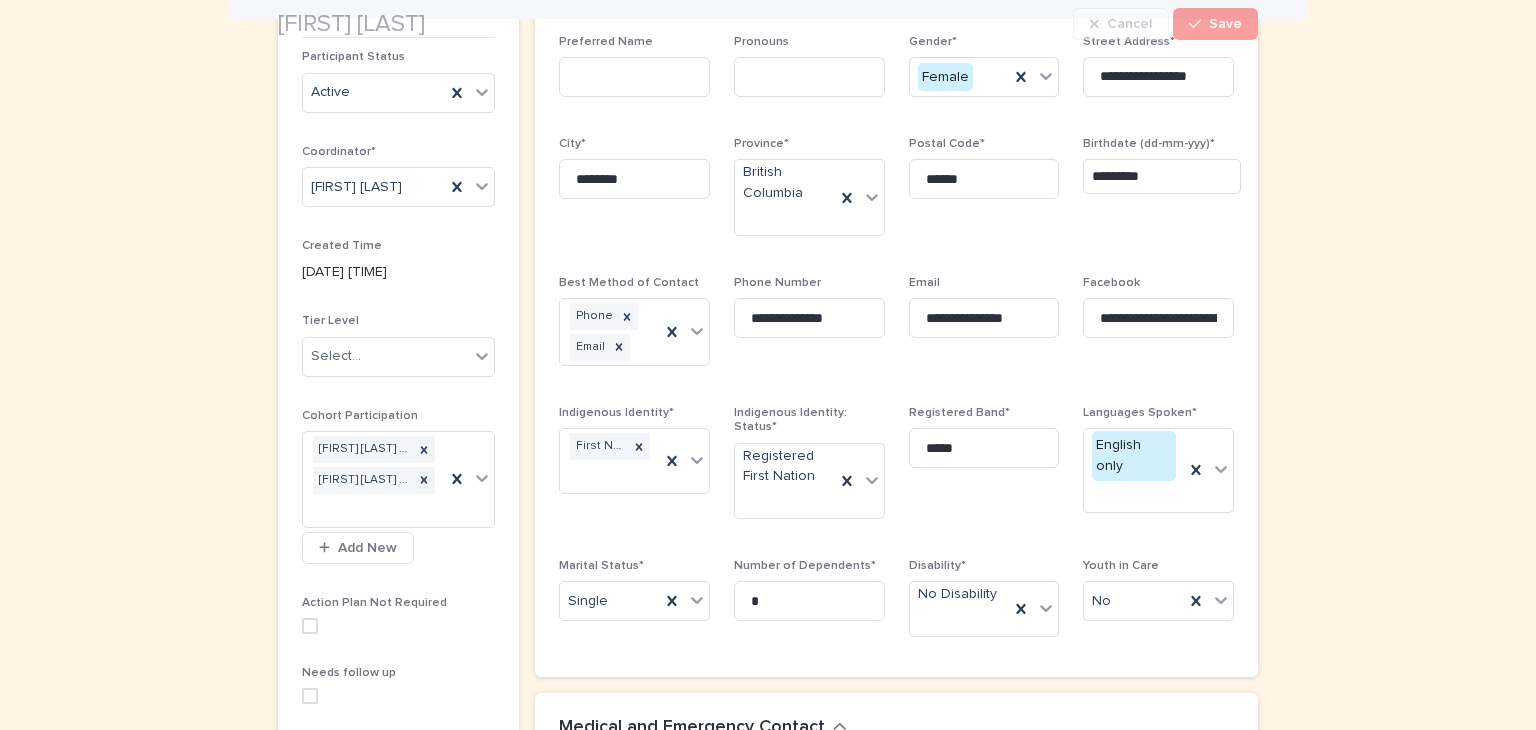 scroll, scrollTop: 315, scrollLeft: 0, axis: vertical 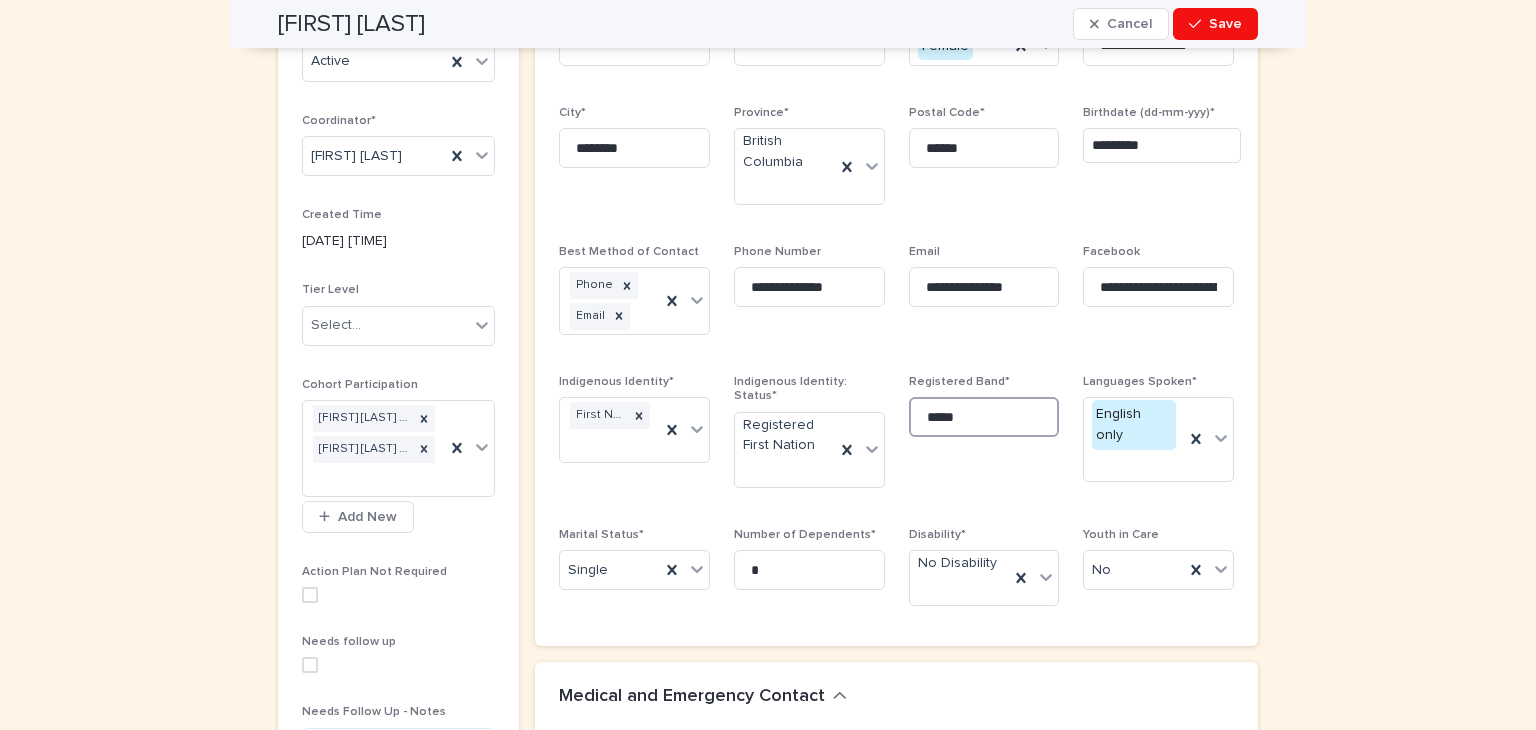 click on "*****" at bounding box center [984, 417] 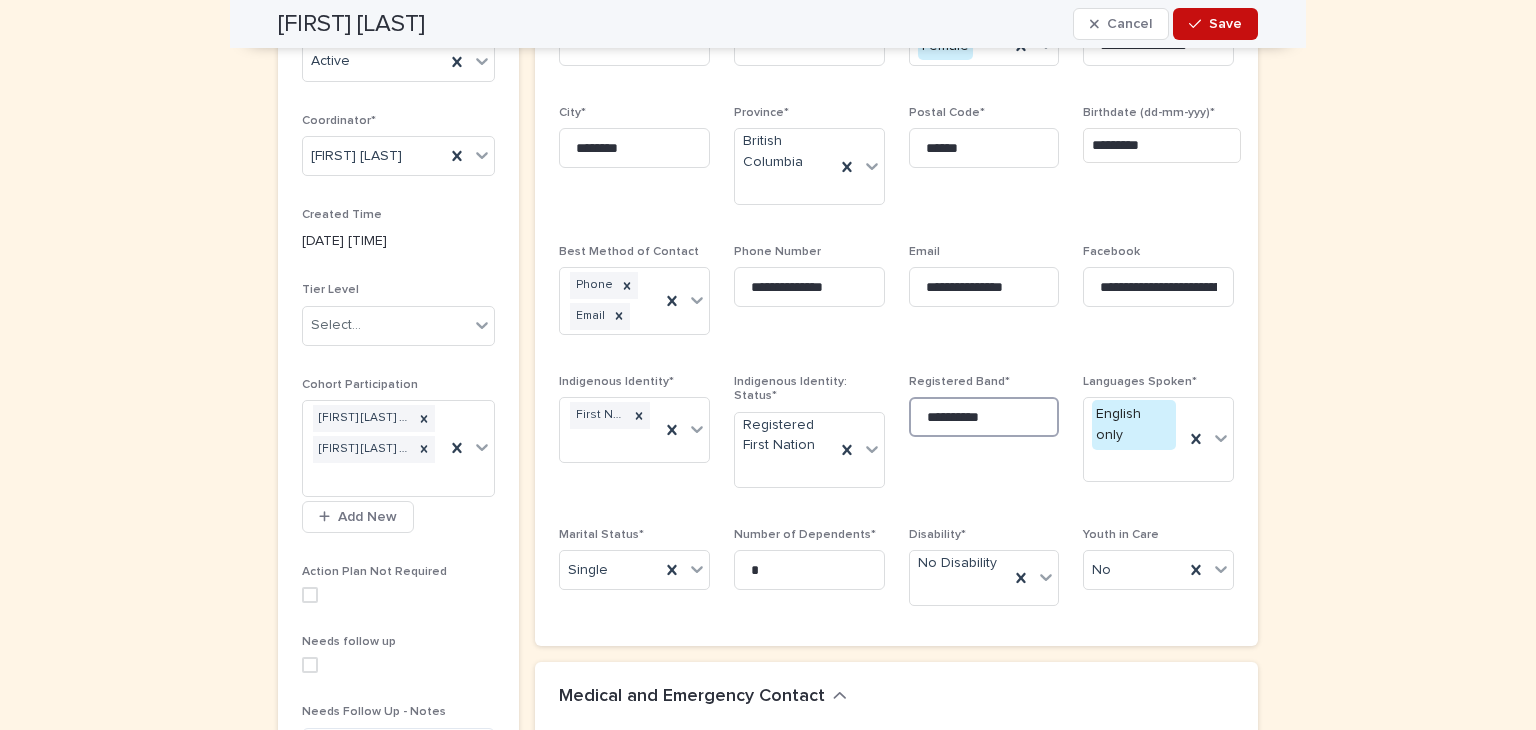 type on "**********" 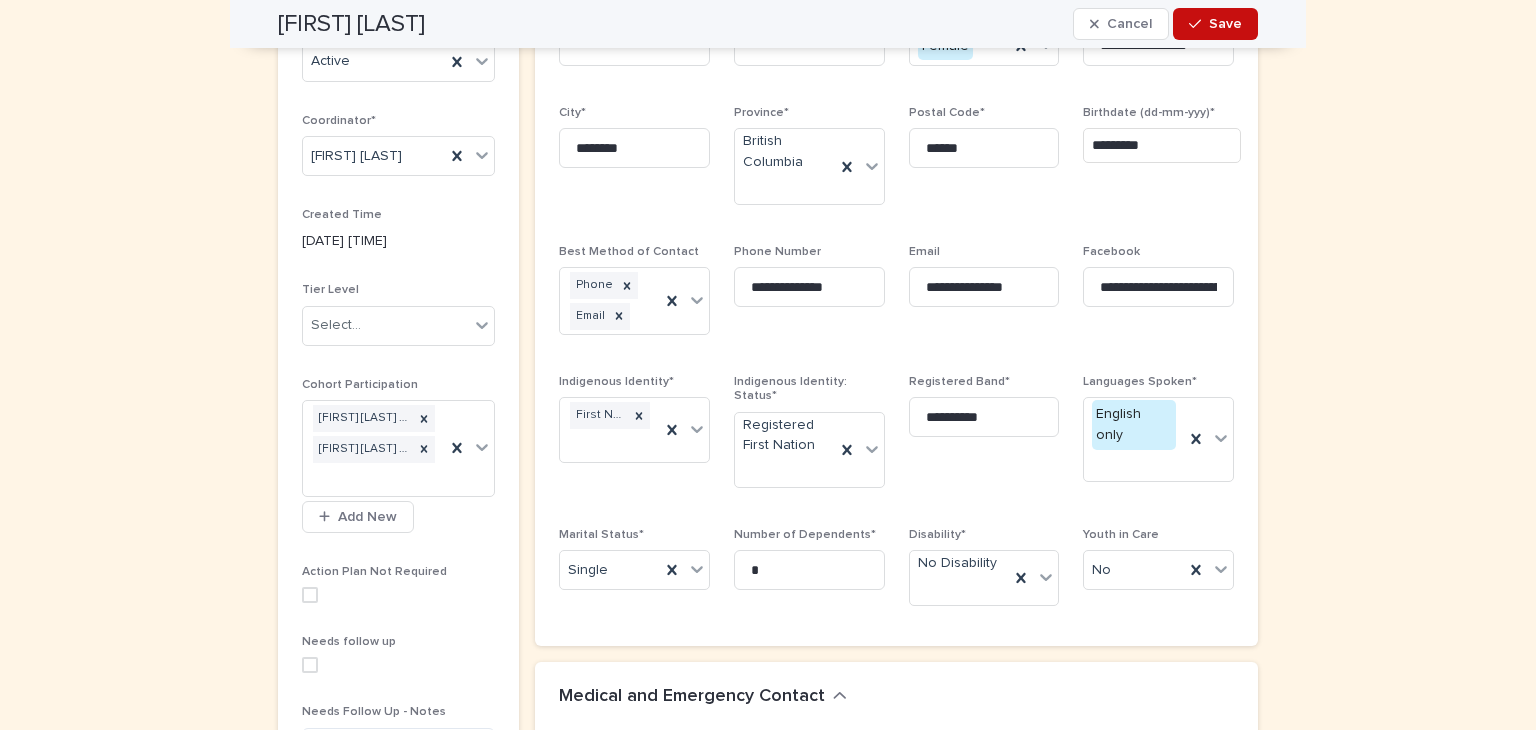 click on "Save" at bounding box center (1225, 24) 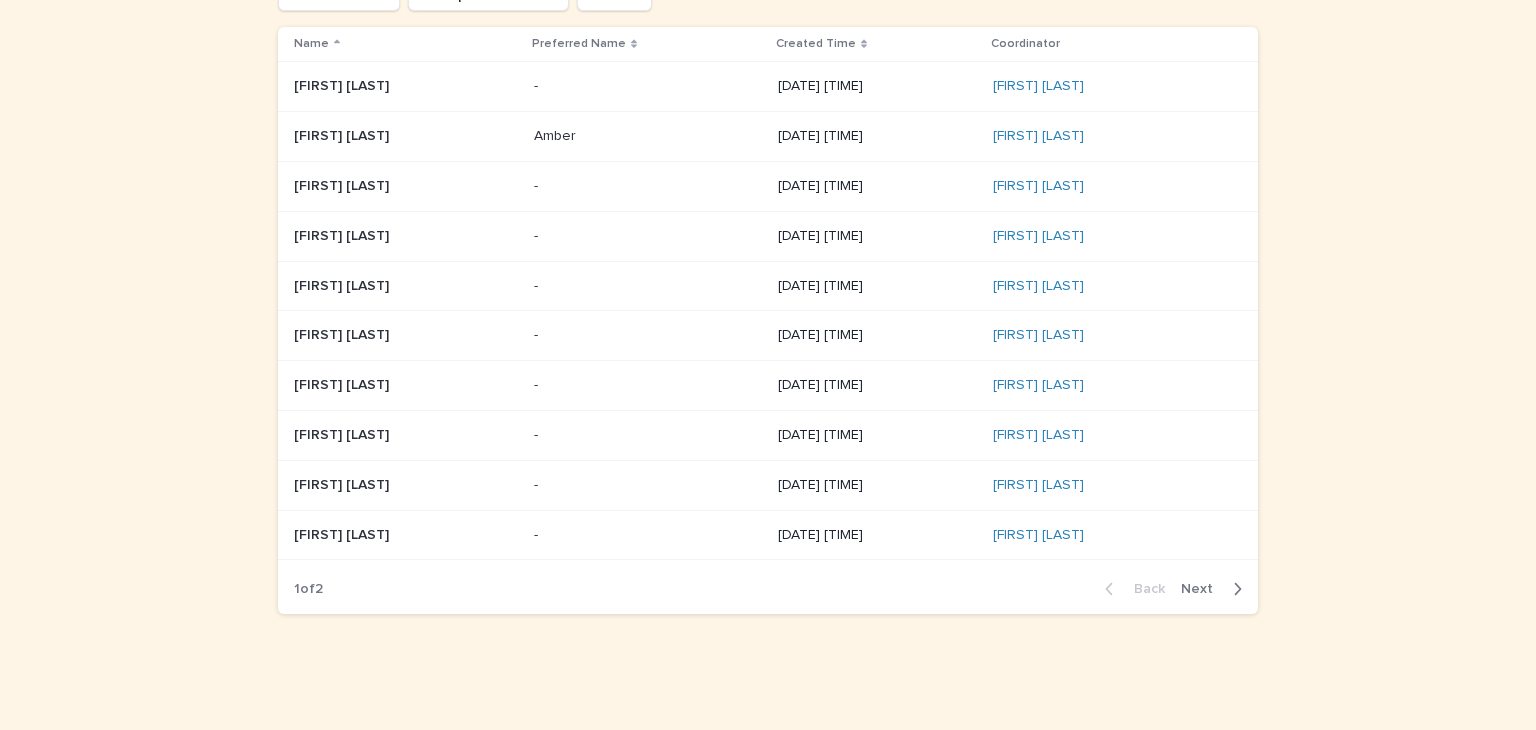 scroll, scrollTop: 64, scrollLeft: 0, axis: vertical 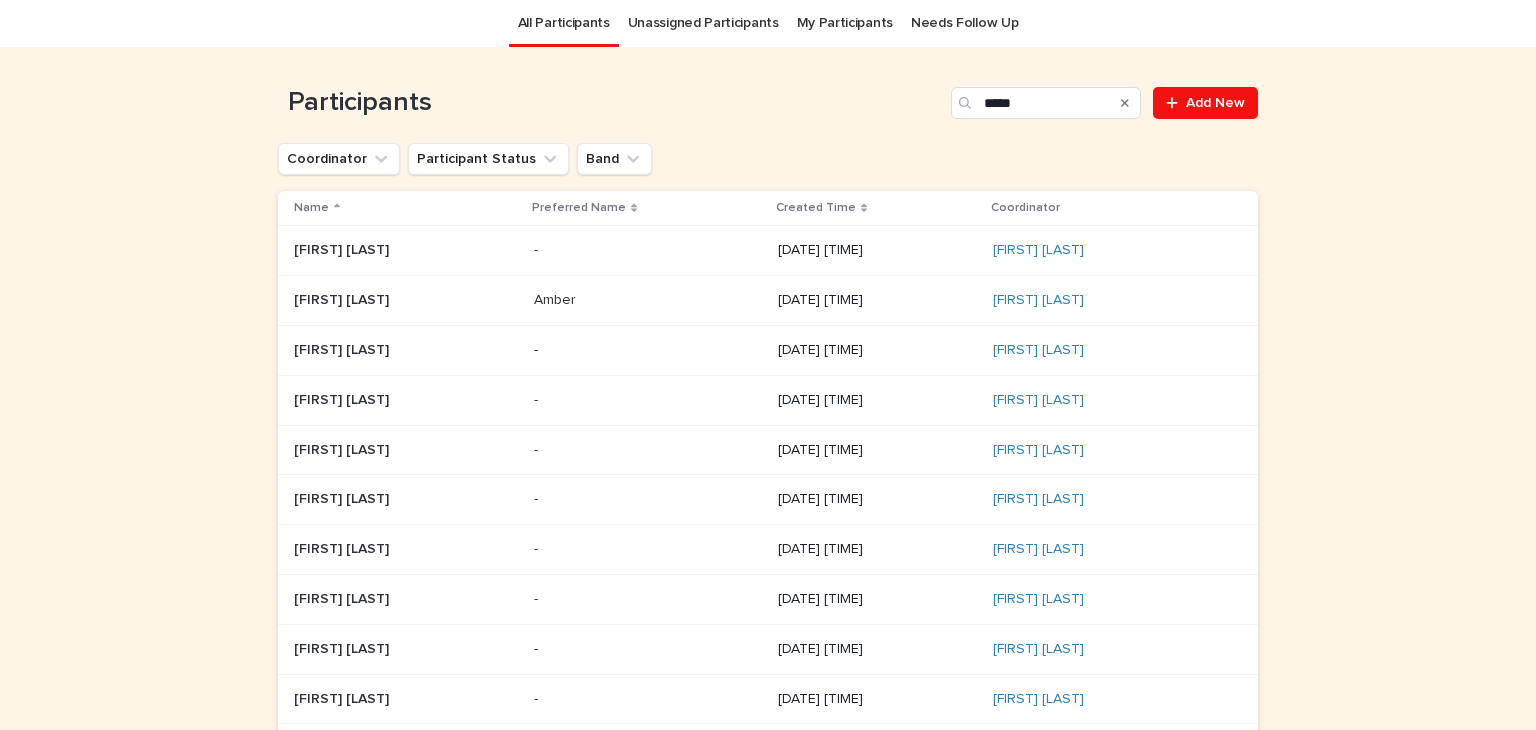 click on "[FIRST] [LAST] [FIRST] [LAST]" at bounding box center [406, 400] 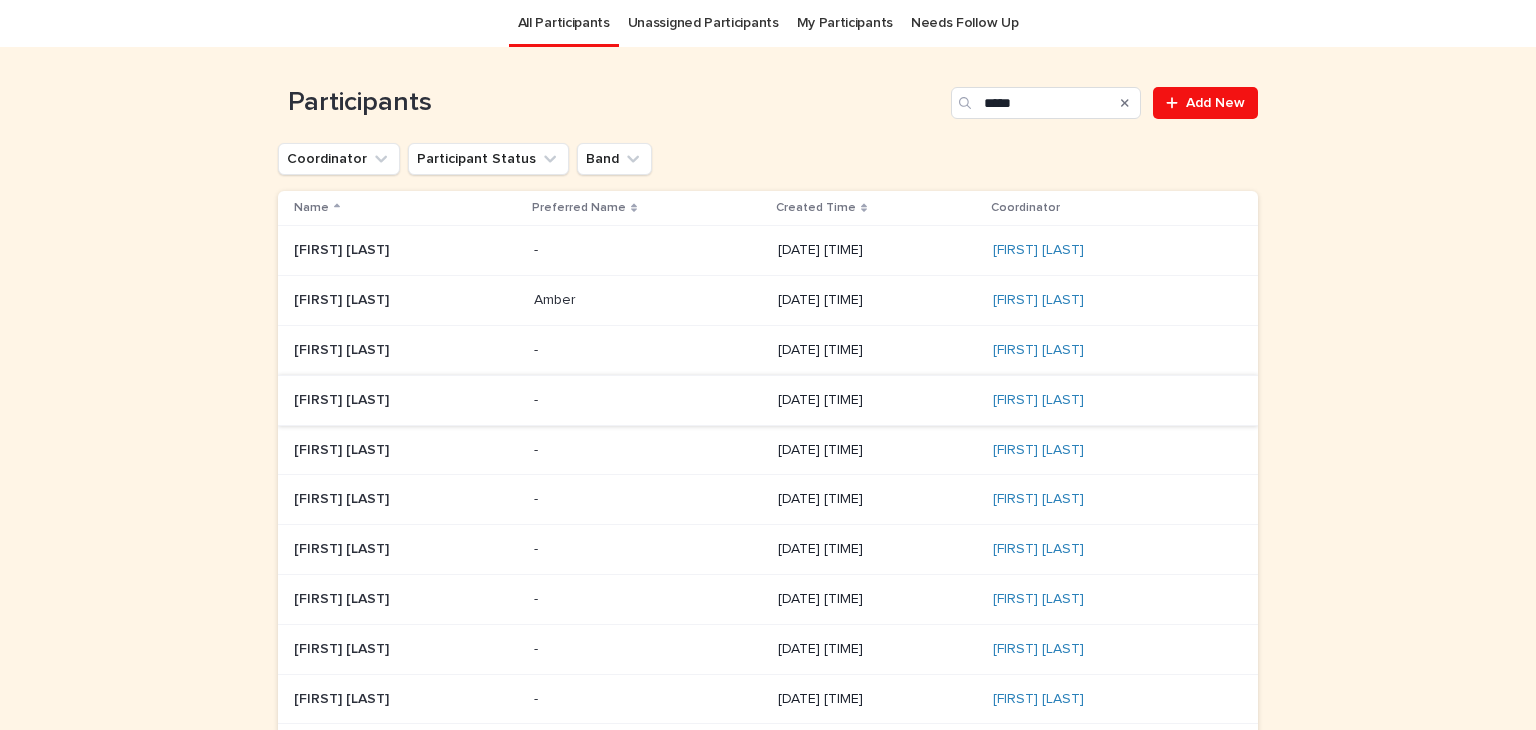 scroll, scrollTop: 0, scrollLeft: 0, axis: both 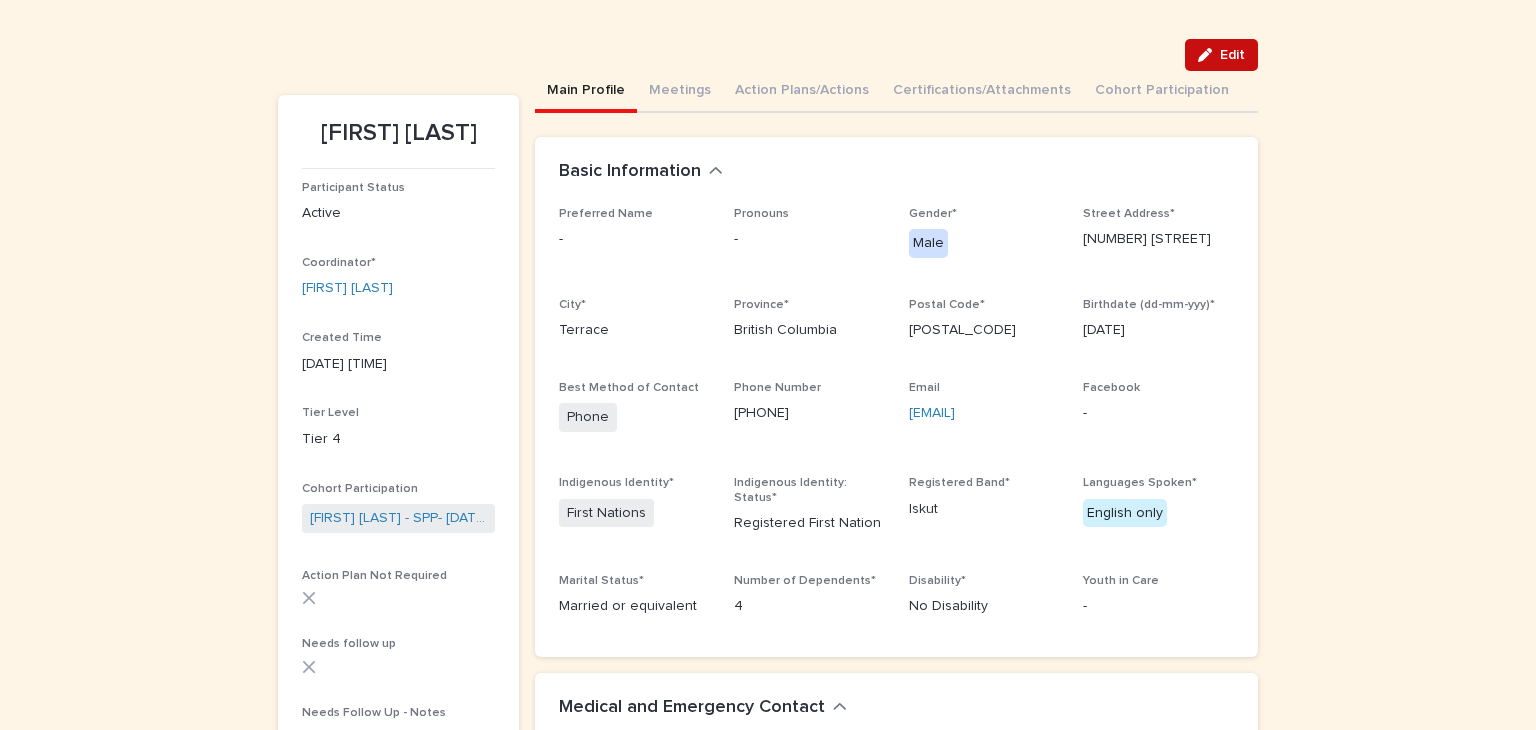 click at bounding box center [1209, 55] 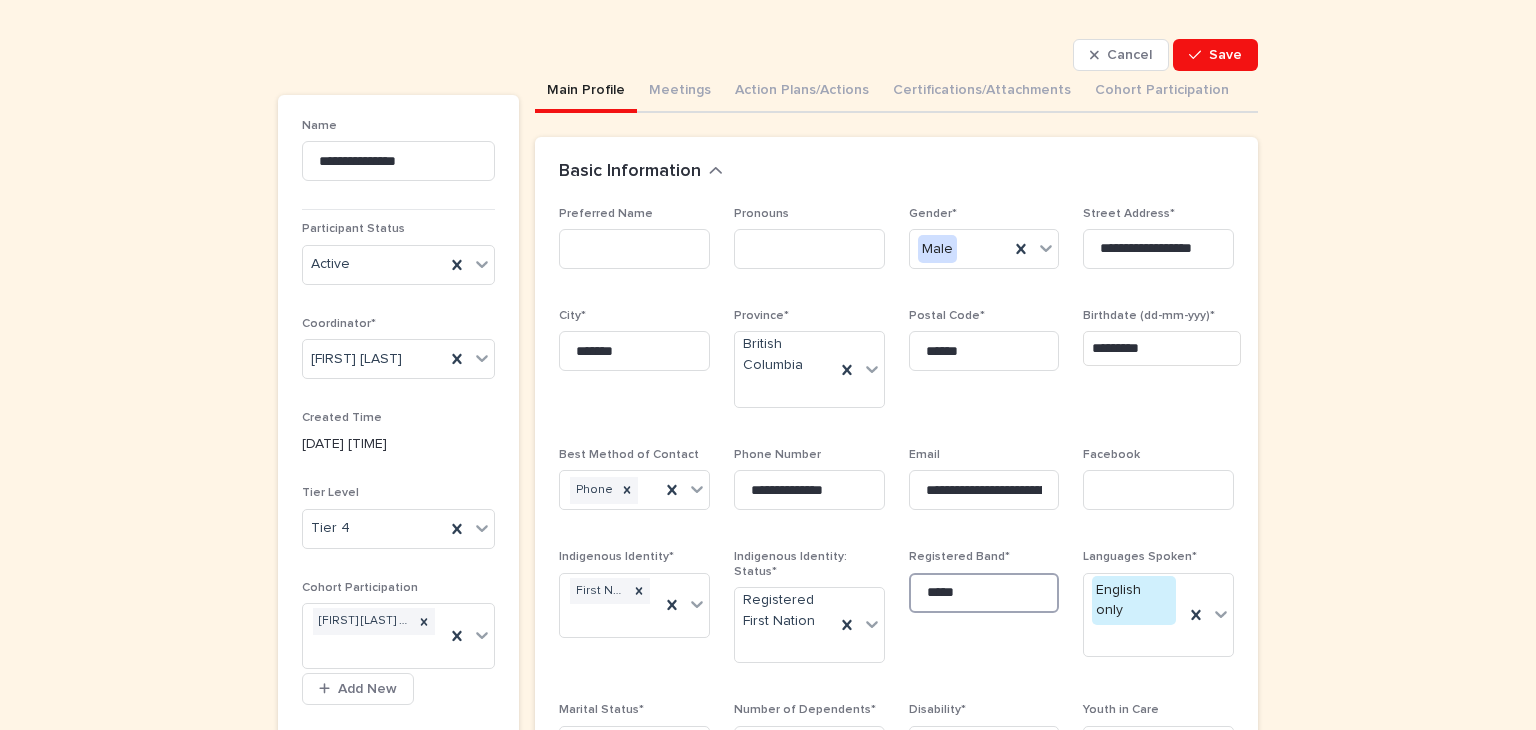 click on "*****" at bounding box center [984, 593] 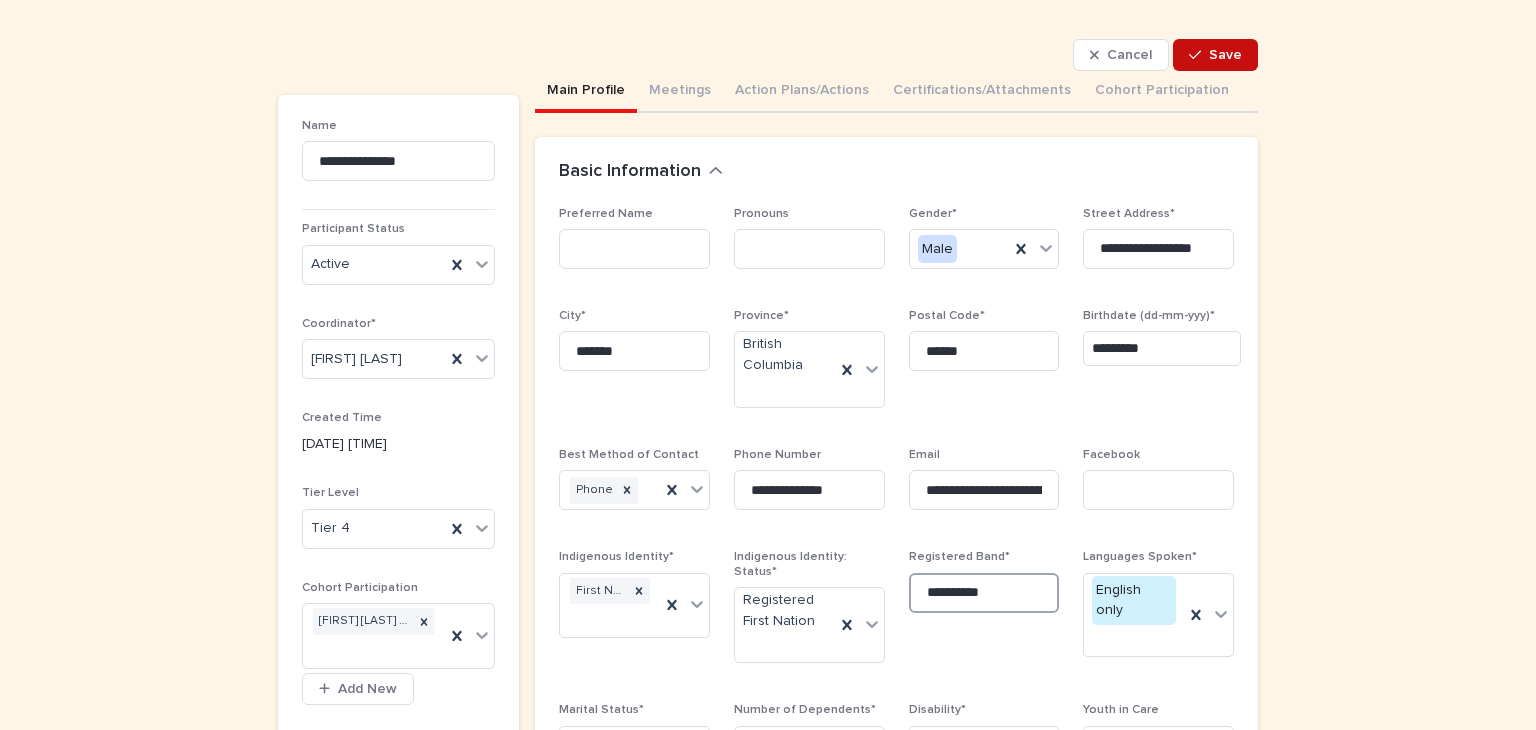 type on "**********" 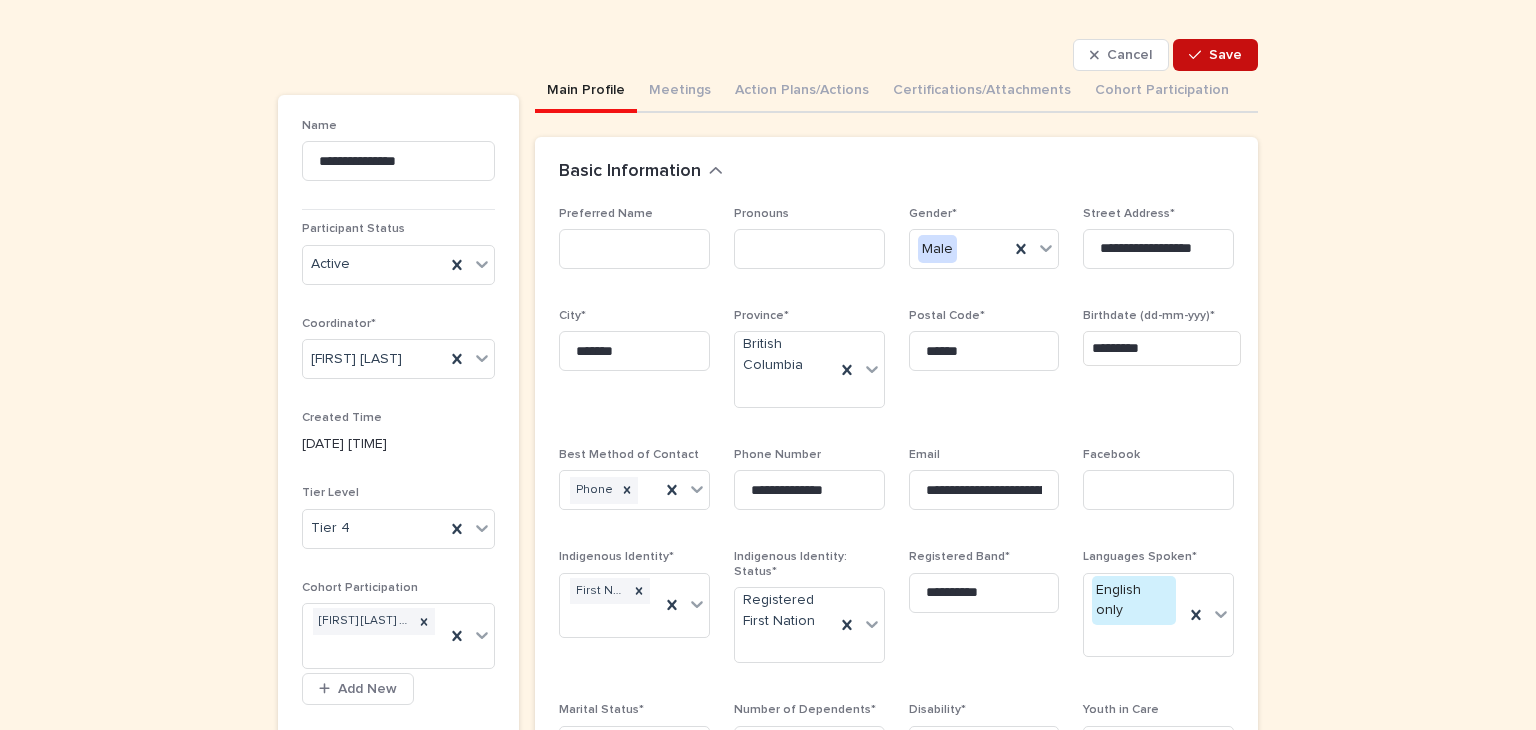 click on "Save" at bounding box center [1225, 55] 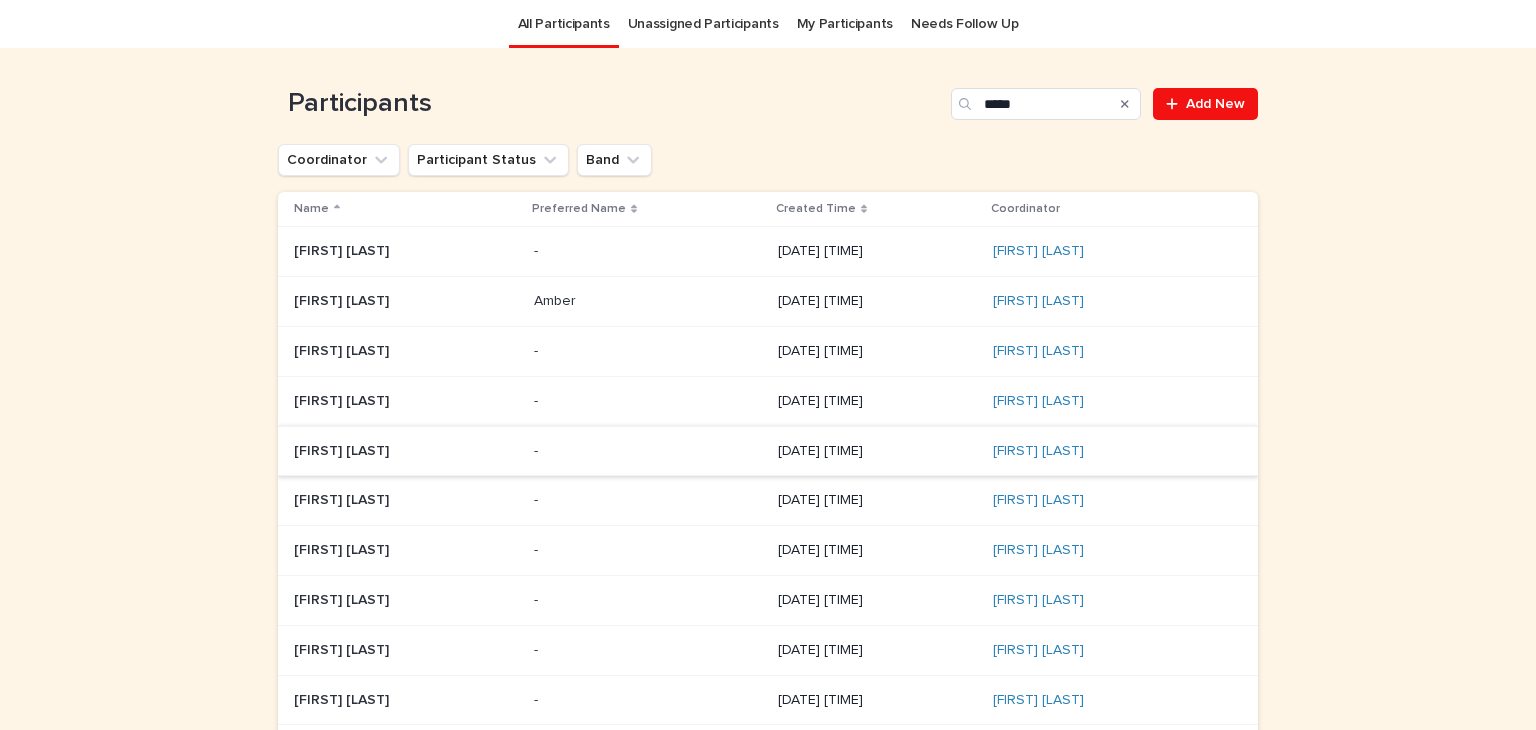 scroll, scrollTop: 64, scrollLeft: 0, axis: vertical 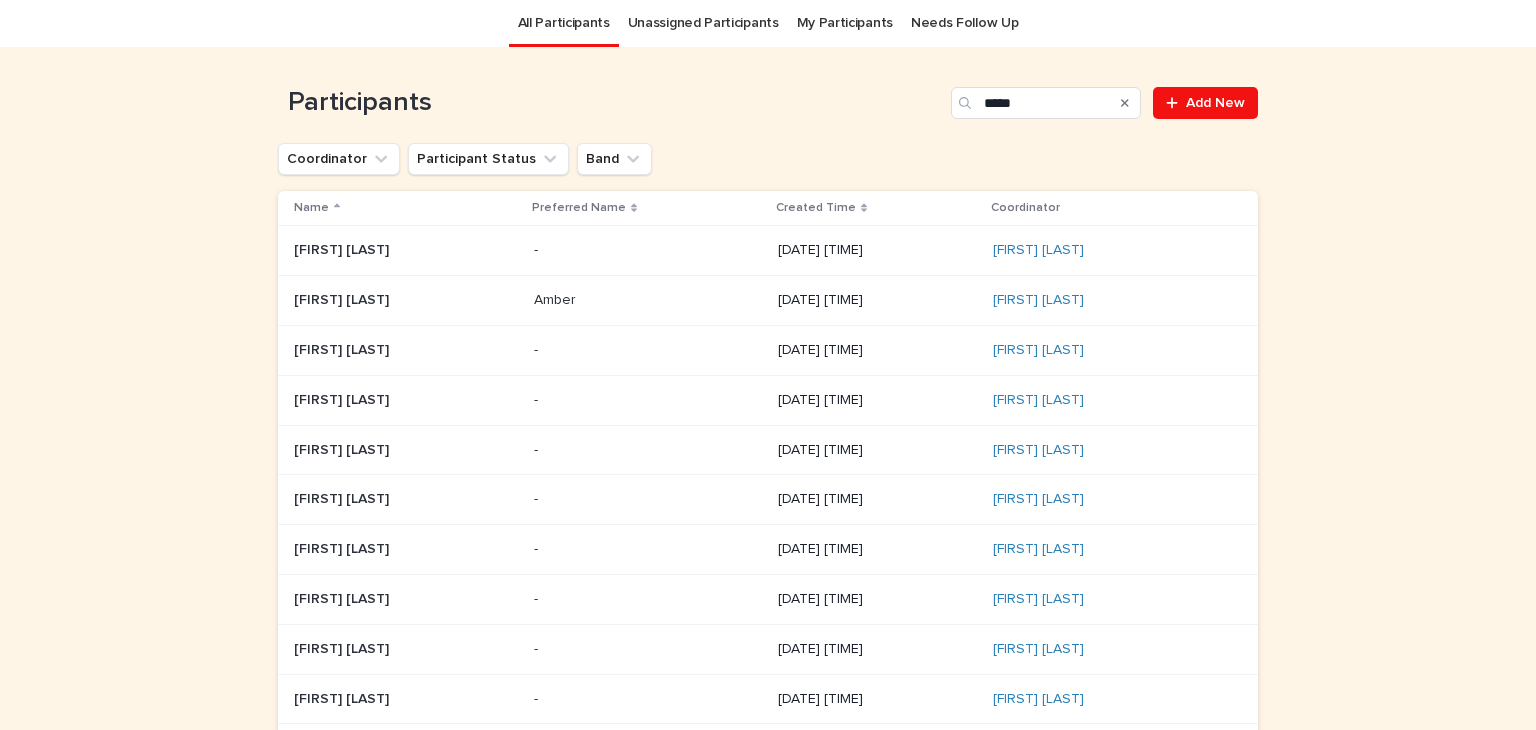 click at bounding box center (406, 450) 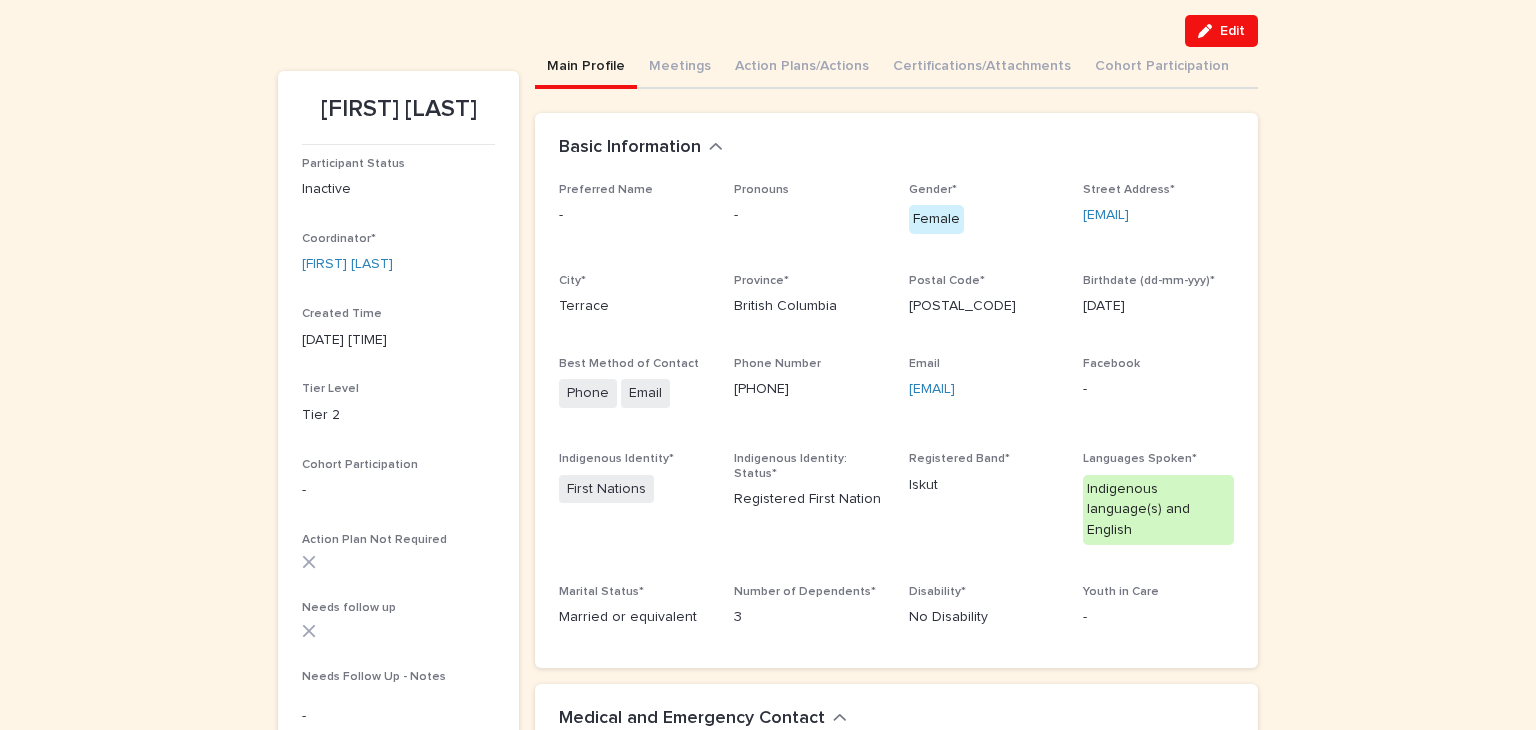 scroll, scrollTop: 144, scrollLeft: 0, axis: vertical 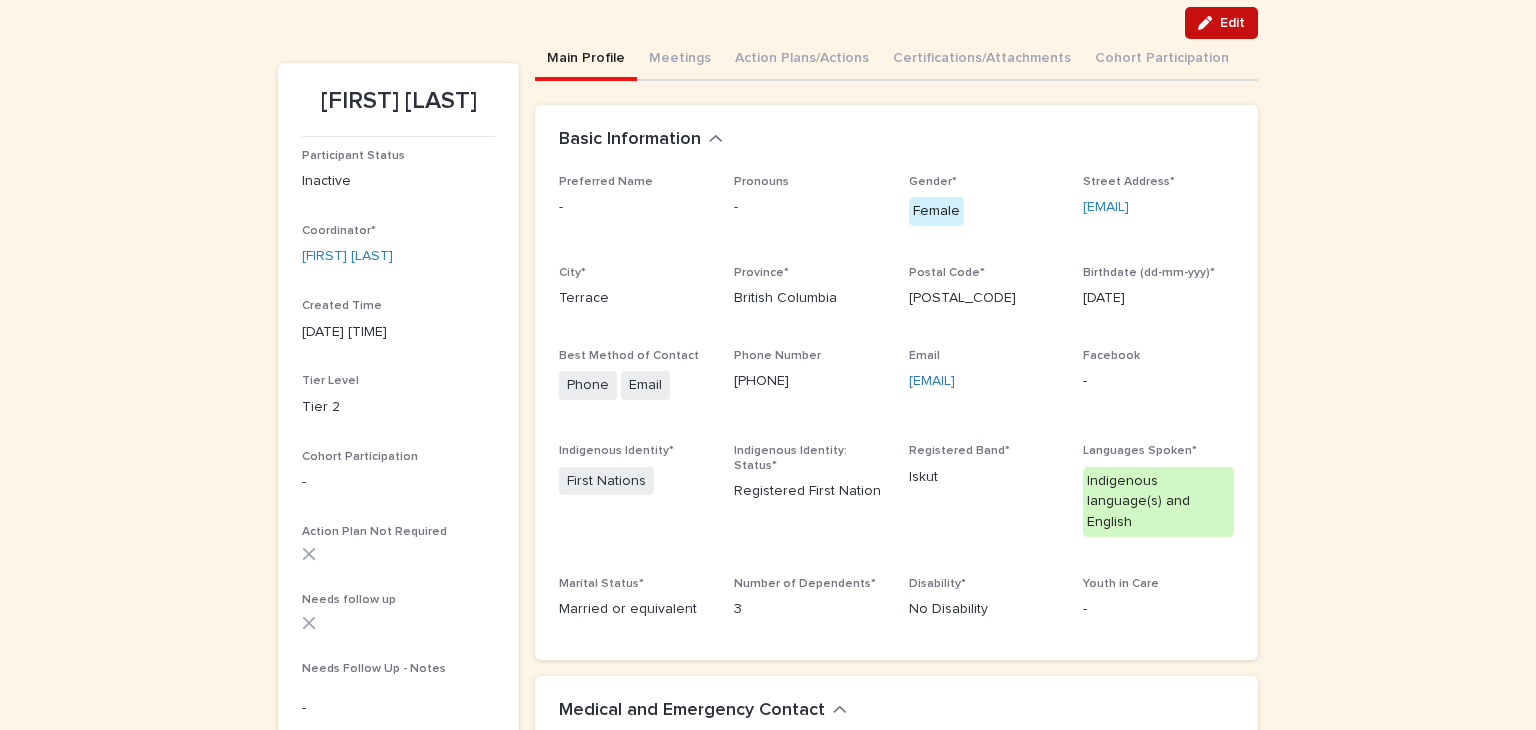 click on "Edit" at bounding box center [1232, 23] 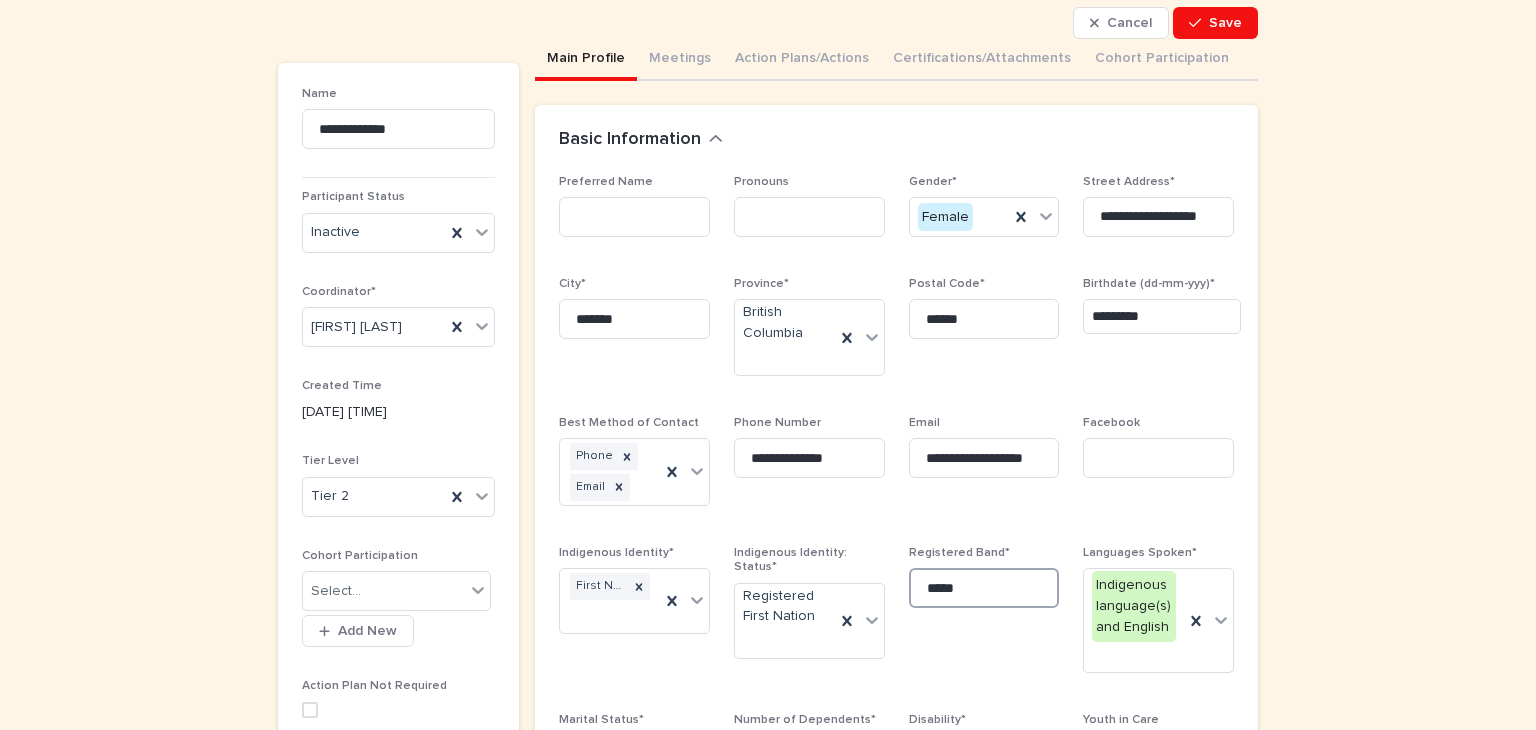 click on "*****" at bounding box center (984, 588) 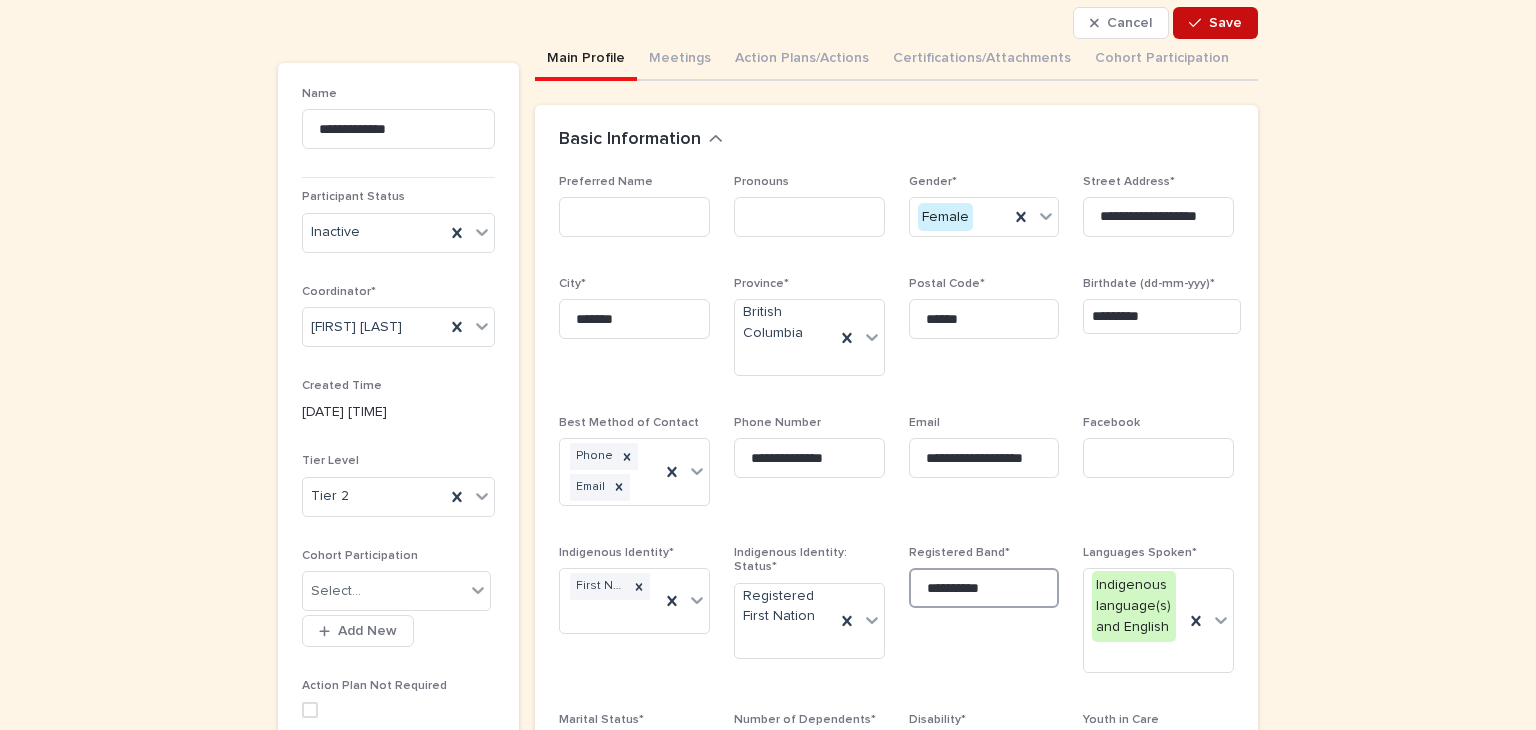 type on "**********" 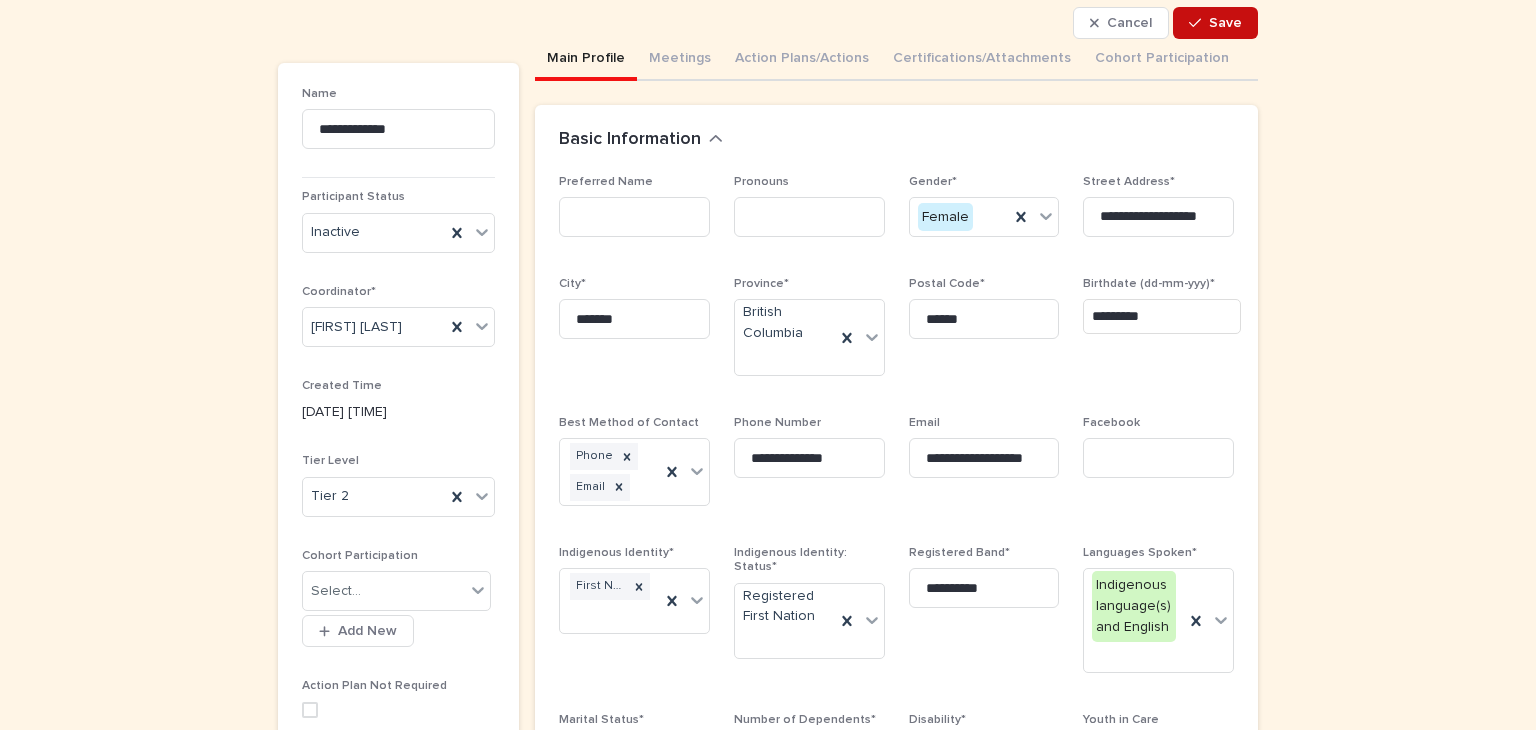 click on "Save" at bounding box center [1225, 23] 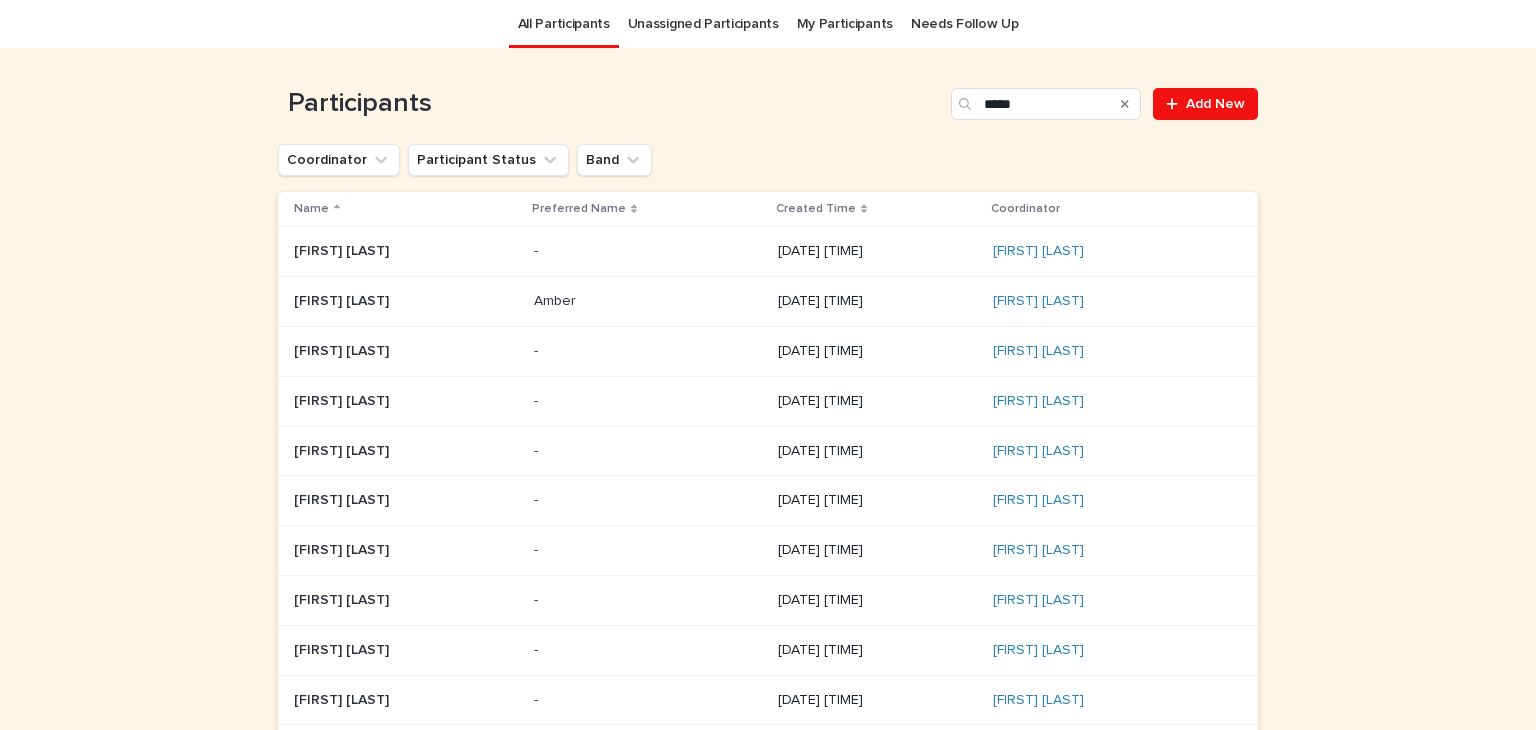 scroll, scrollTop: 64, scrollLeft: 0, axis: vertical 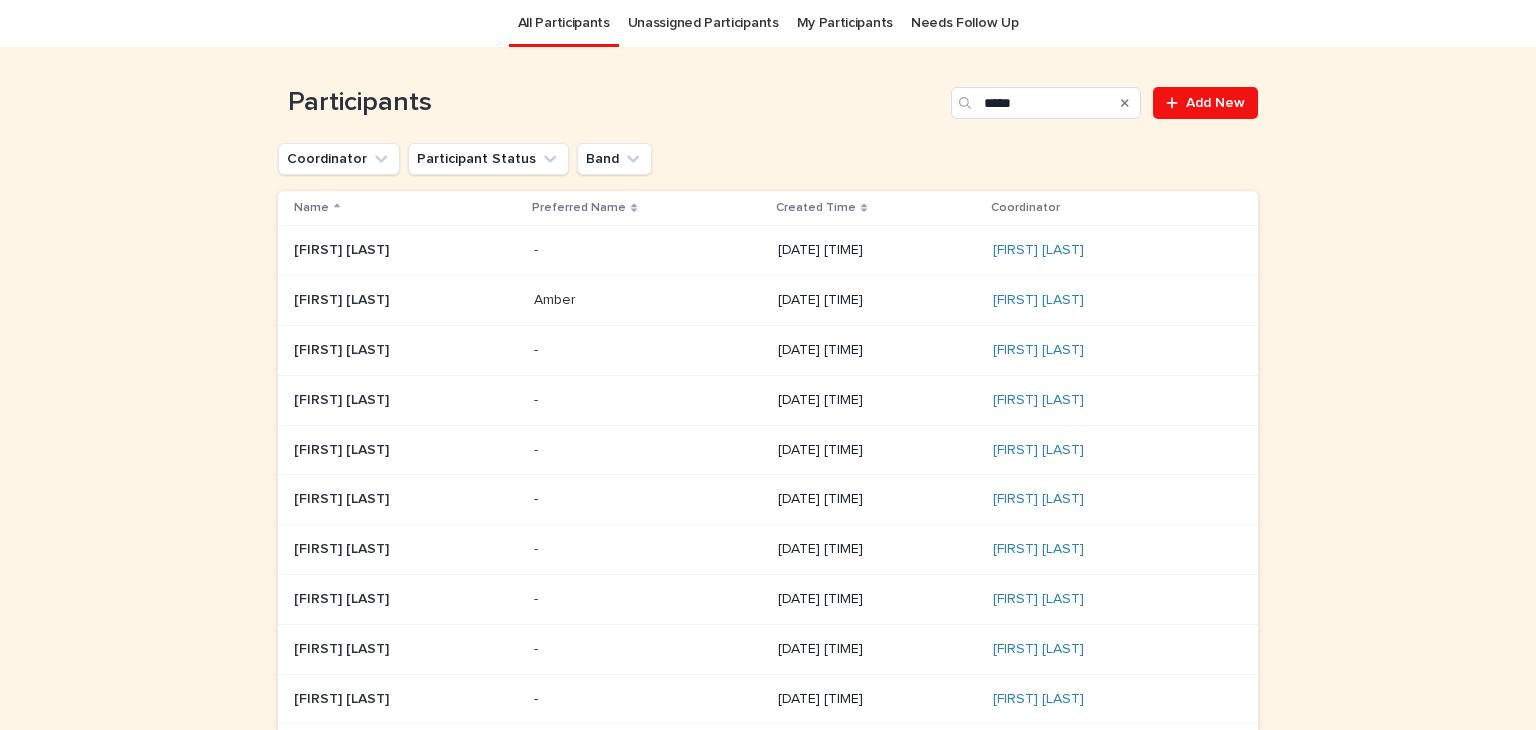 click at bounding box center [406, 499] 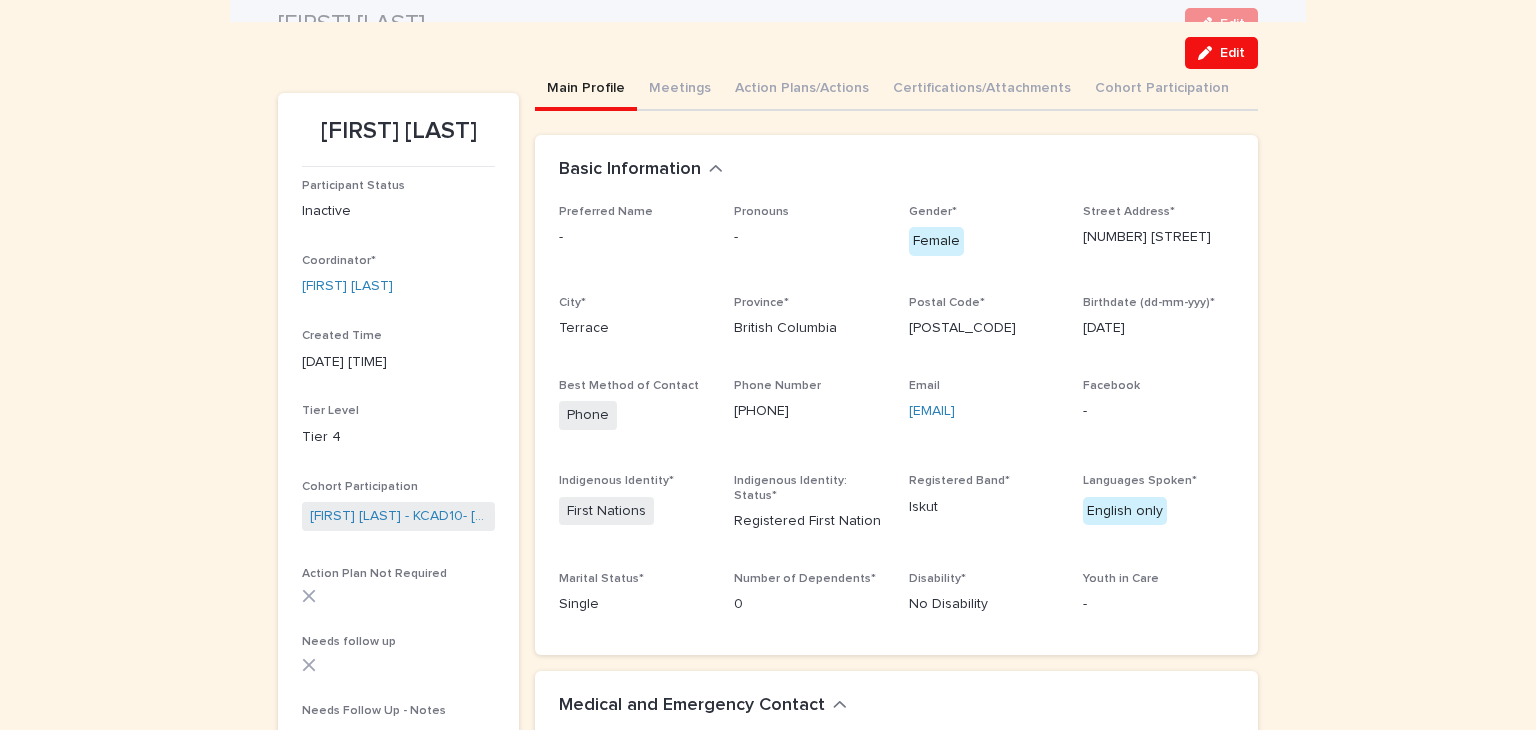 scroll, scrollTop: 51, scrollLeft: 0, axis: vertical 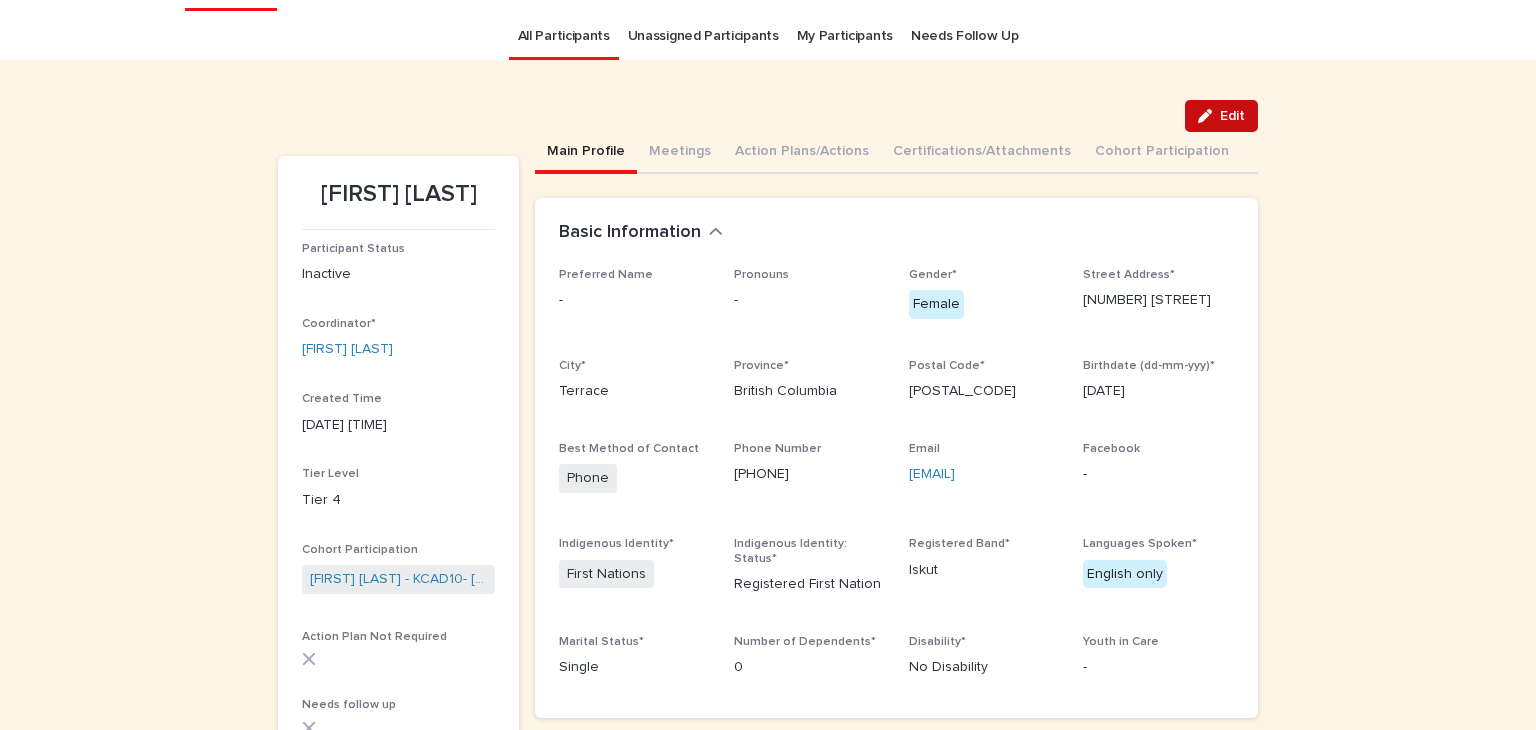 click on "Edit" at bounding box center (1232, 116) 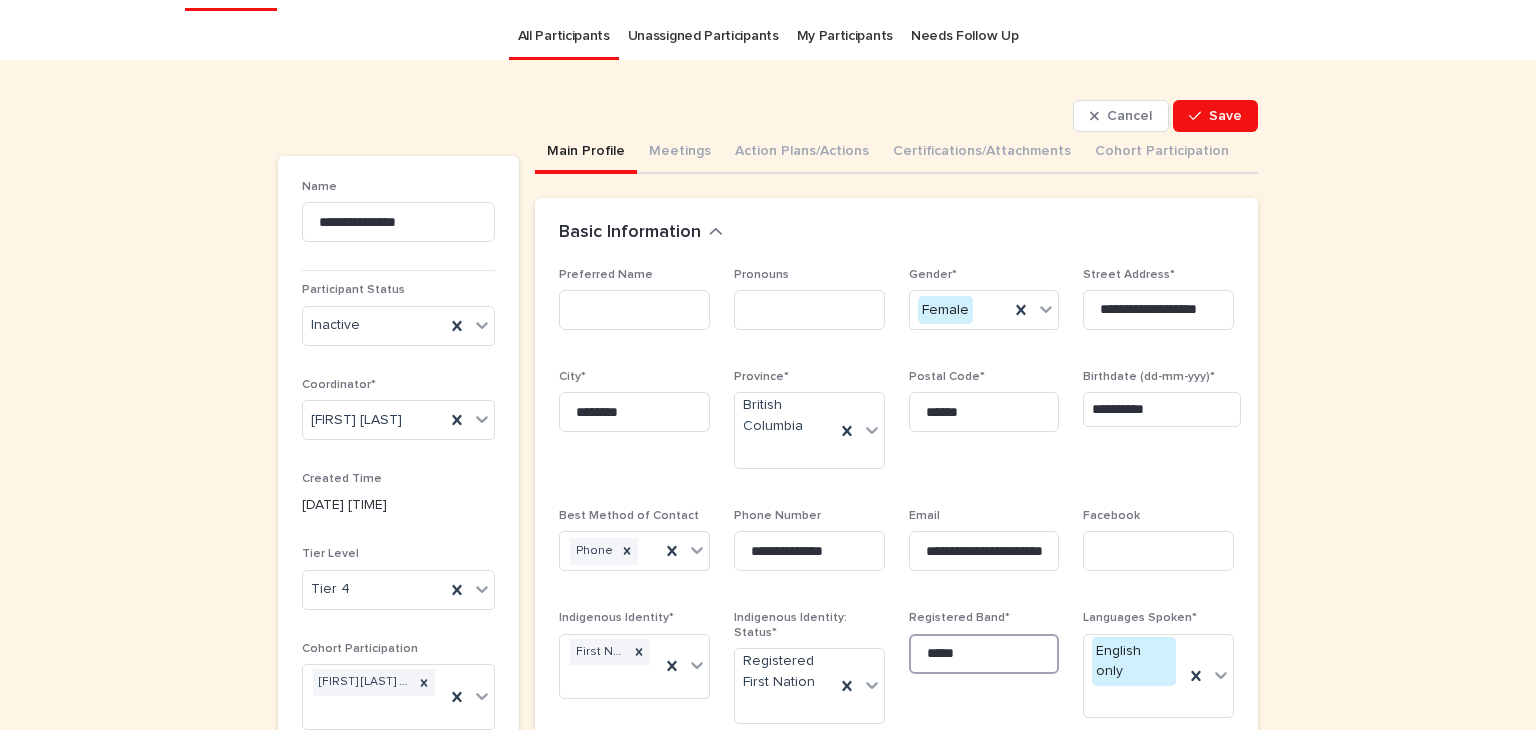 click on "*****" at bounding box center (984, 654) 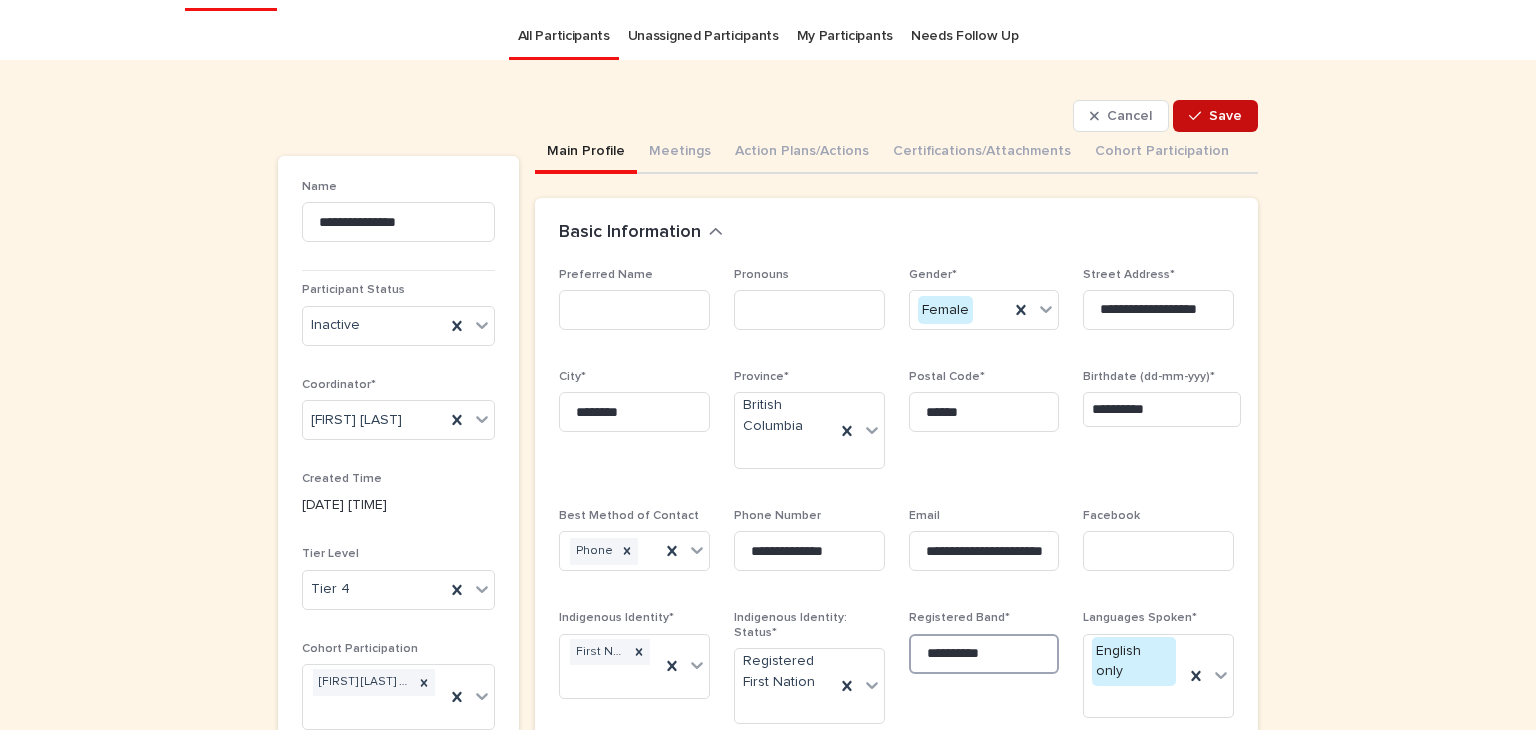 type on "**********" 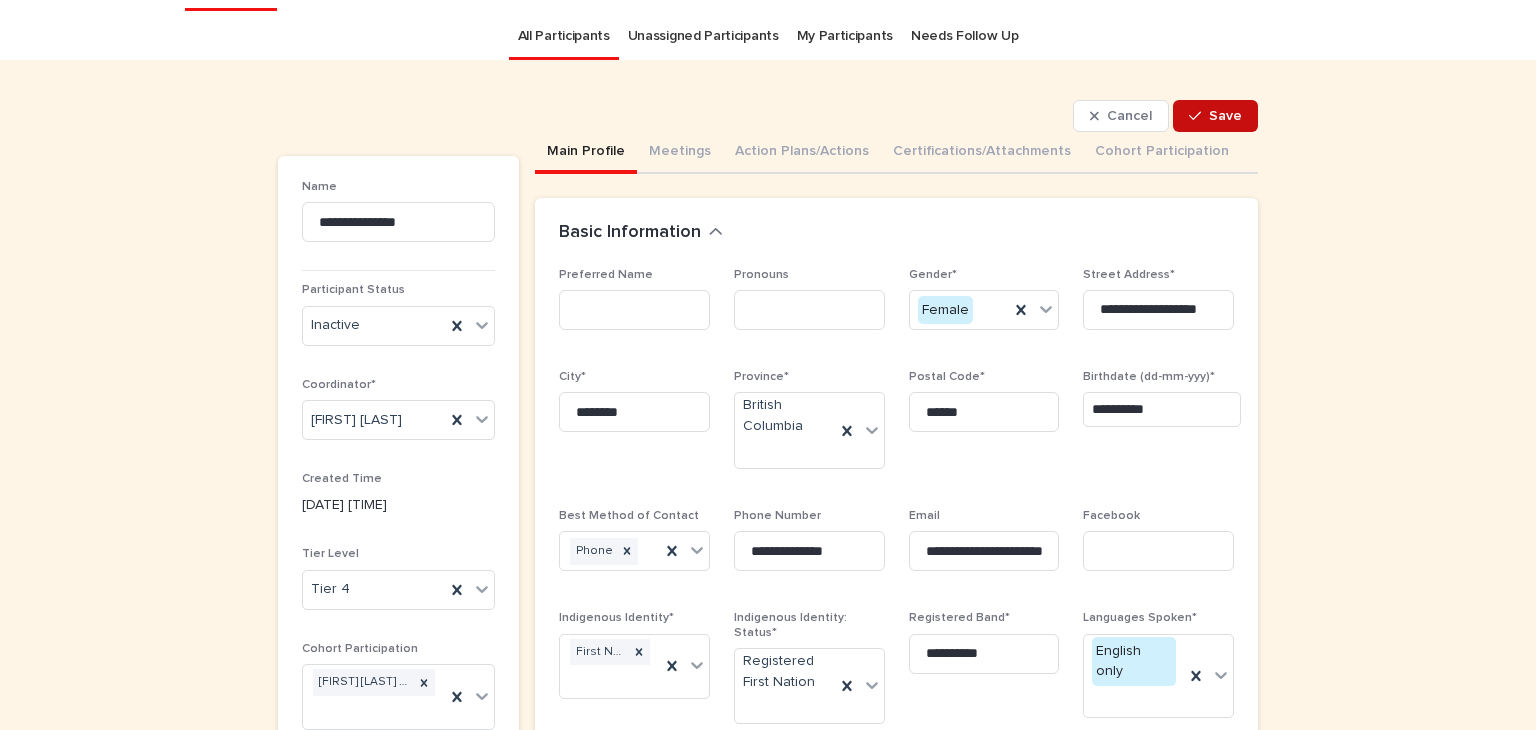 click on "Save" at bounding box center [1225, 116] 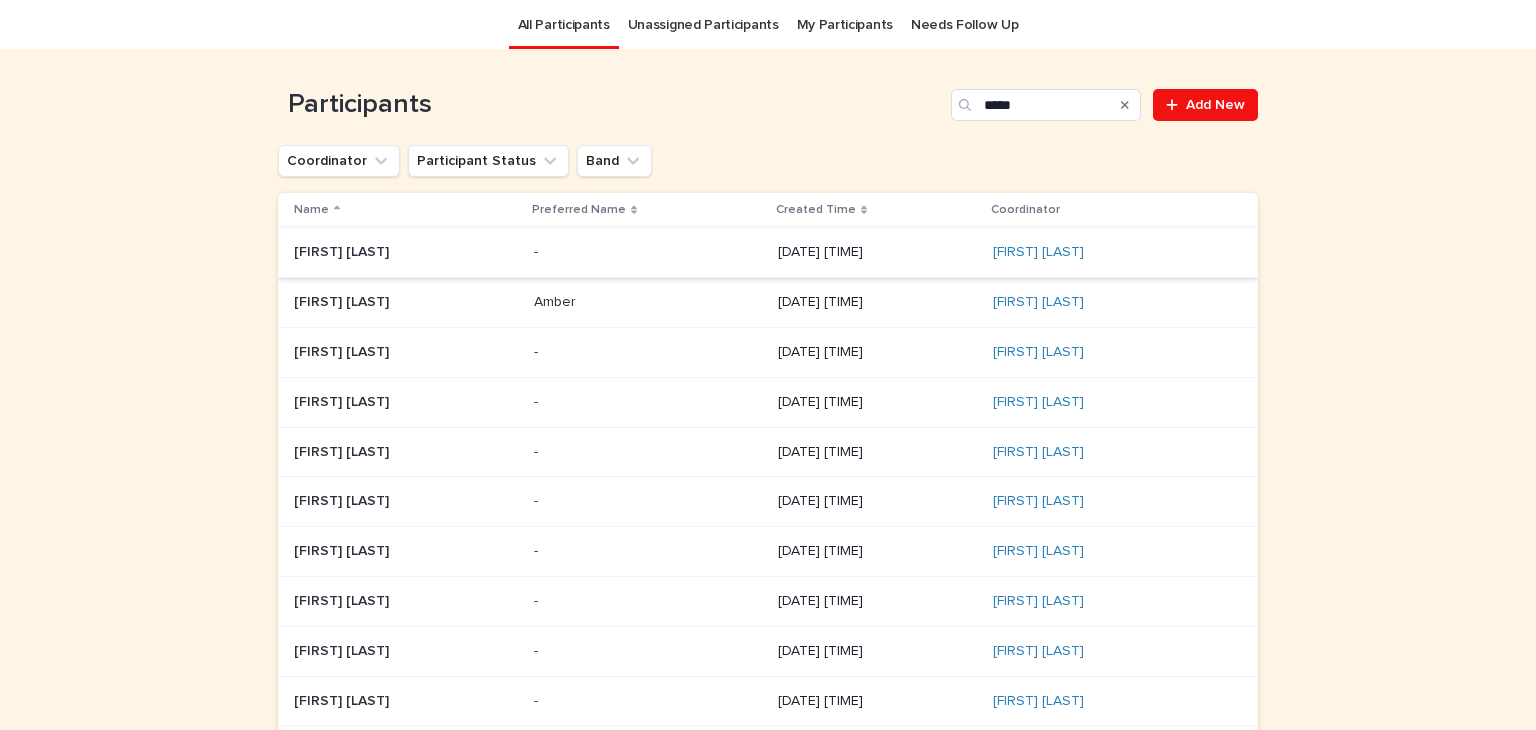 scroll, scrollTop: 64, scrollLeft: 0, axis: vertical 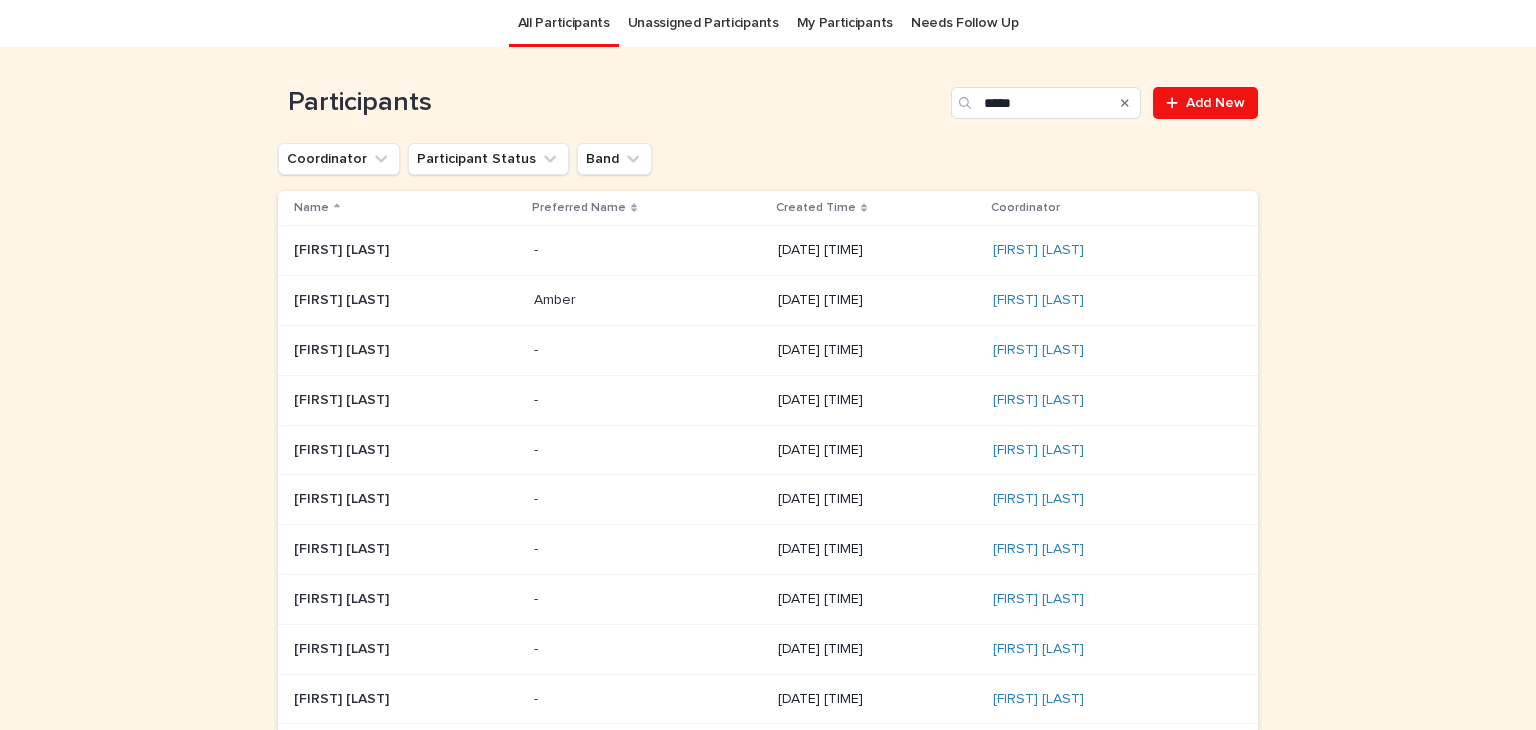click at bounding box center [648, 549] 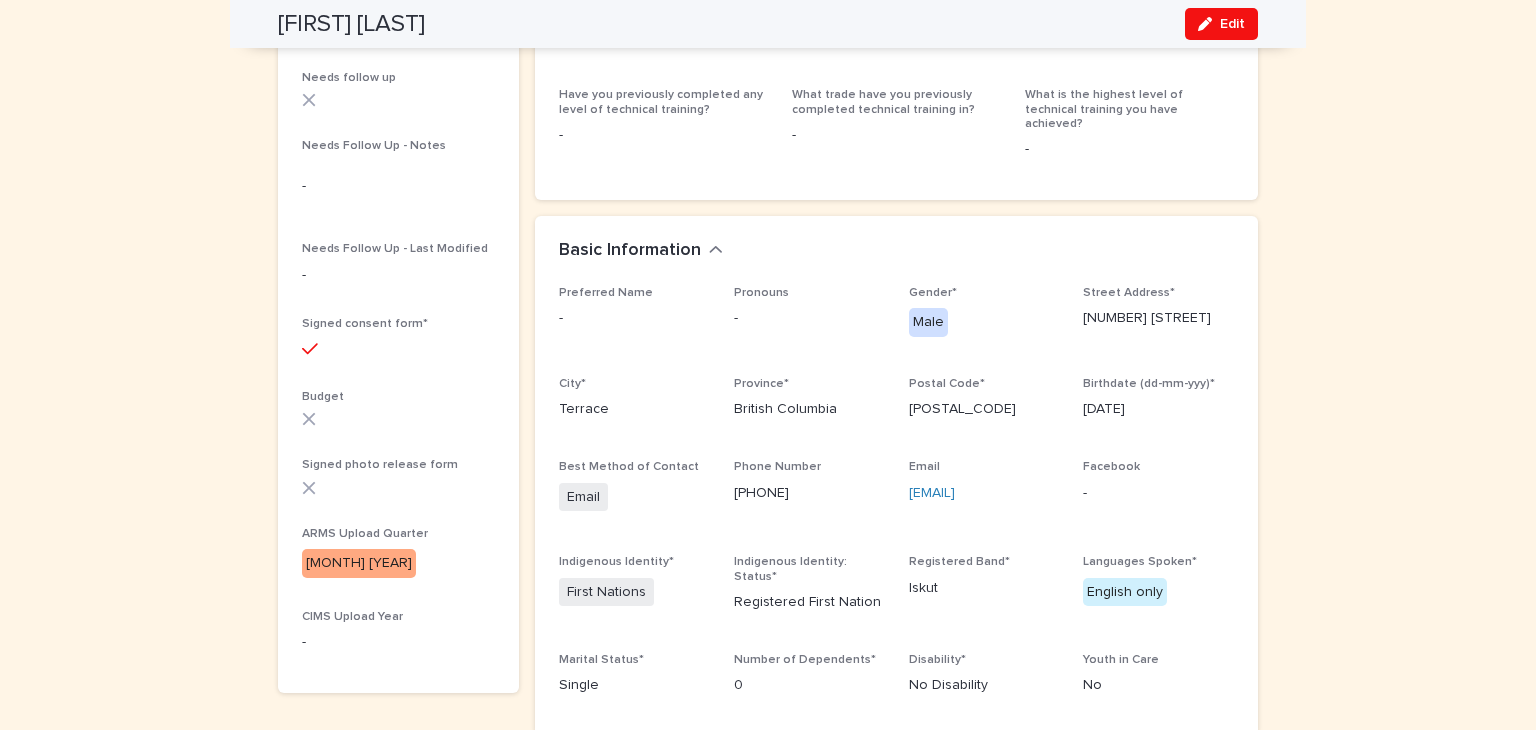 scroll, scrollTop: 796, scrollLeft: 0, axis: vertical 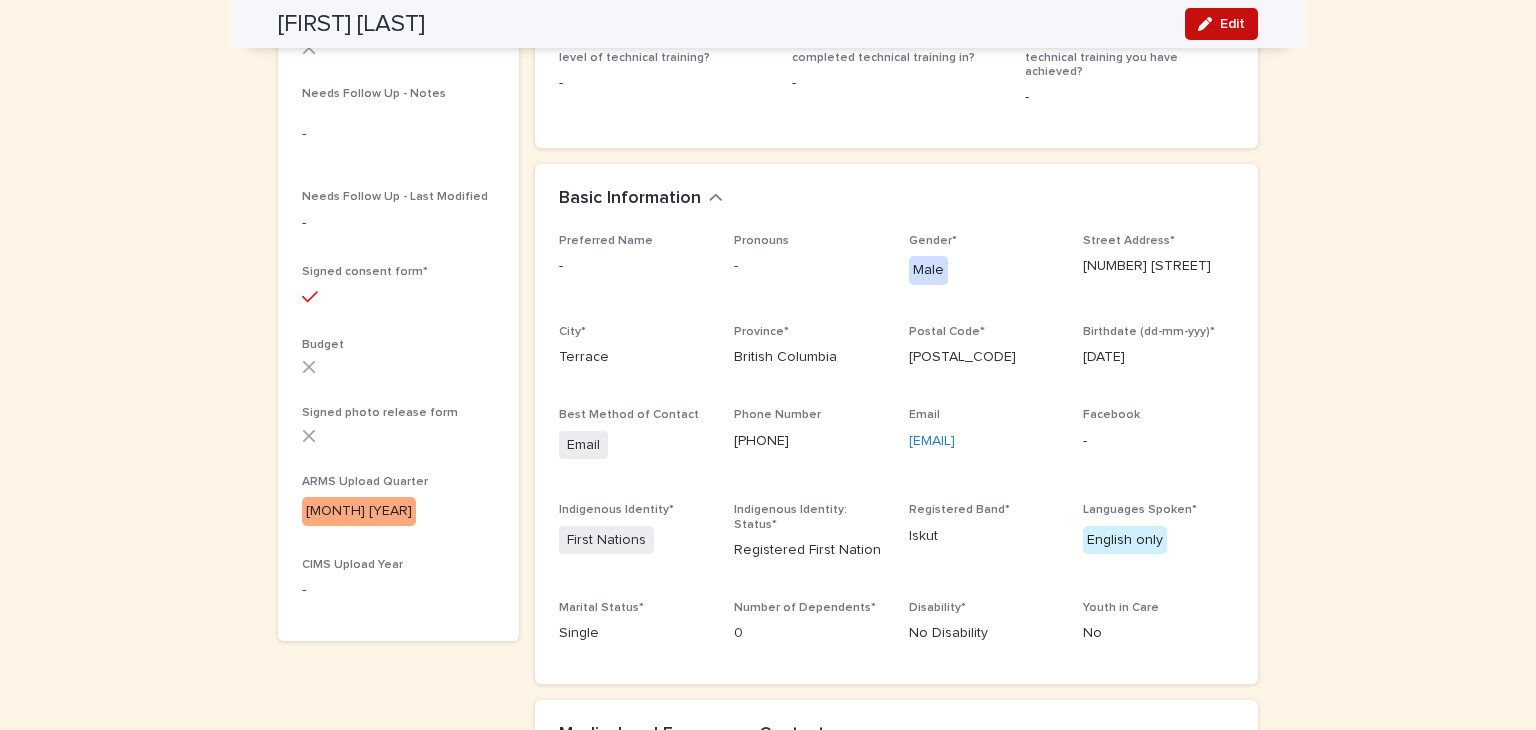 click on "Edit" at bounding box center [1232, 24] 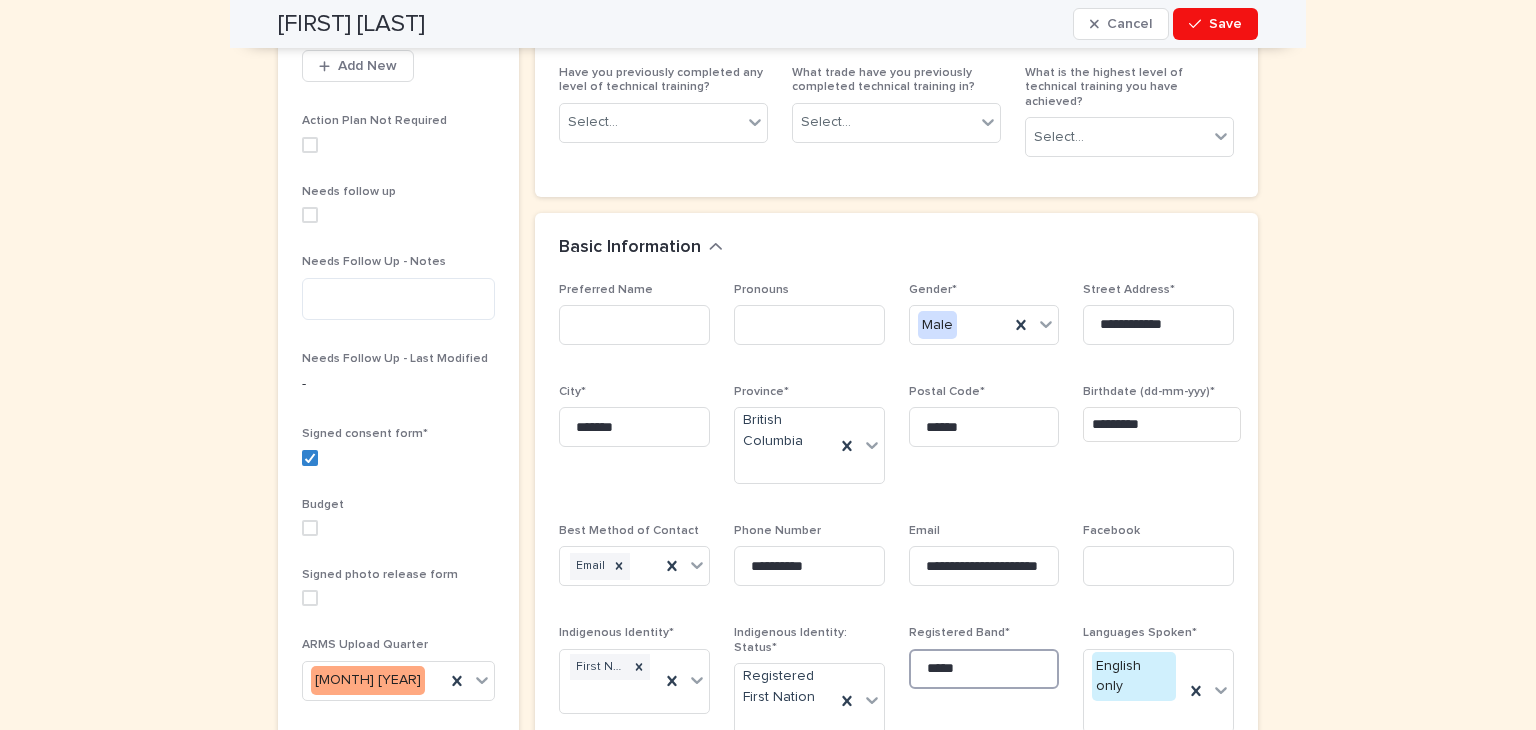 click on "*****" at bounding box center (984, 669) 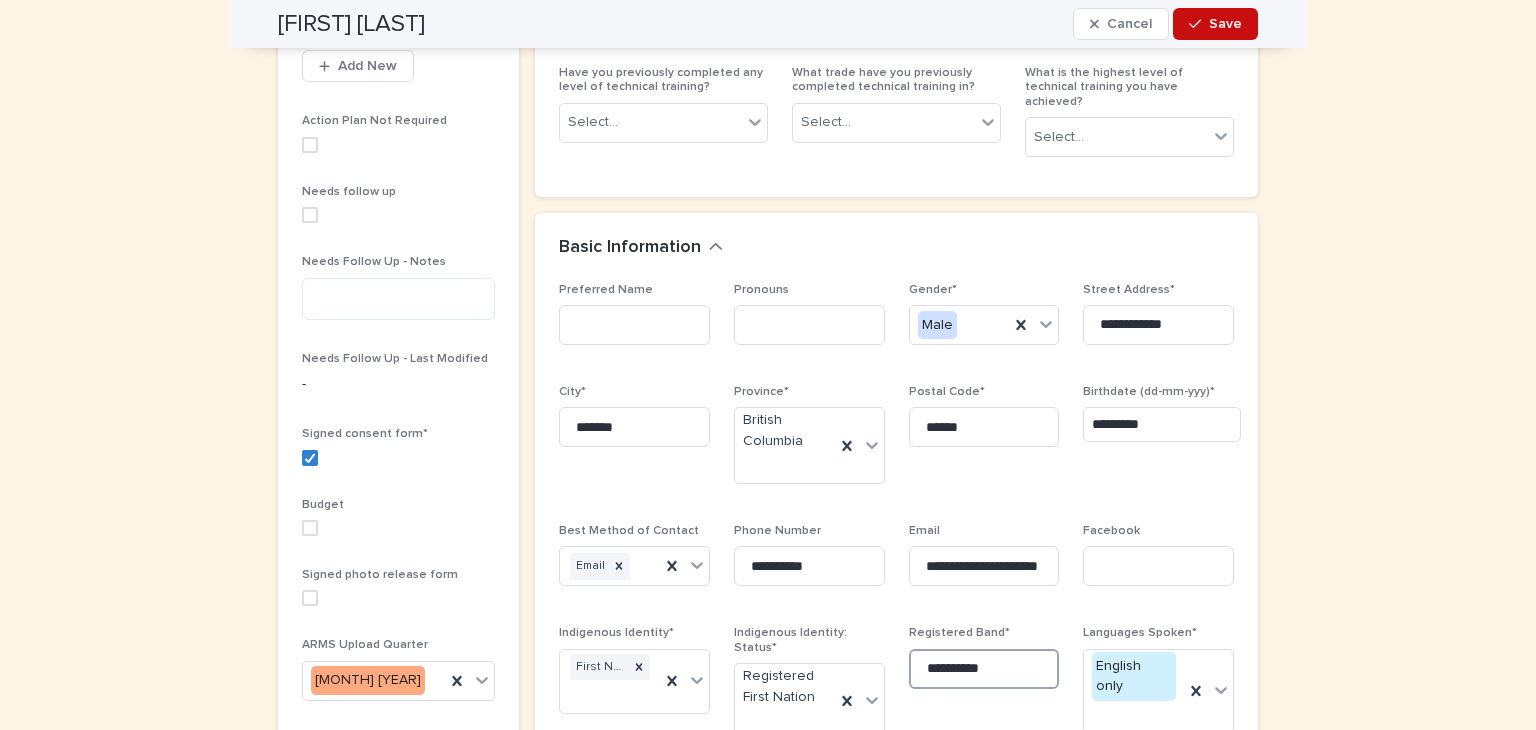 type on "**********" 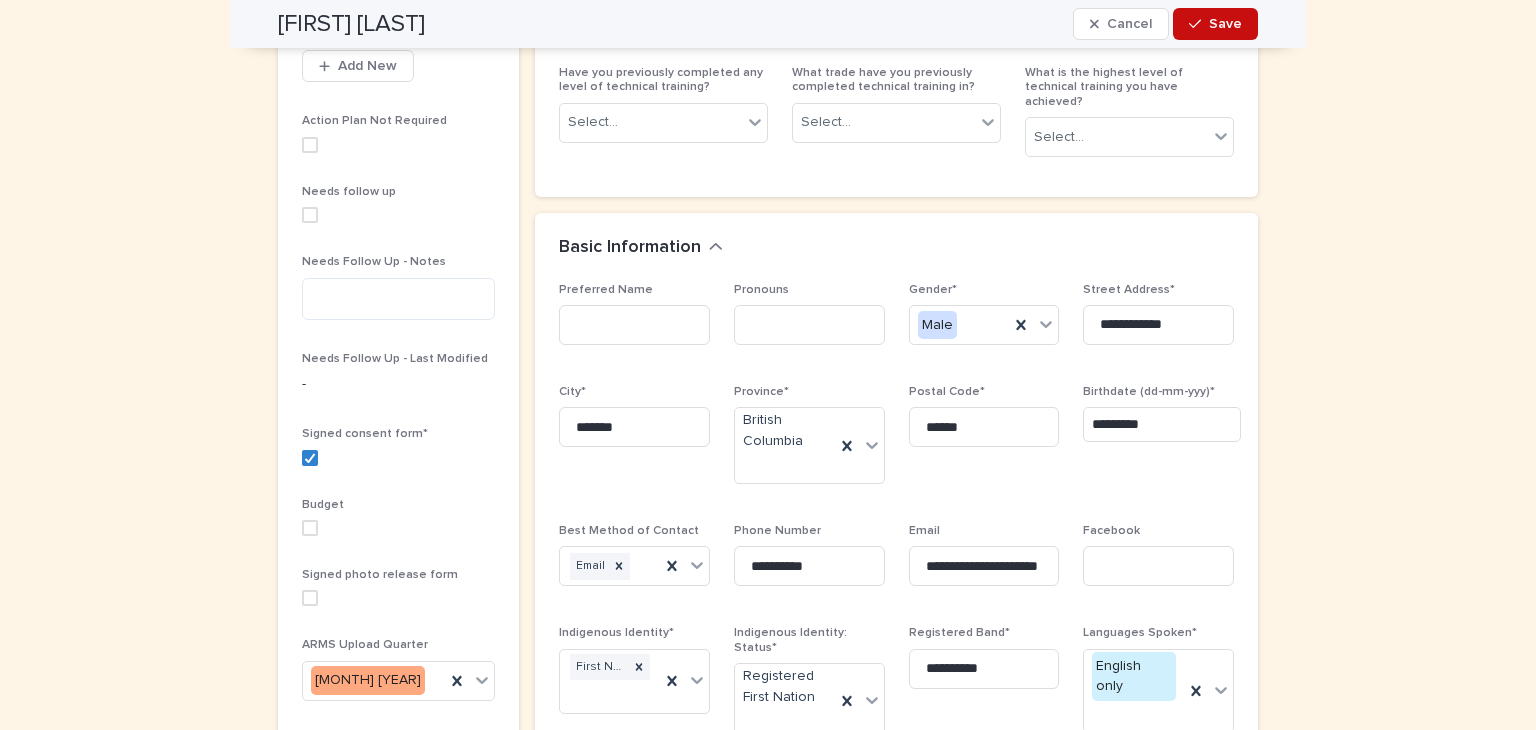 click on "Save" at bounding box center (1215, 24) 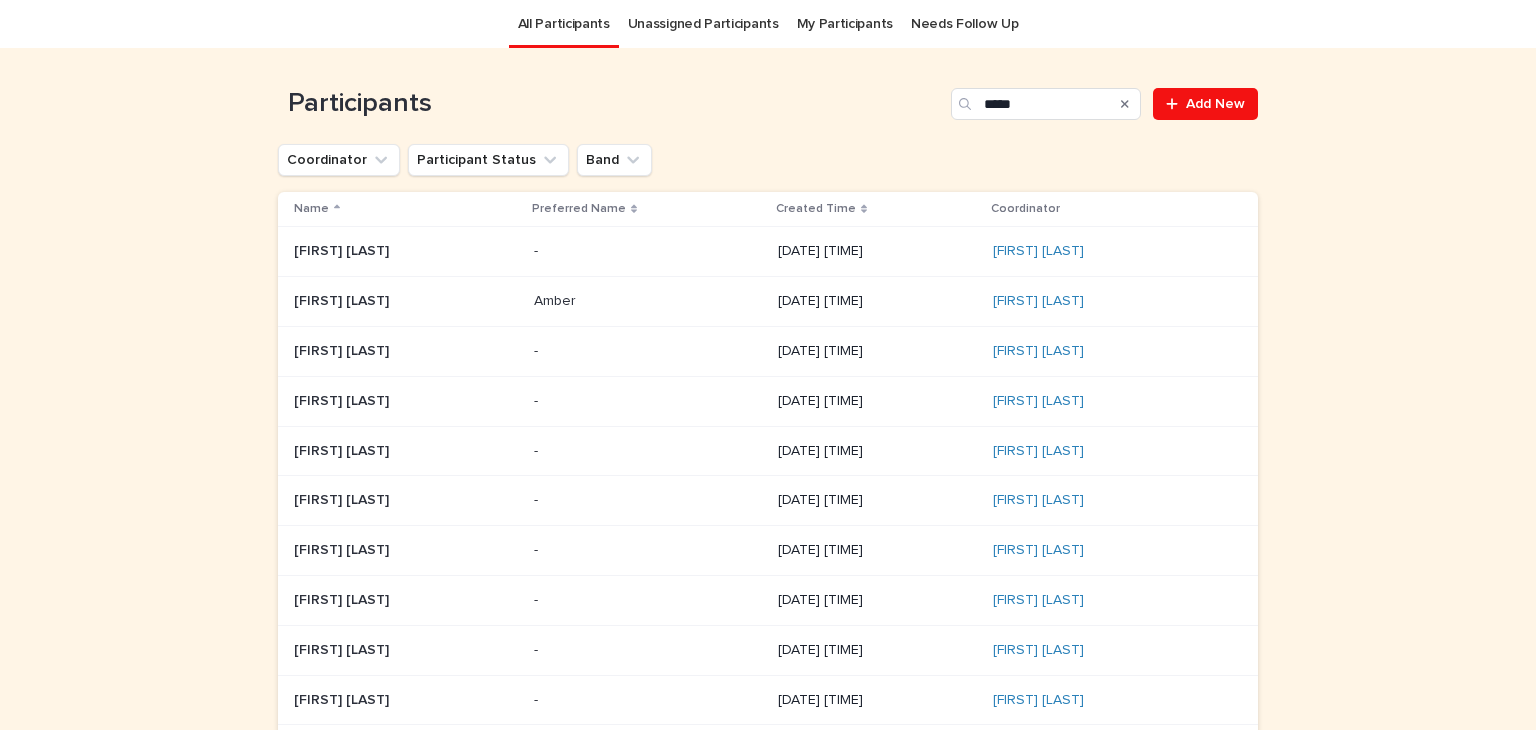 scroll, scrollTop: 64, scrollLeft: 0, axis: vertical 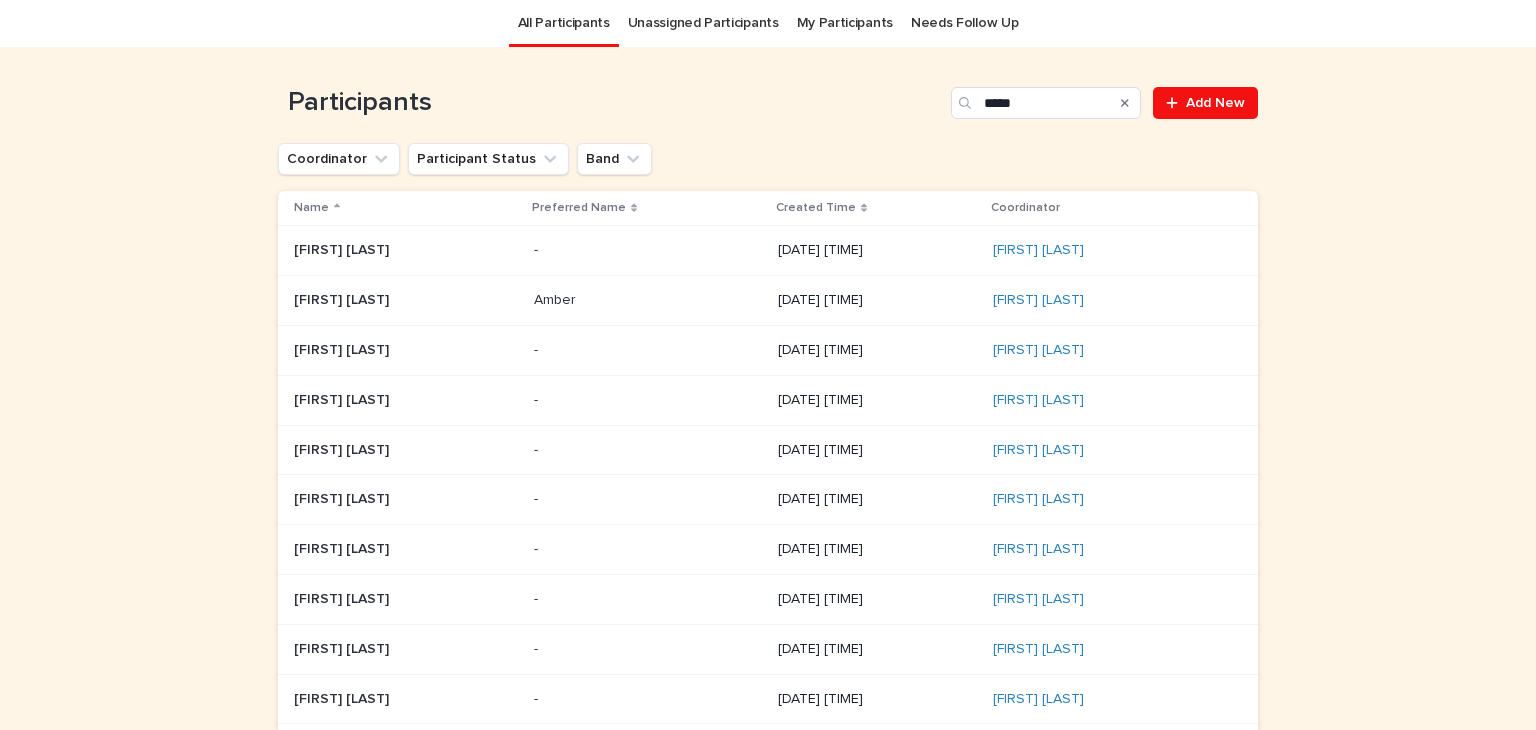 click at bounding box center [406, 599] 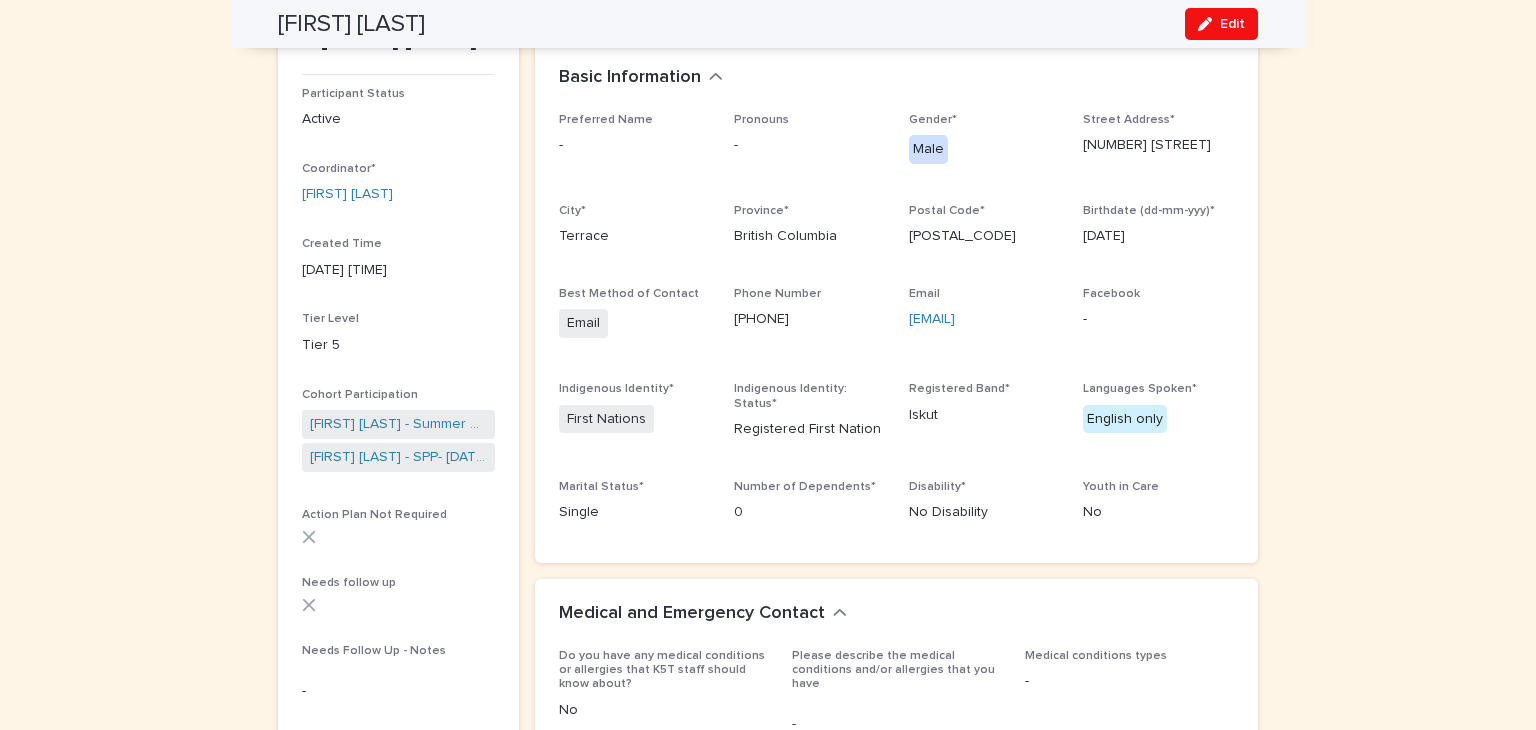 scroll, scrollTop: 148, scrollLeft: 0, axis: vertical 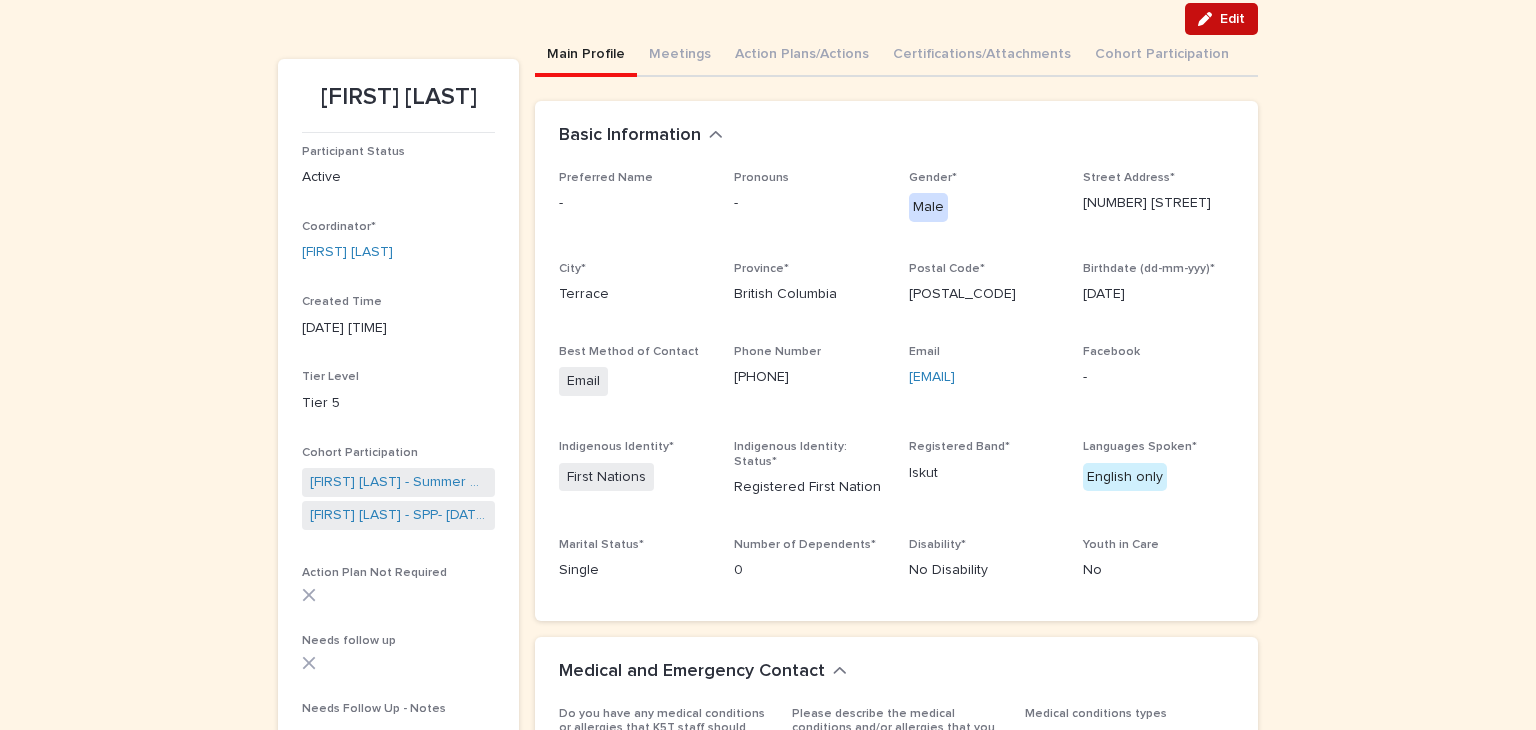 click on "Edit" at bounding box center (1232, 19) 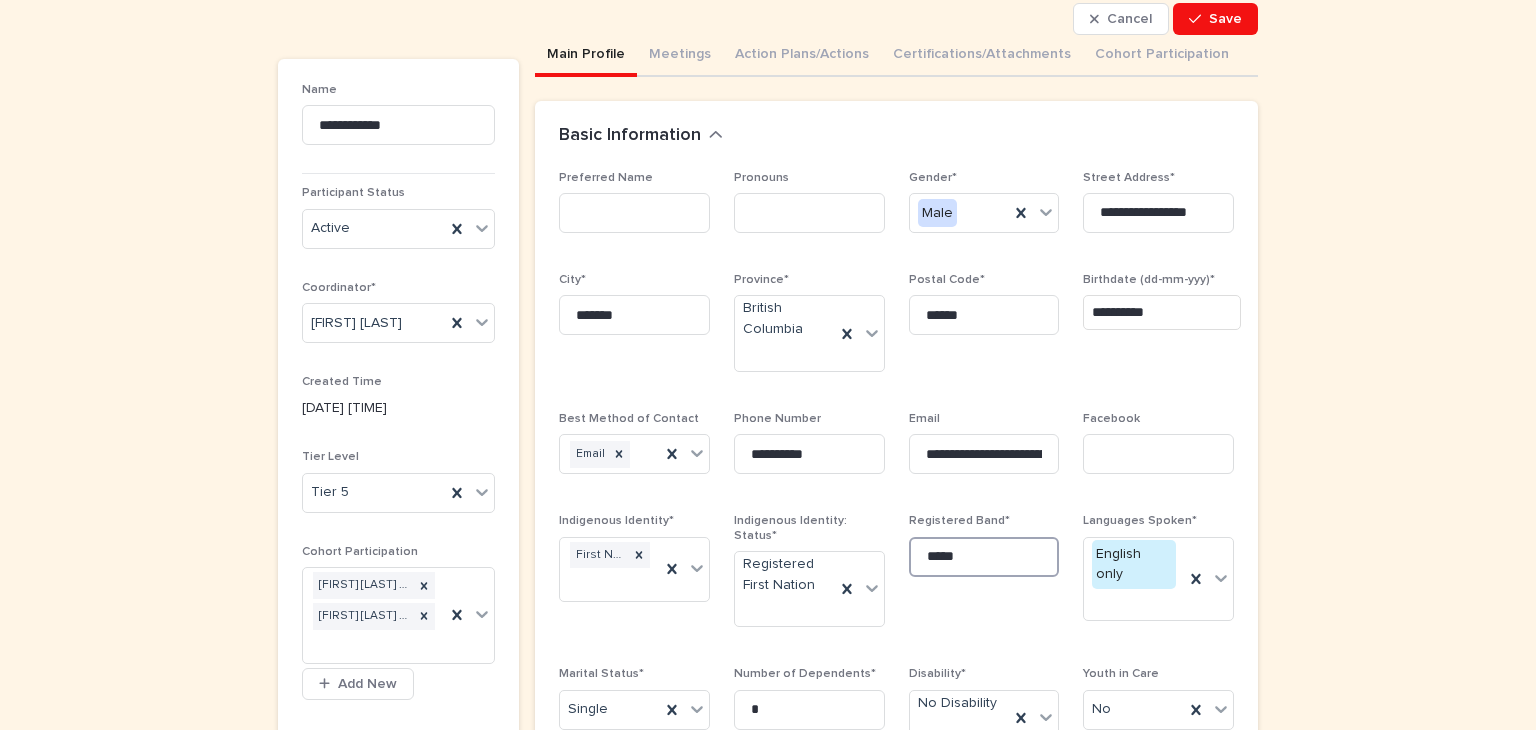 click on "*****" at bounding box center (984, 557) 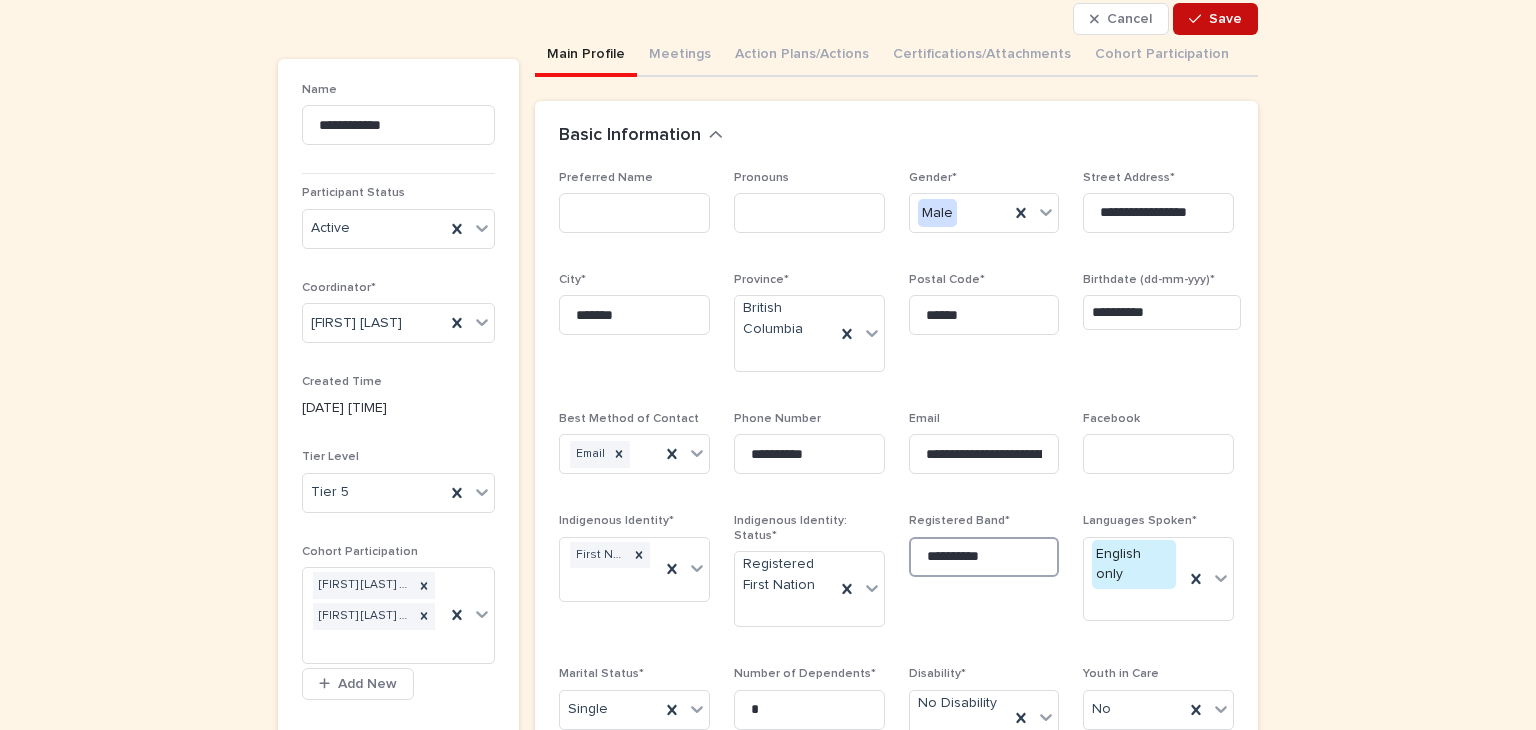 type on "**********" 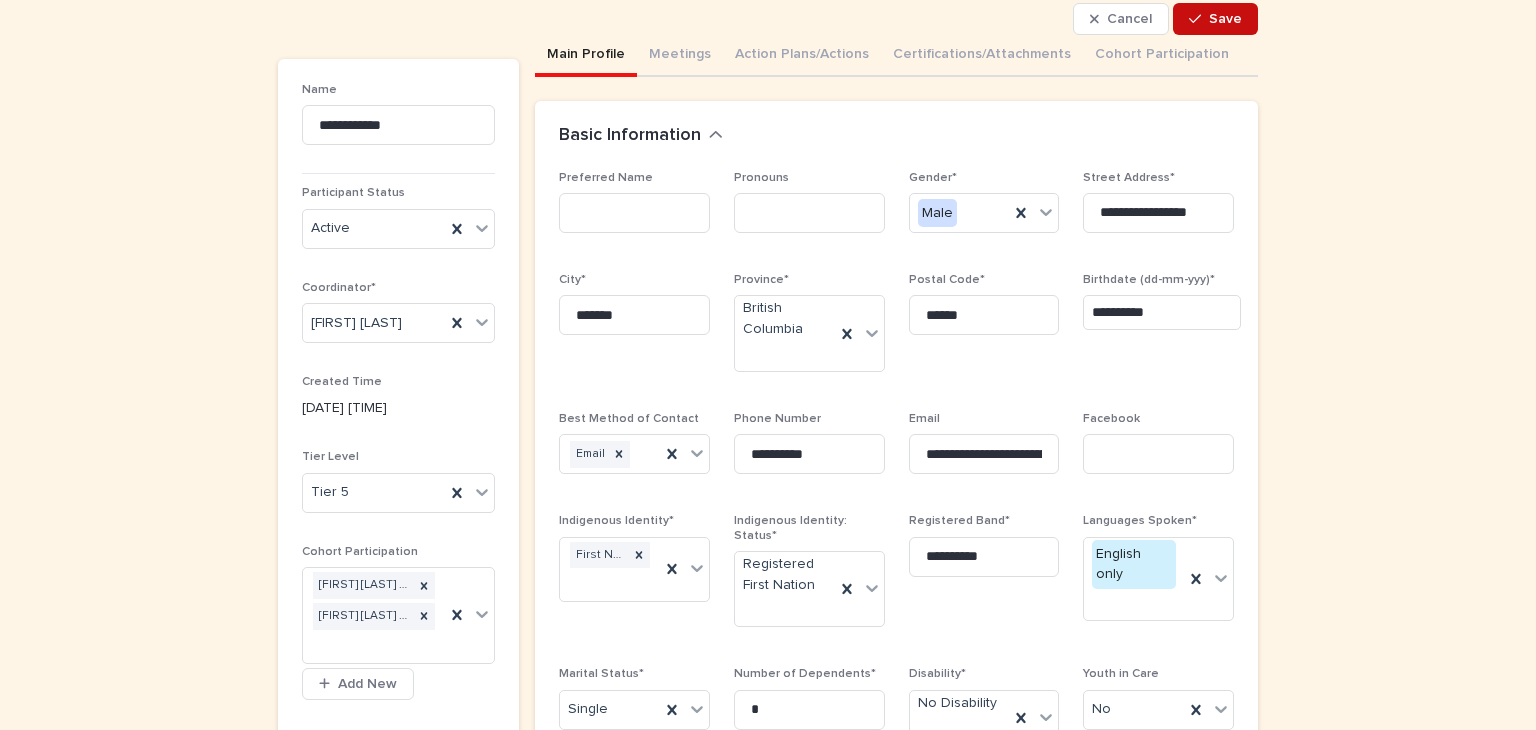 click on "Save" at bounding box center (1225, 19) 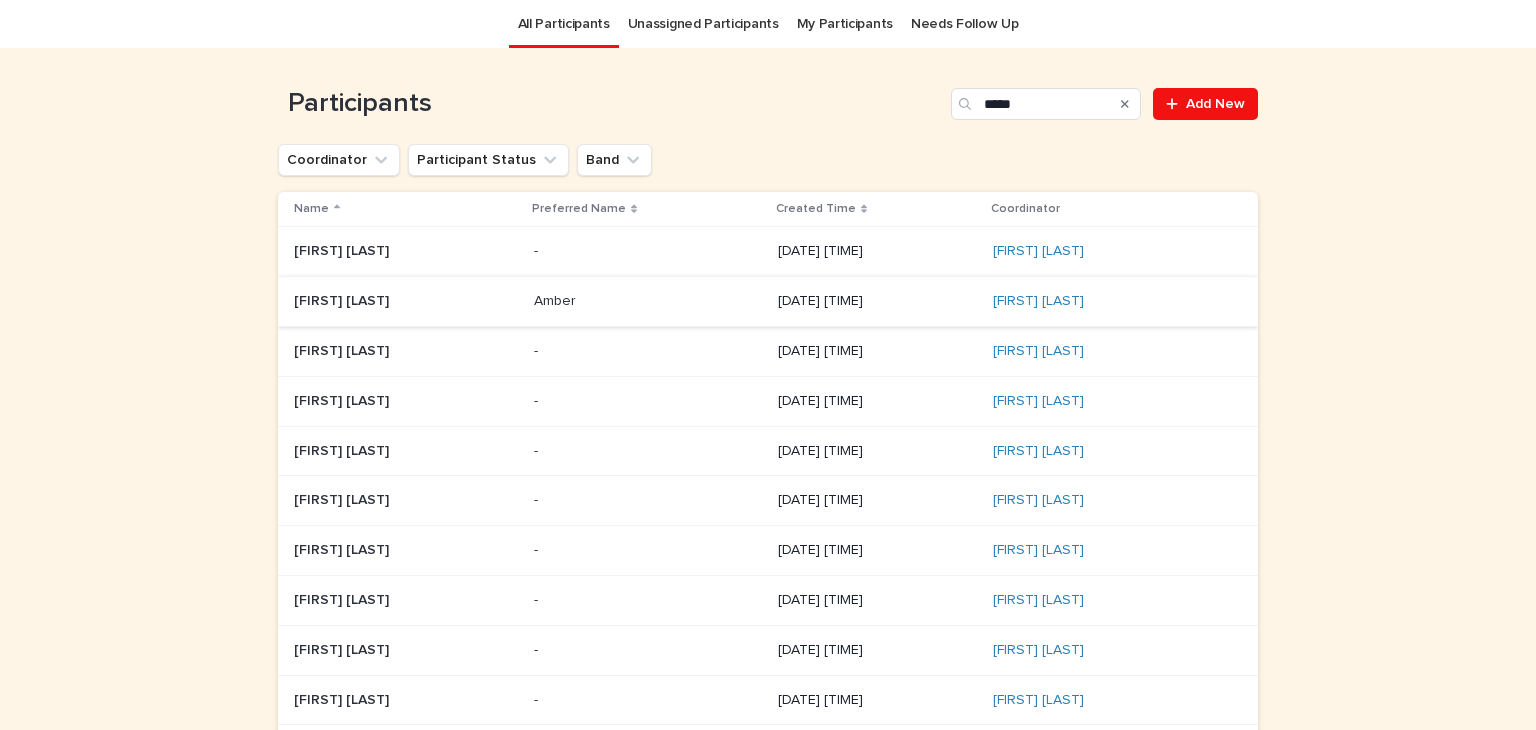 scroll, scrollTop: 64, scrollLeft: 0, axis: vertical 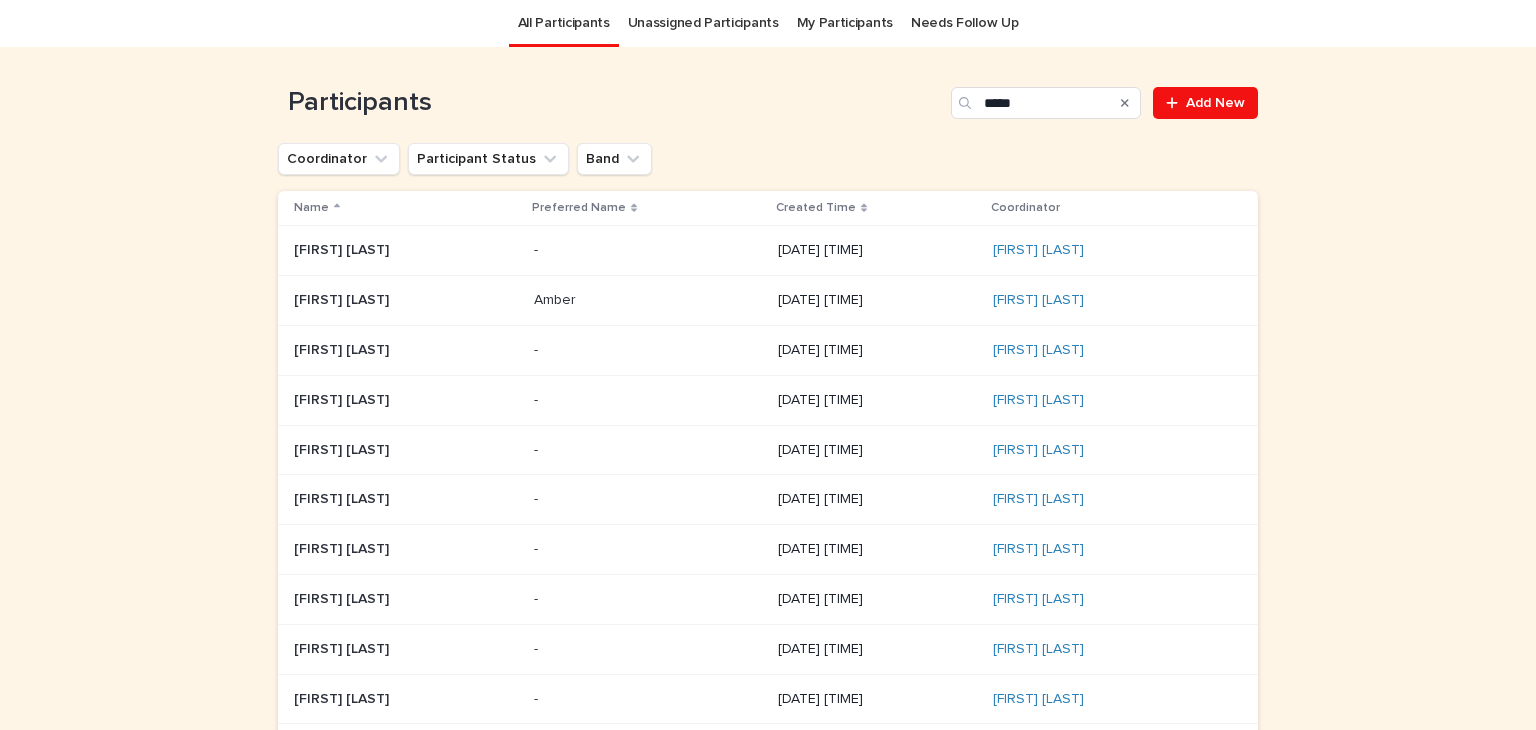 click at bounding box center (406, 649) 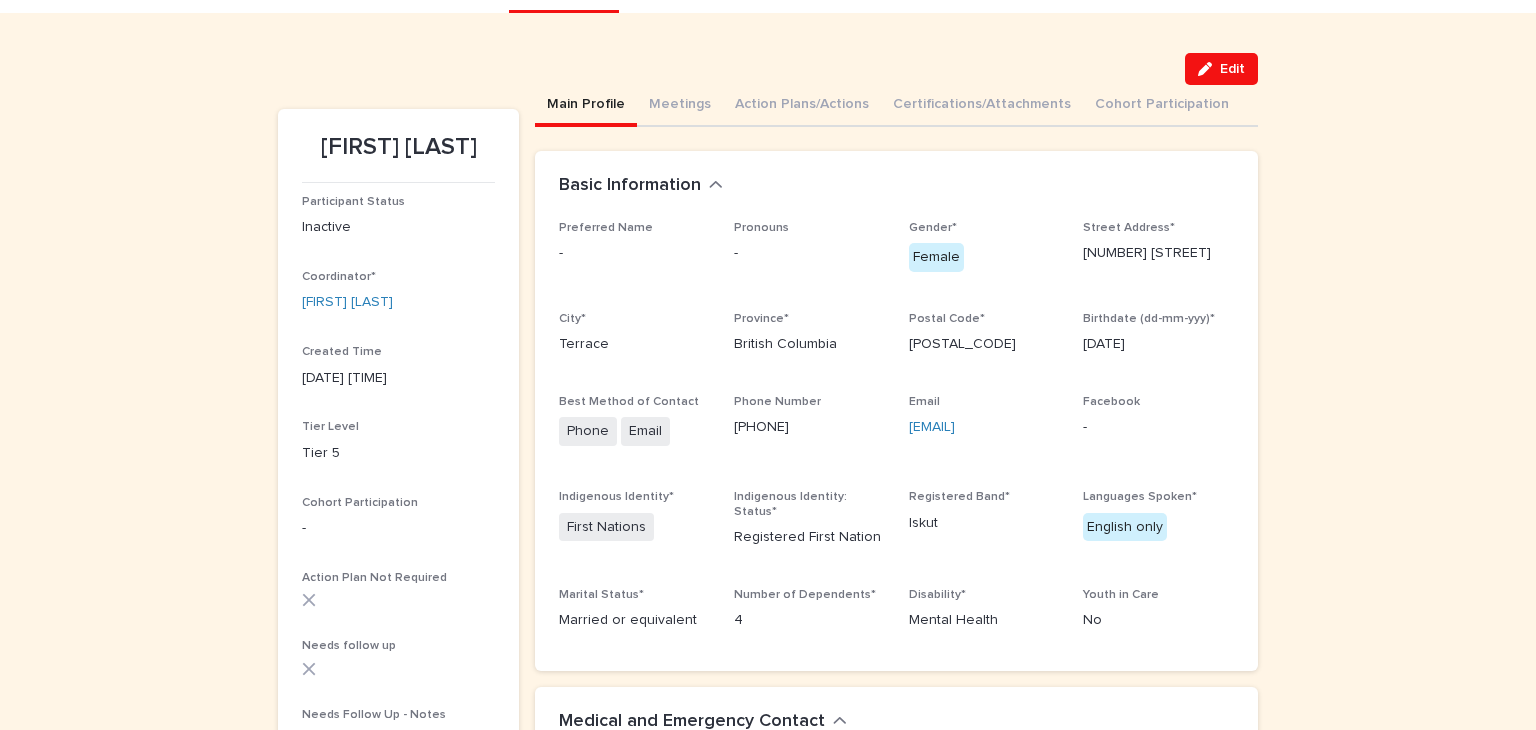 scroll, scrollTop: 95, scrollLeft: 0, axis: vertical 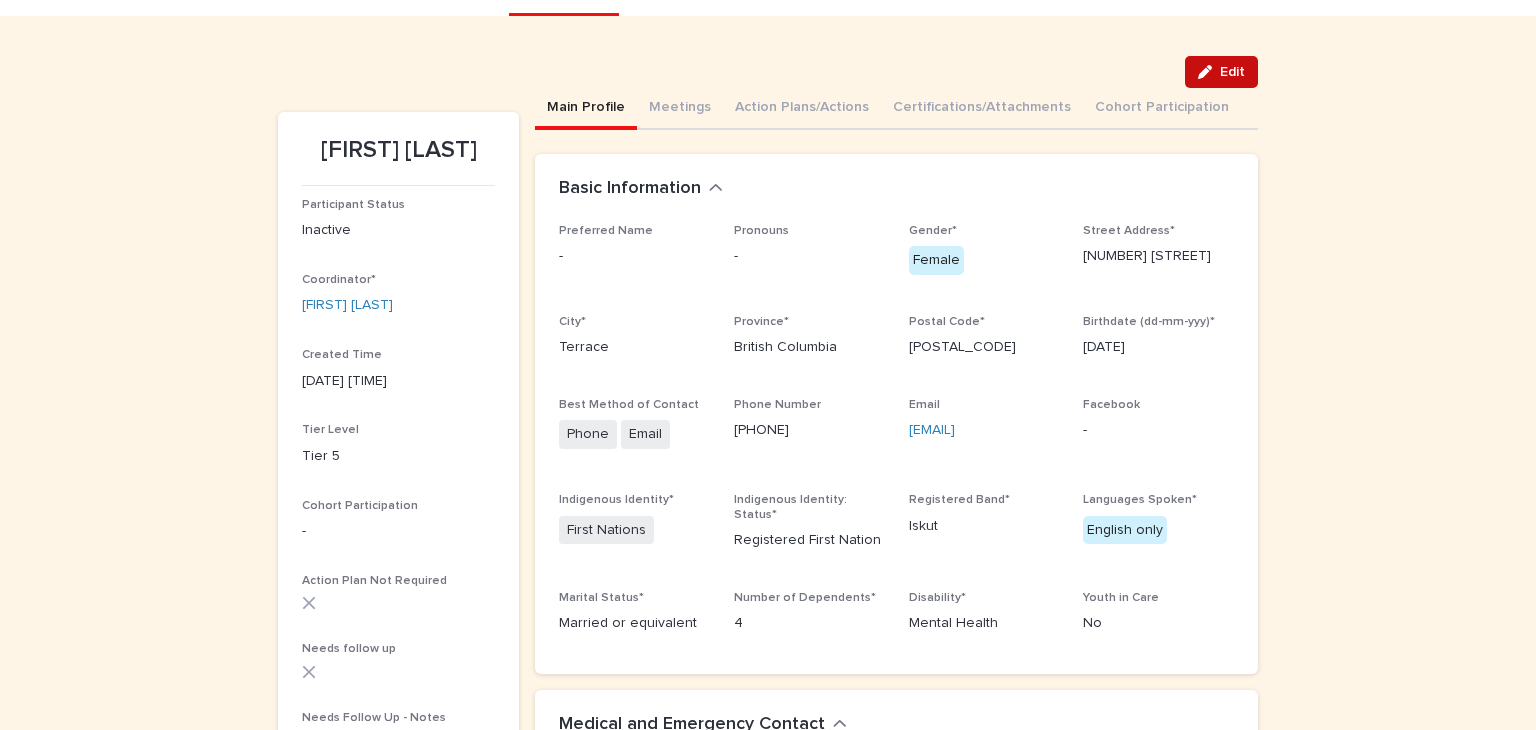 click on "Edit" at bounding box center (1232, 72) 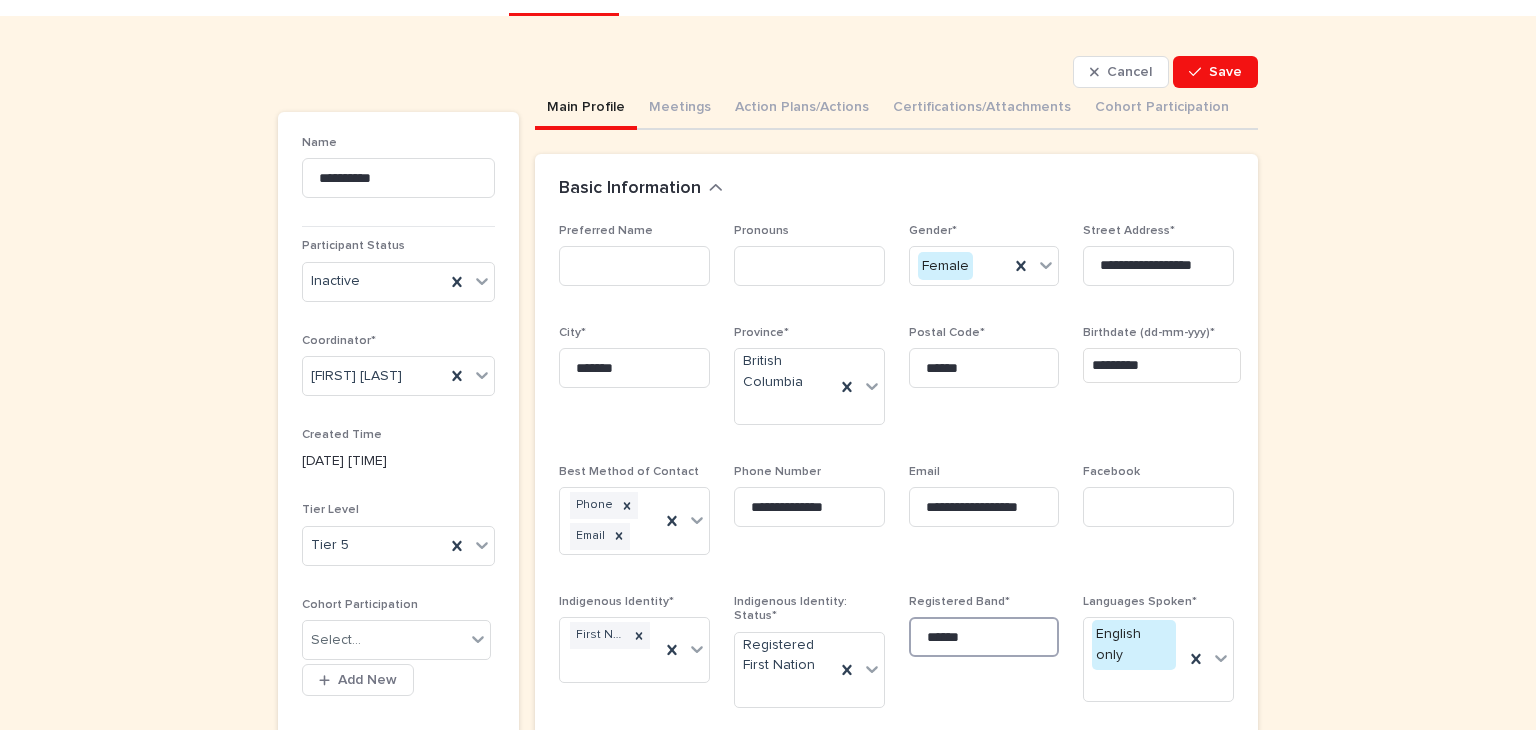 click on "*****" at bounding box center [984, 637] 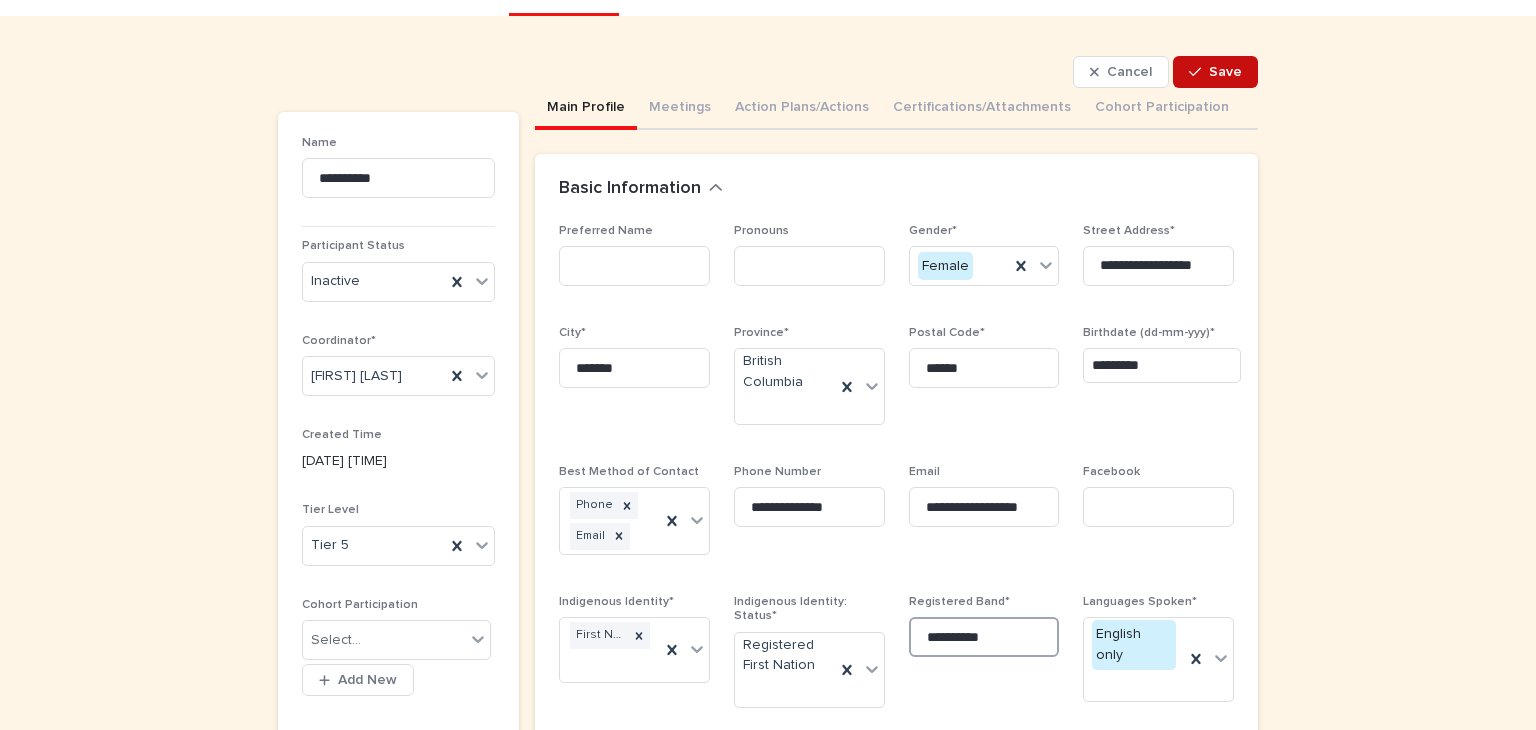 type on "**********" 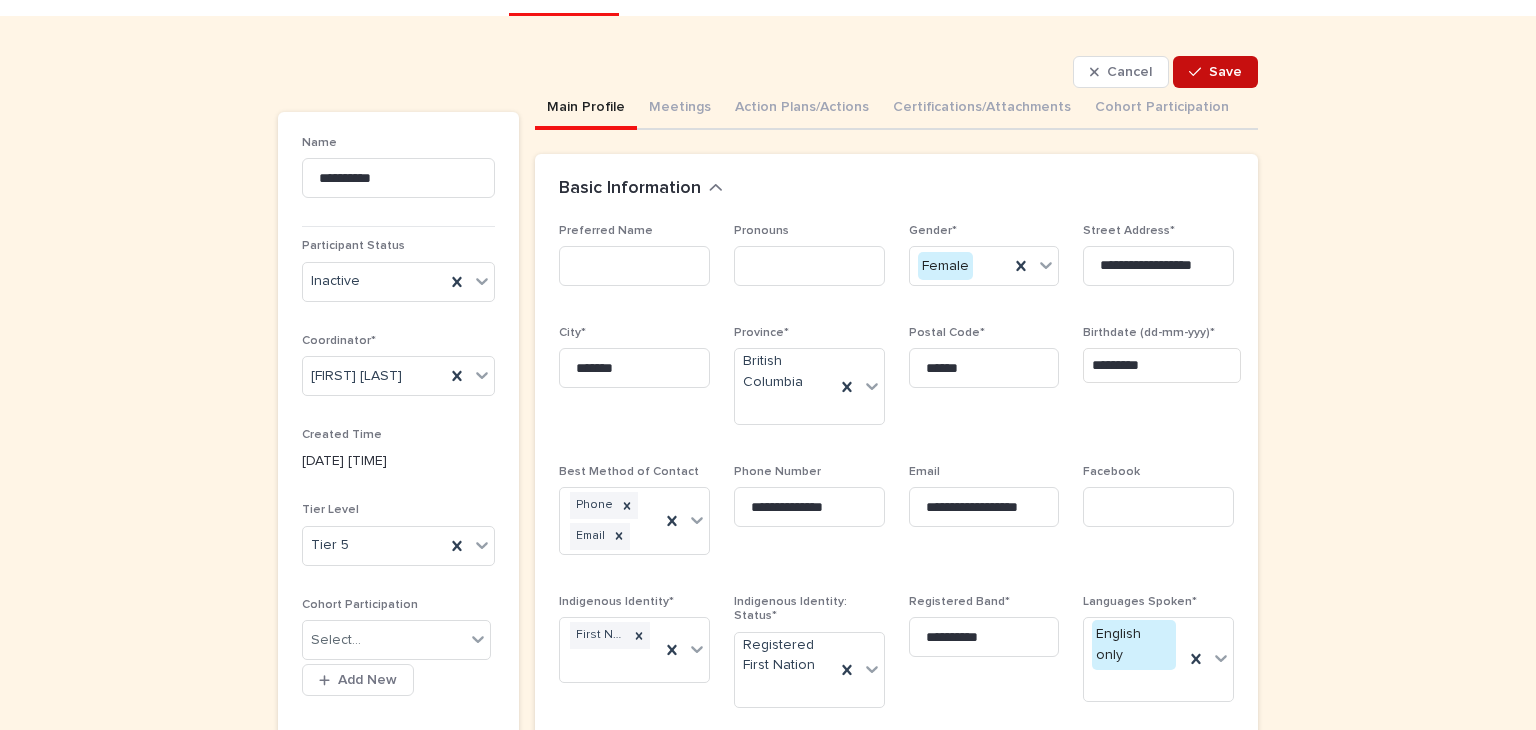 click on "Save" at bounding box center [1225, 72] 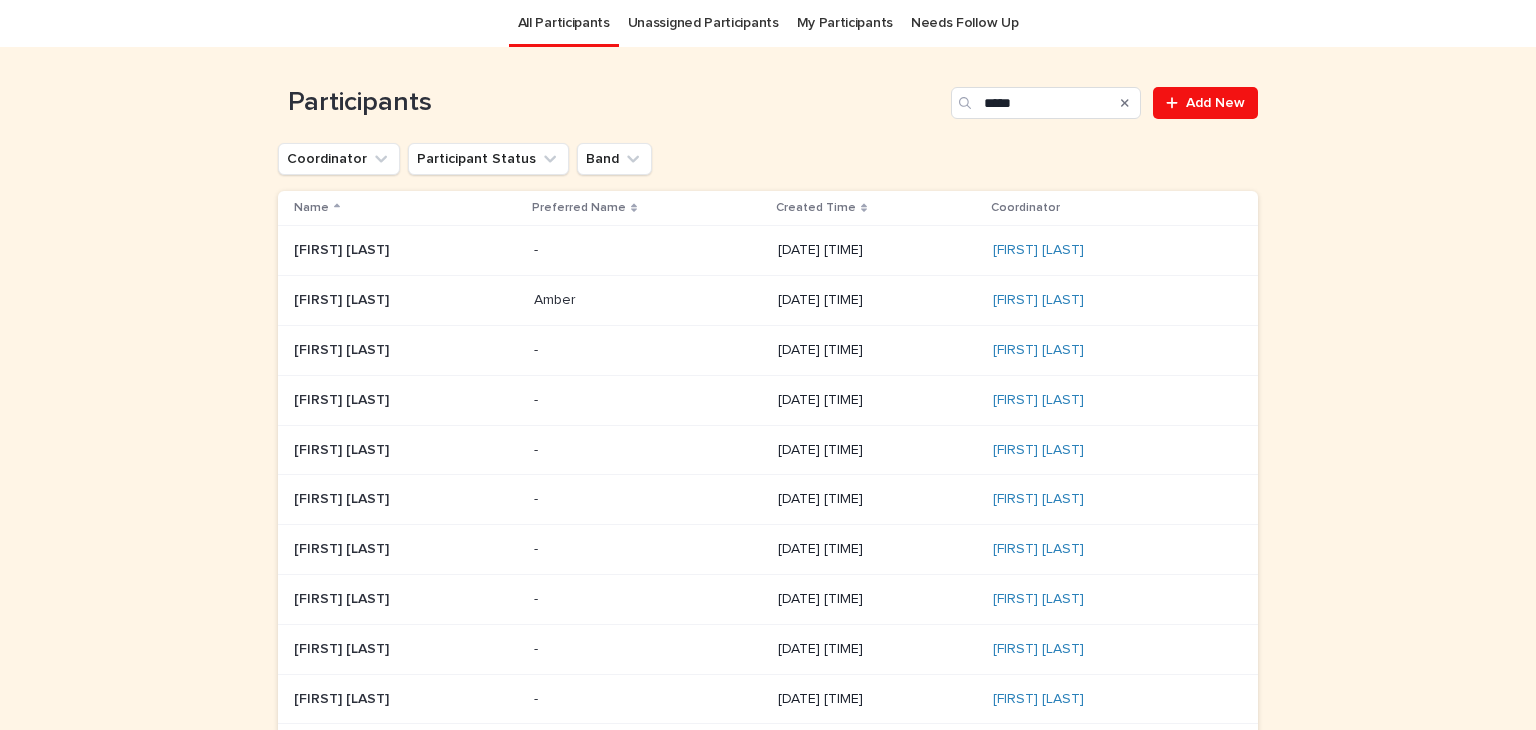 scroll, scrollTop: 226, scrollLeft: 0, axis: vertical 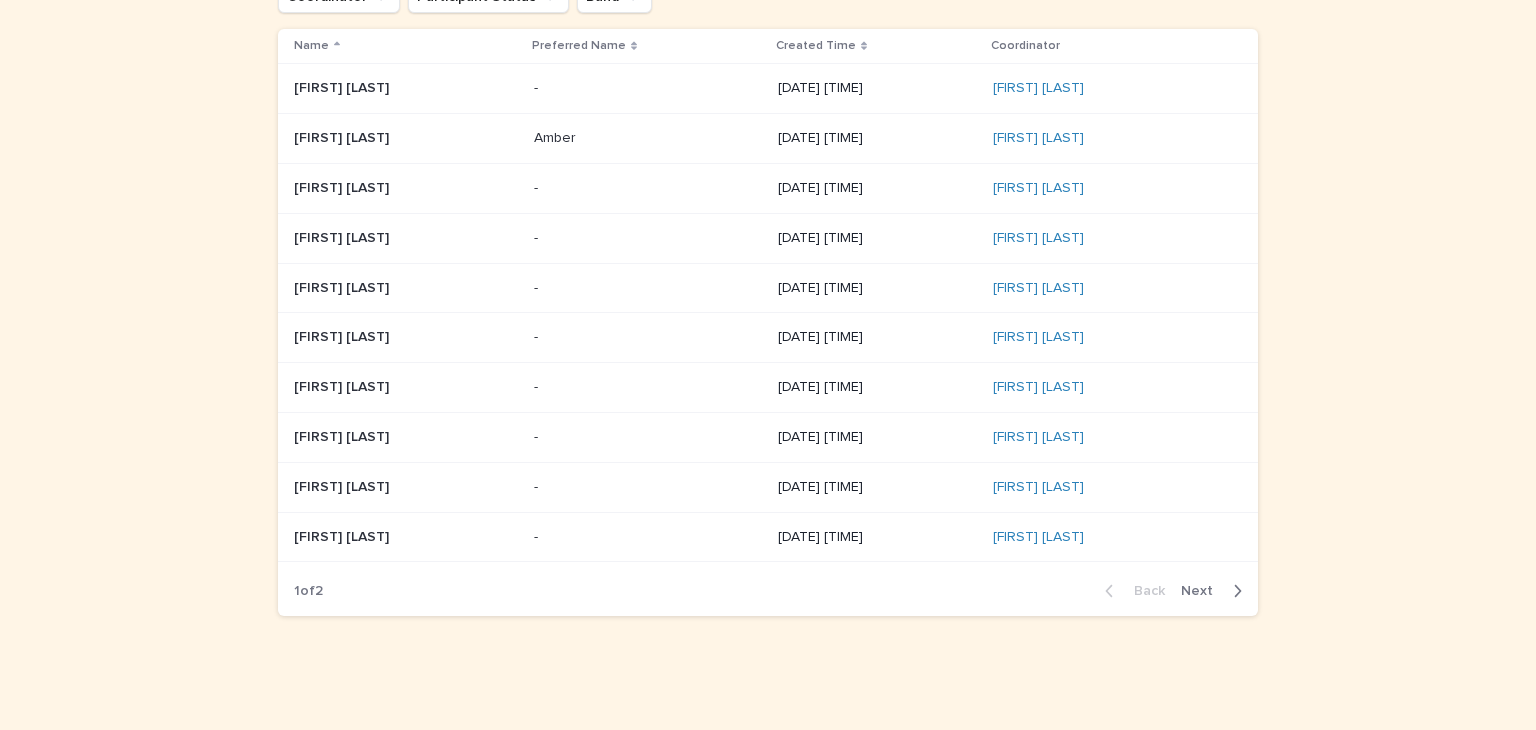 click at bounding box center [406, 537] 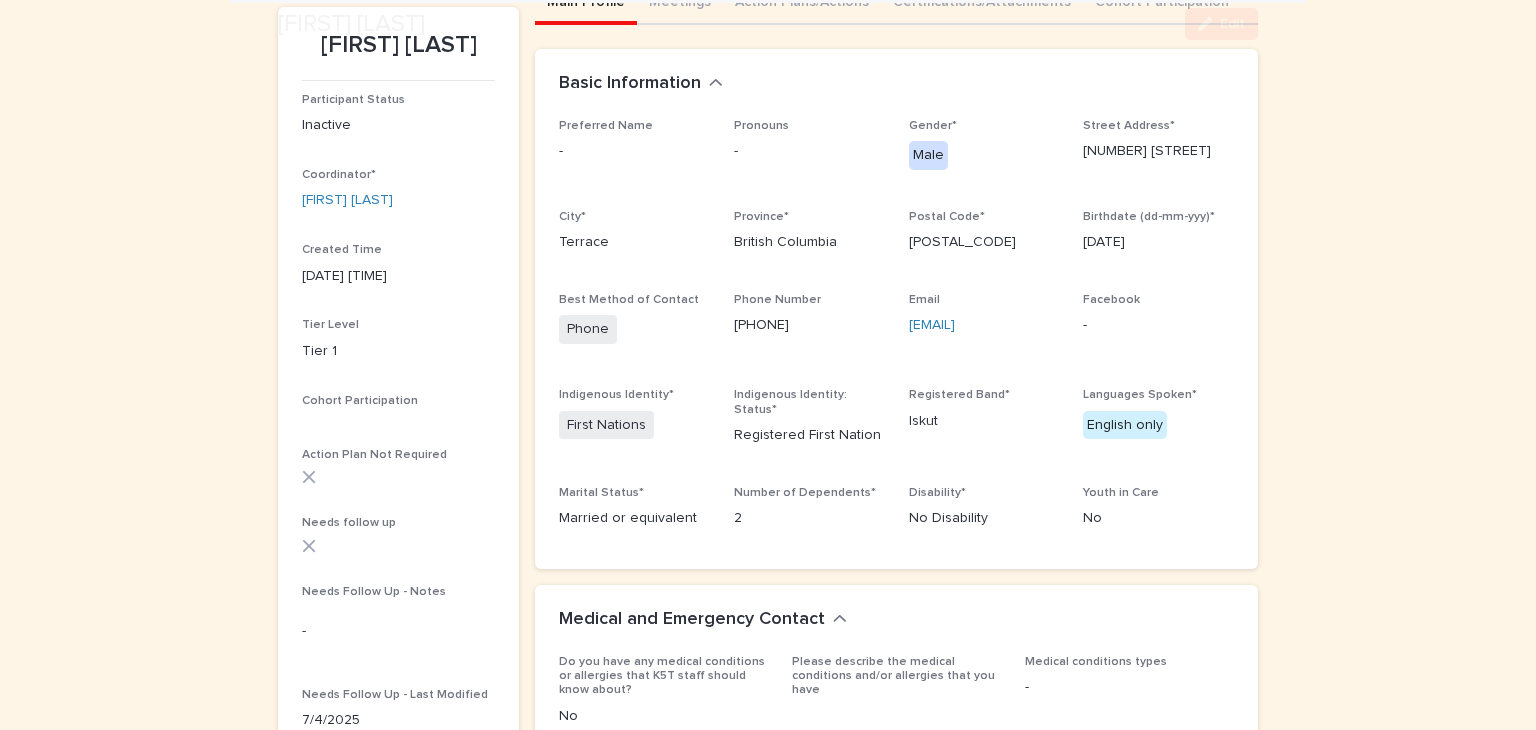 scroll, scrollTop: 204, scrollLeft: 0, axis: vertical 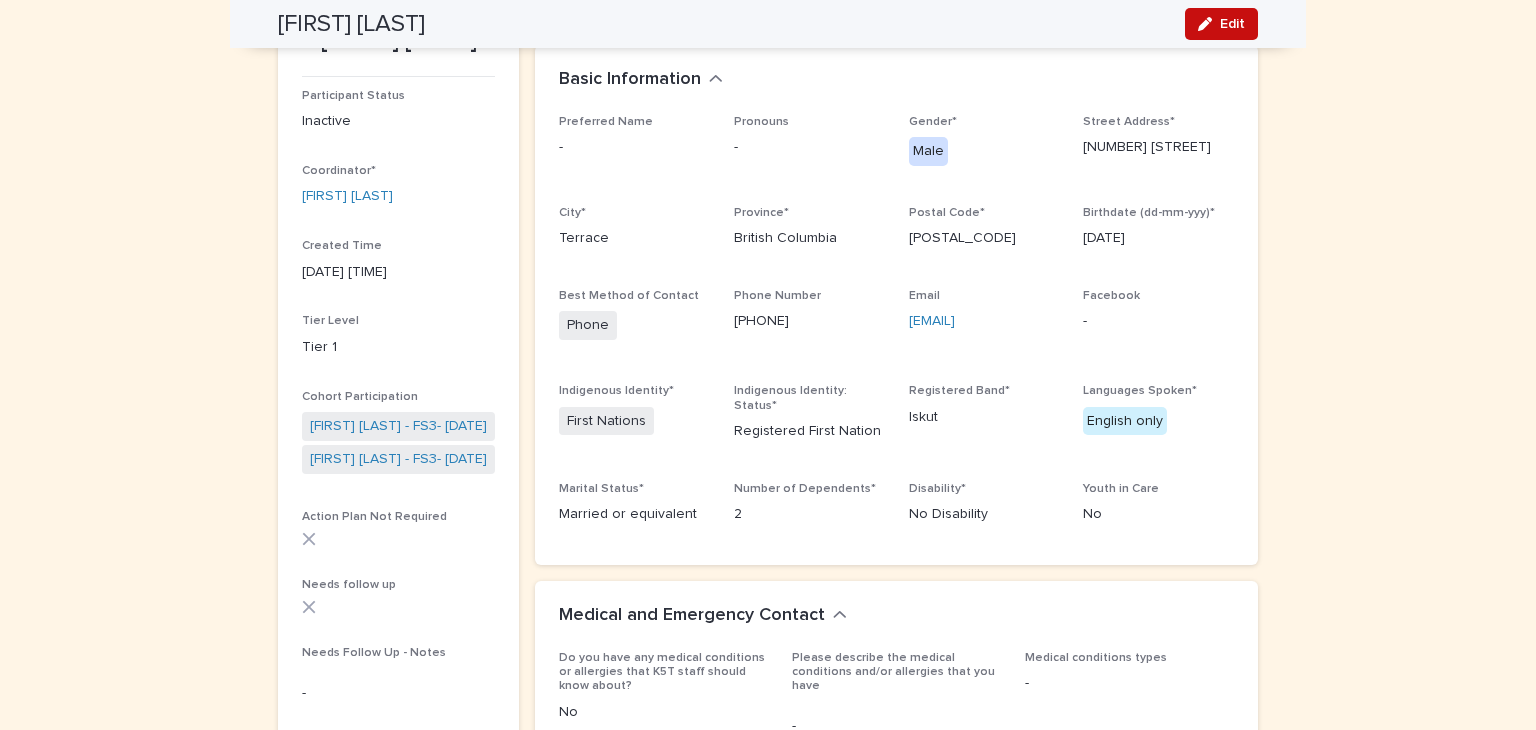 click on "Edit" at bounding box center (1232, 24) 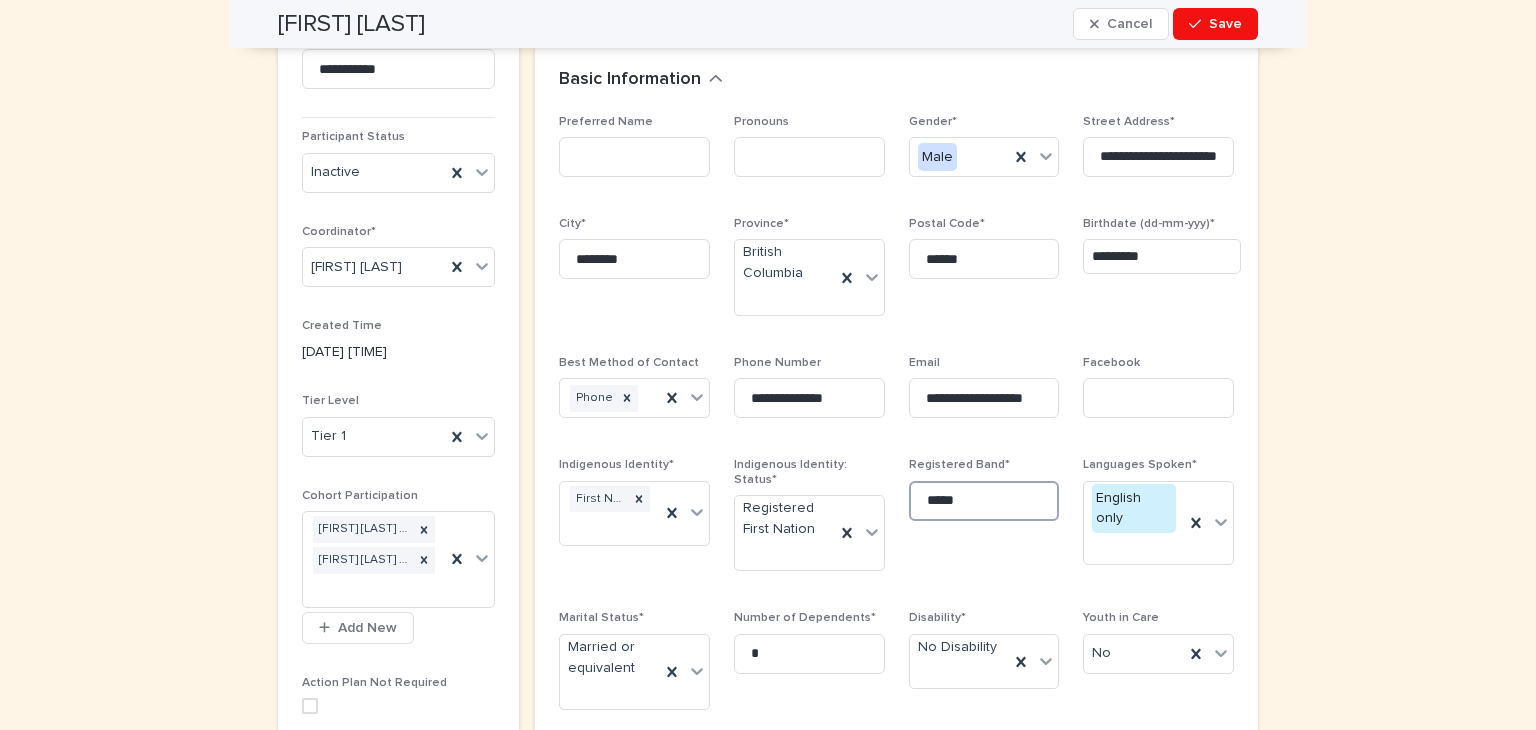 click on "*****" at bounding box center [984, 501] 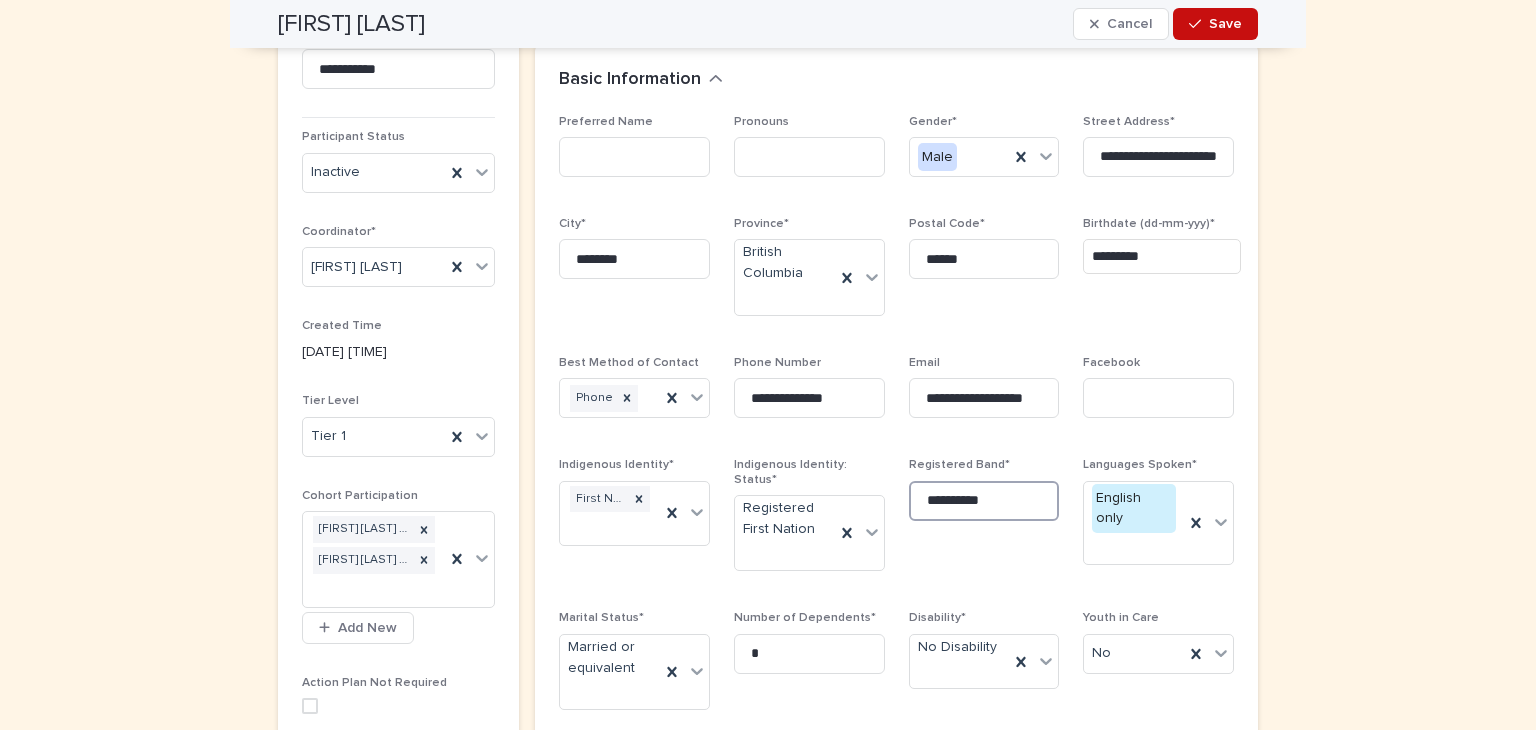 type on "**********" 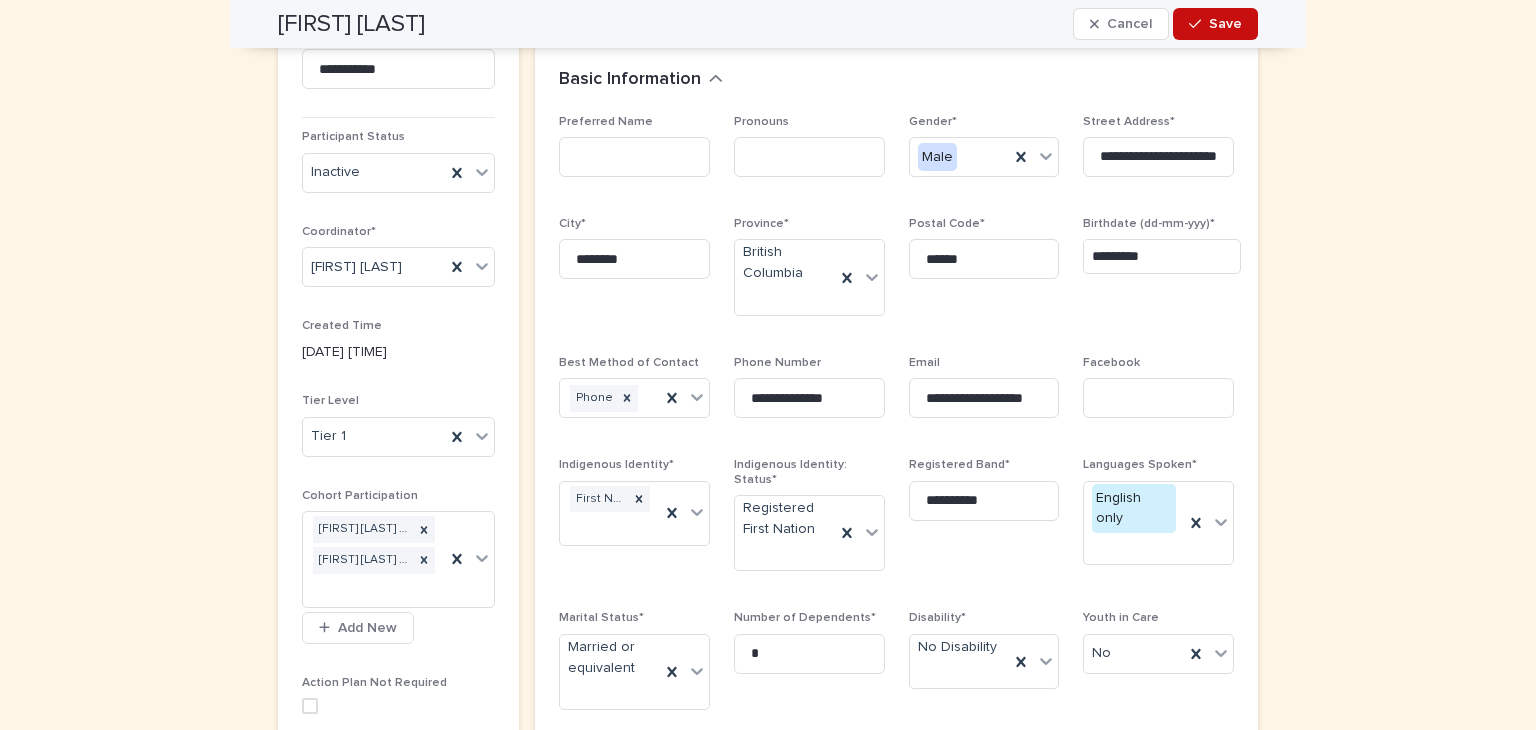 click on "Save" at bounding box center [1215, 24] 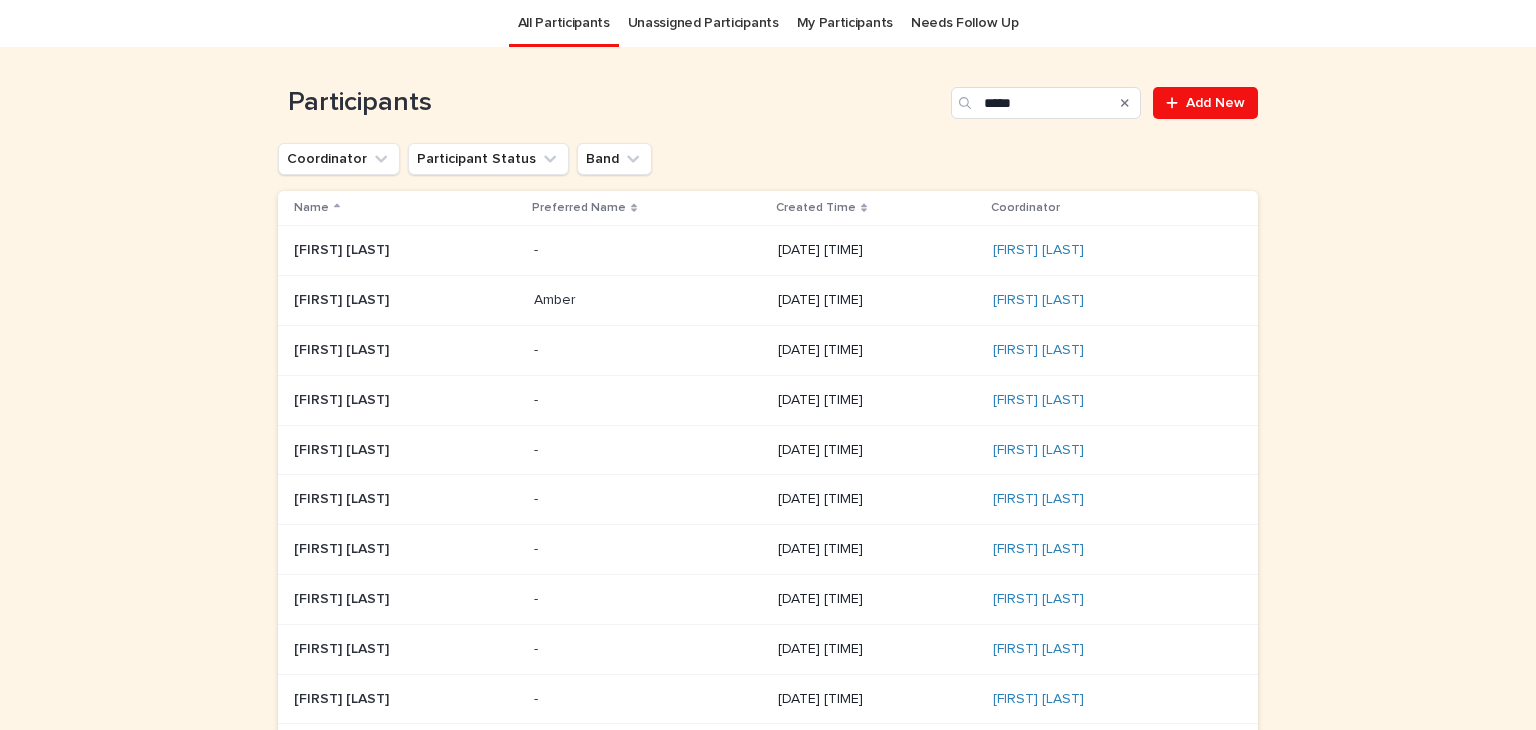 scroll, scrollTop: 226, scrollLeft: 0, axis: vertical 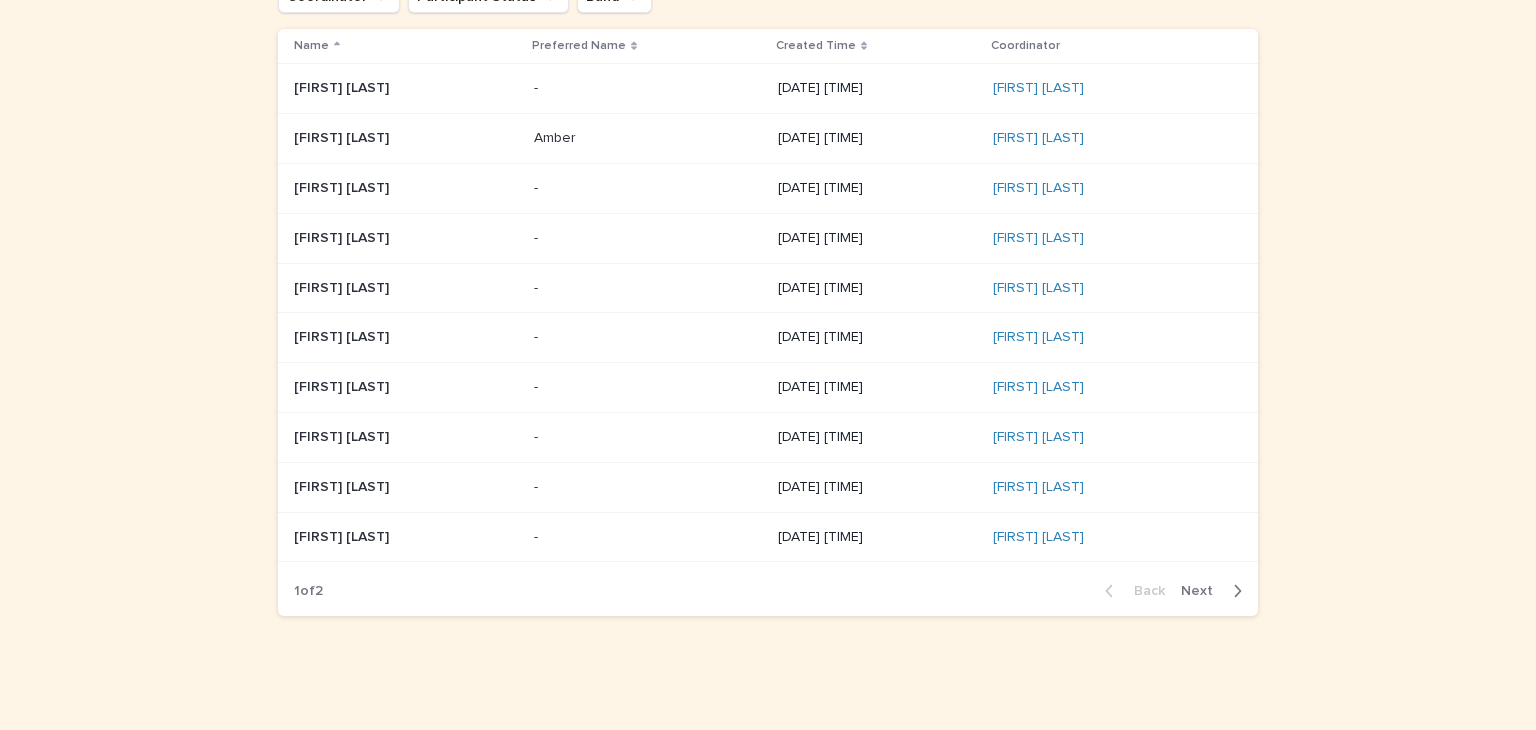 click on "Next" at bounding box center (1203, 591) 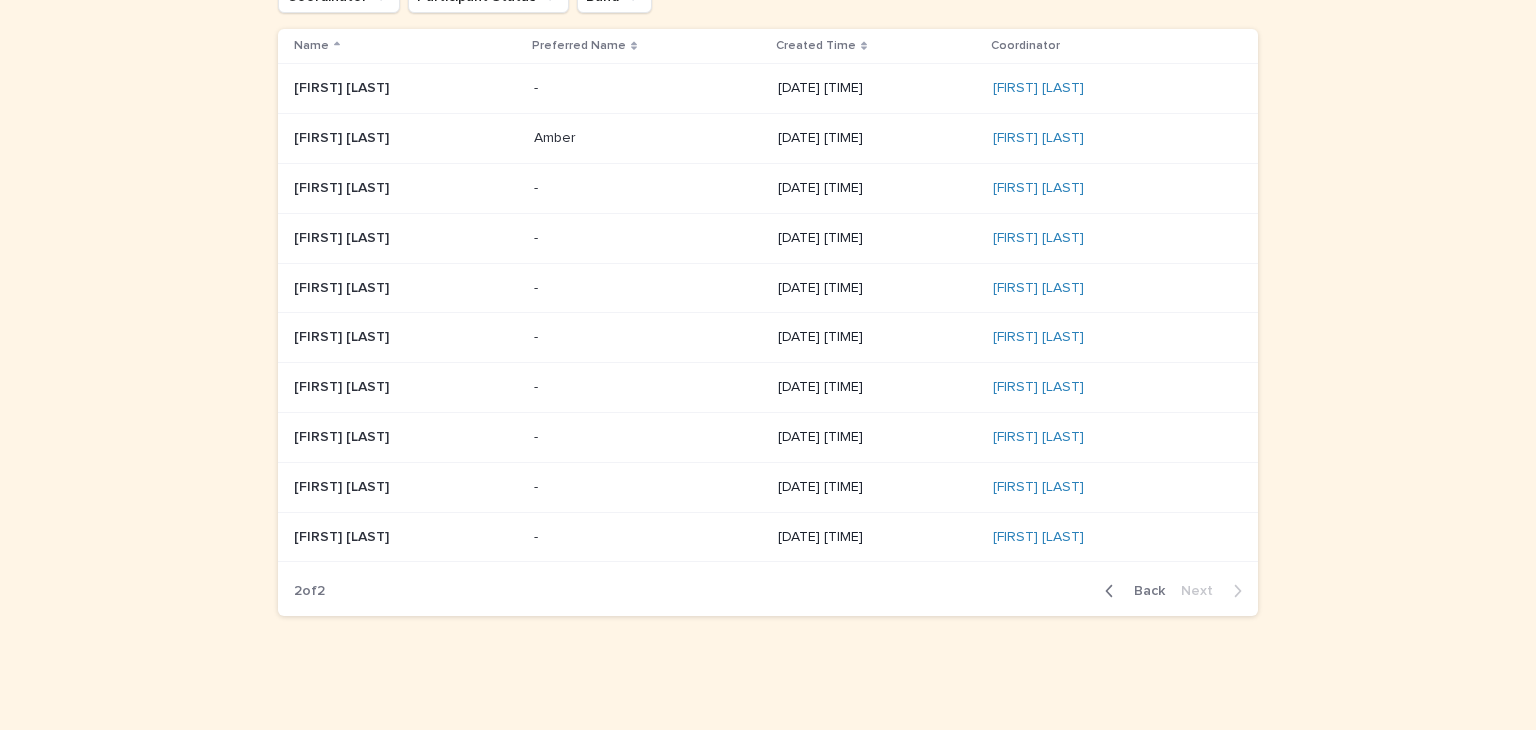 scroll, scrollTop: 77, scrollLeft: 0, axis: vertical 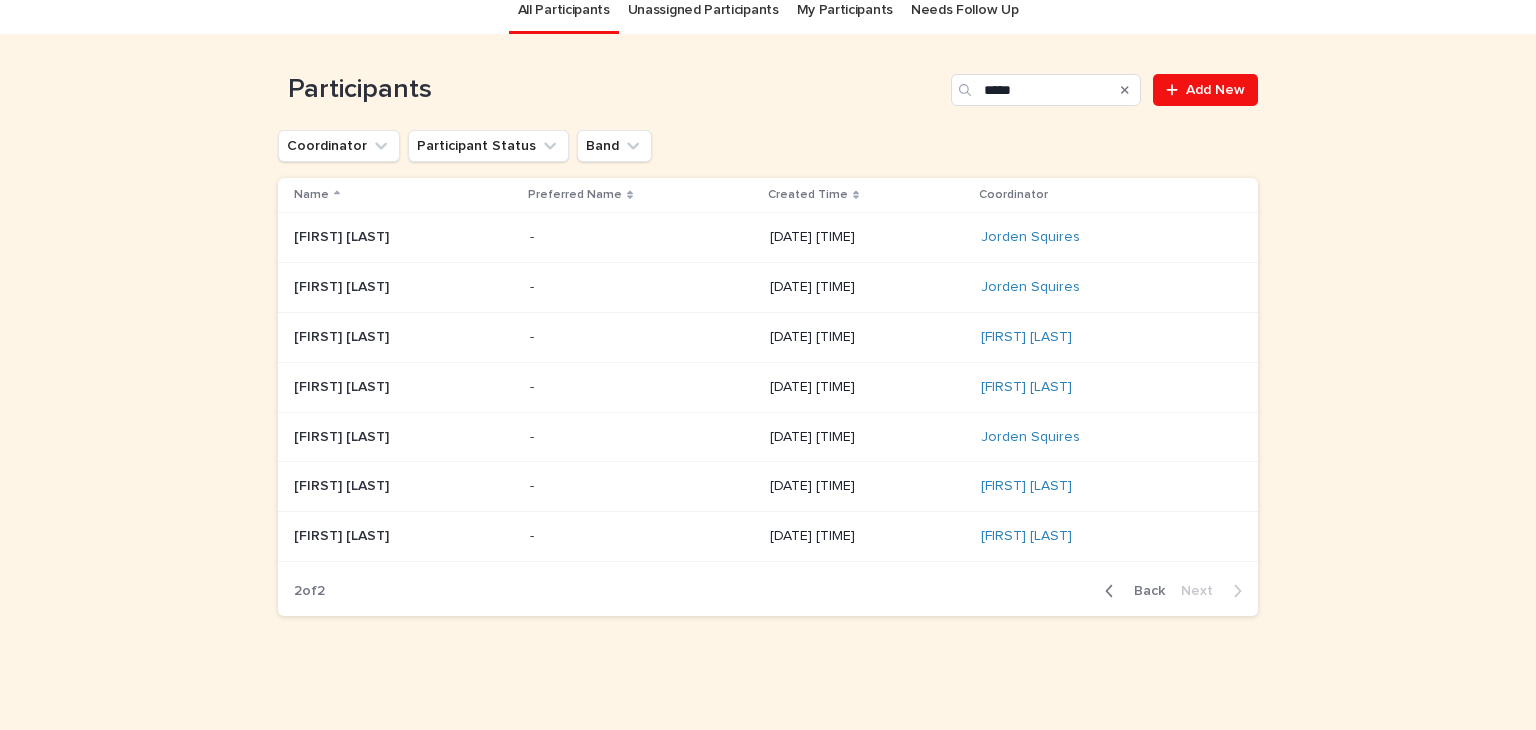 click at bounding box center [404, 237] 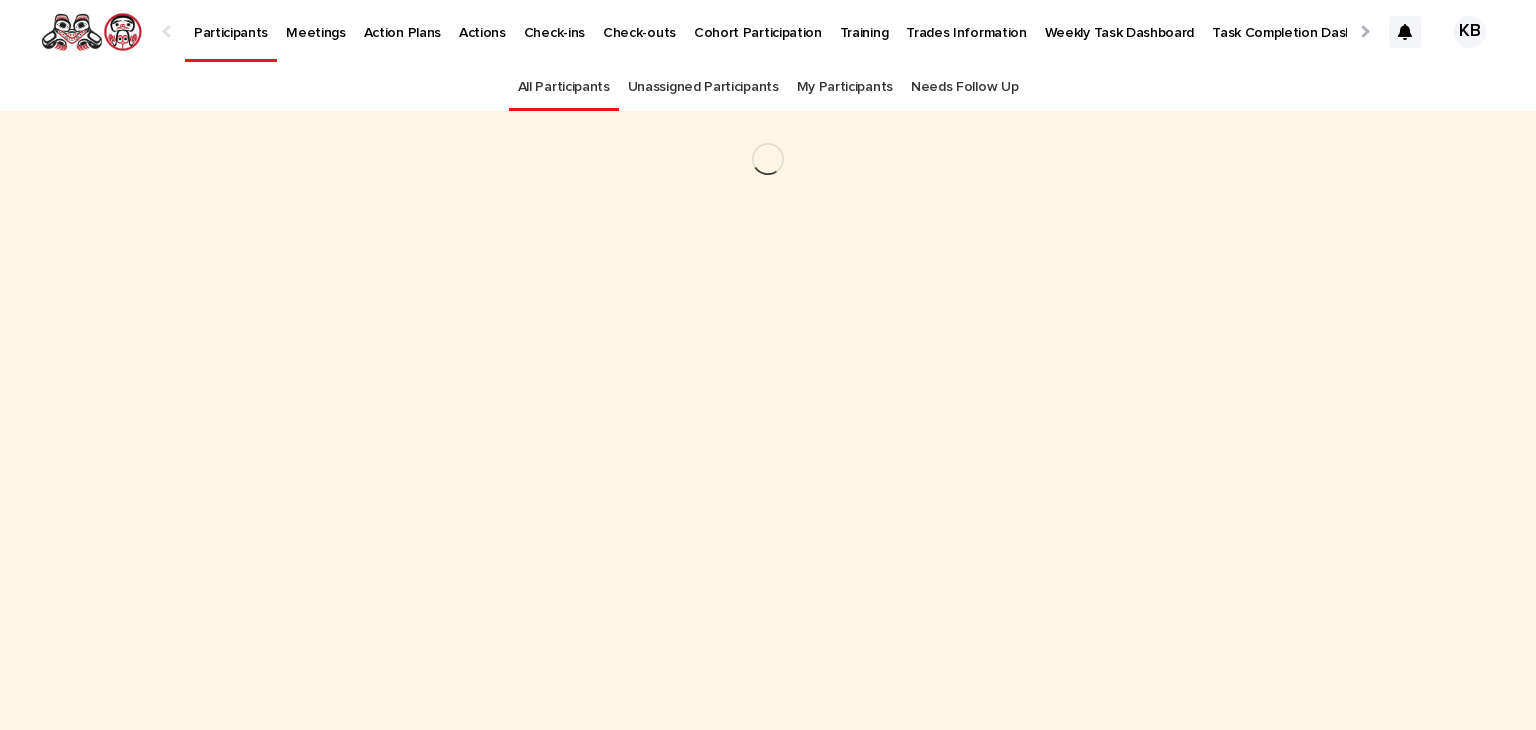 scroll, scrollTop: 0, scrollLeft: 0, axis: both 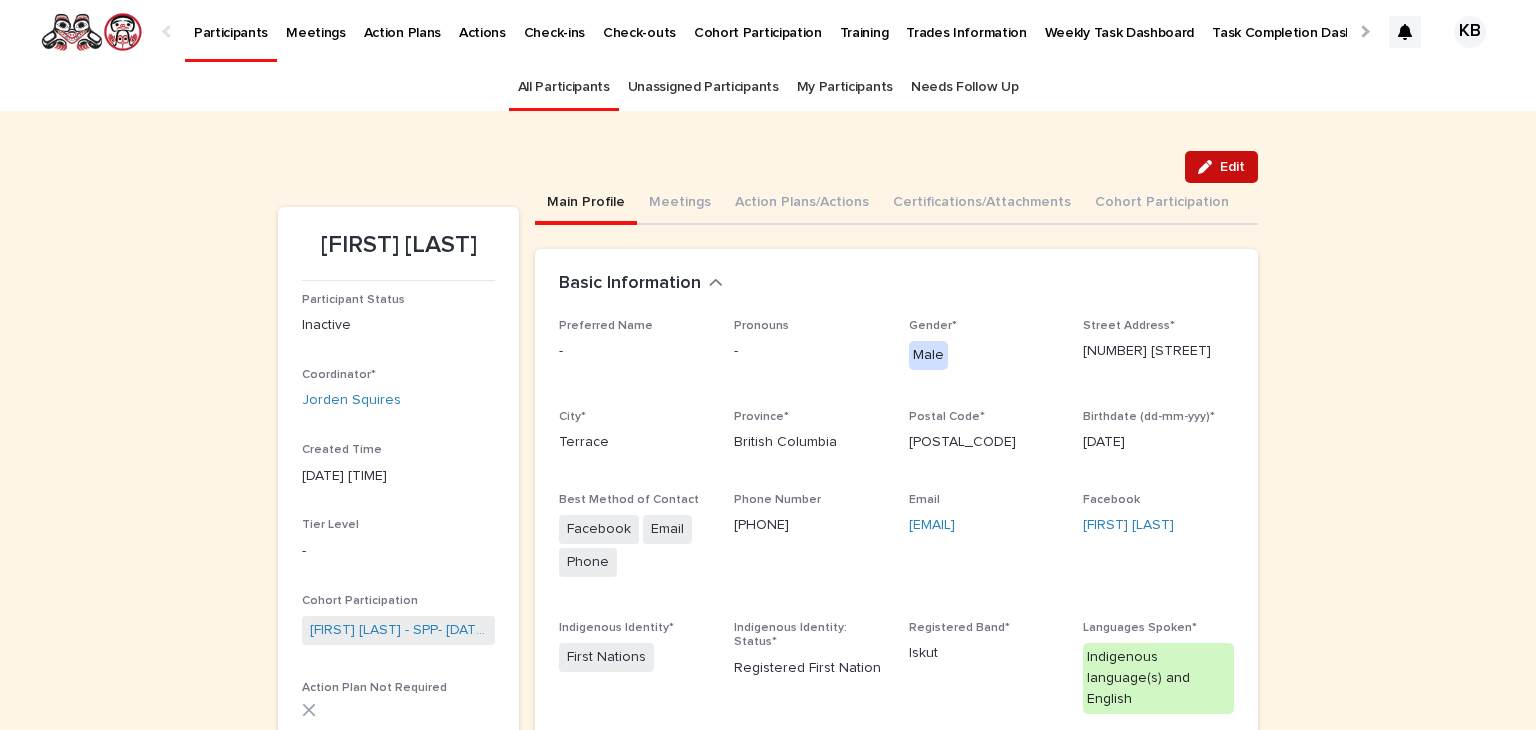 click on "Edit" at bounding box center (1232, 167) 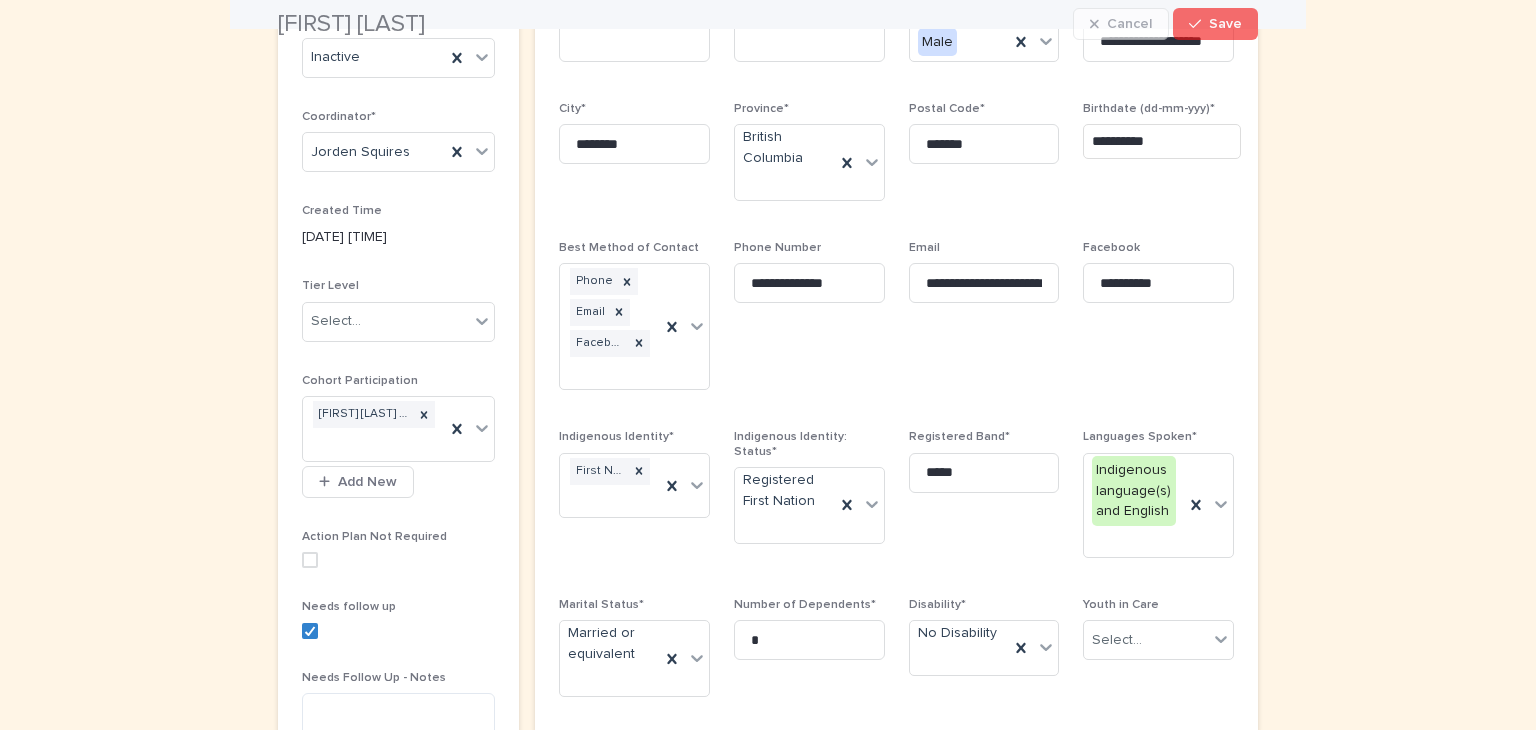 scroll, scrollTop: 376, scrollLeft: 0, axis: vertical 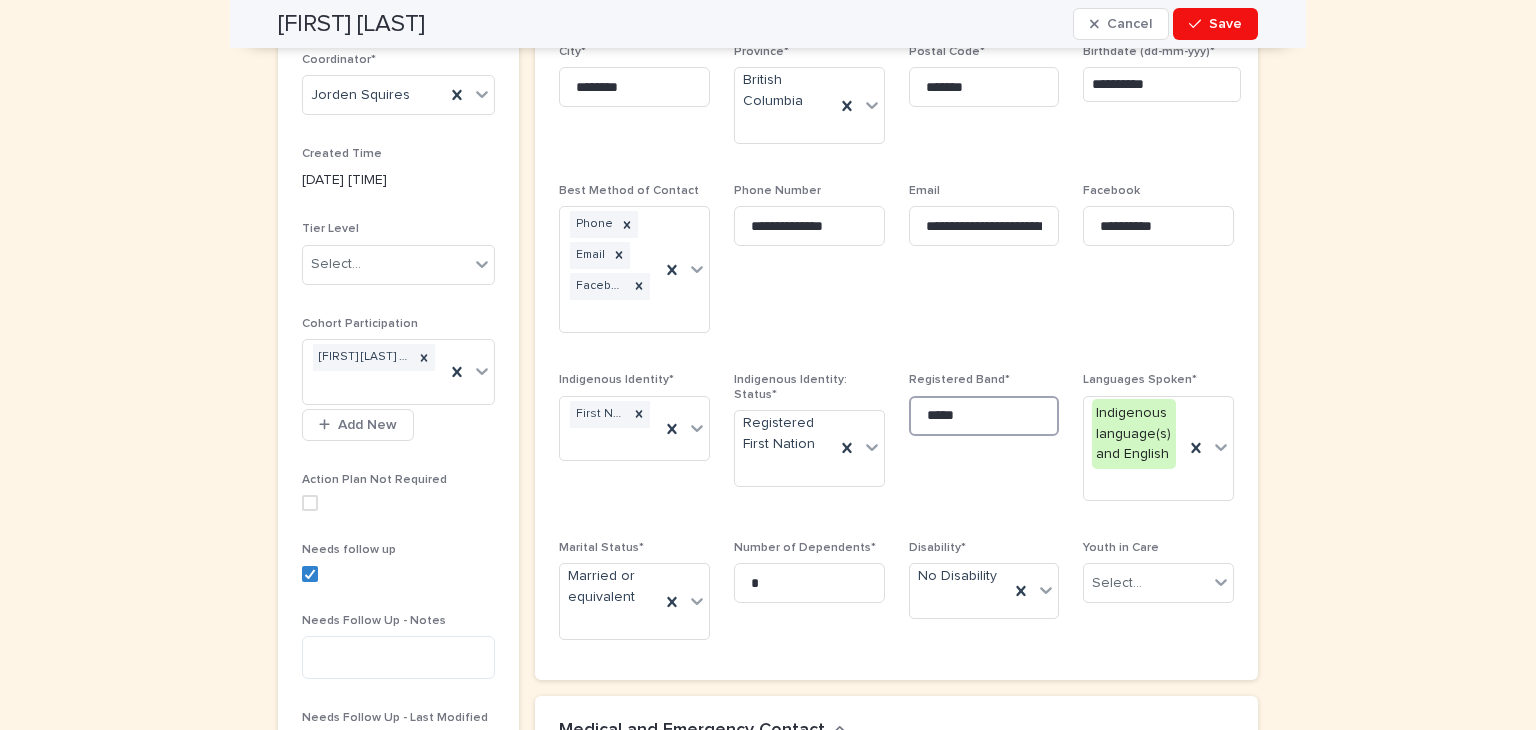 click on "*****" at bounding box center [984, 416] 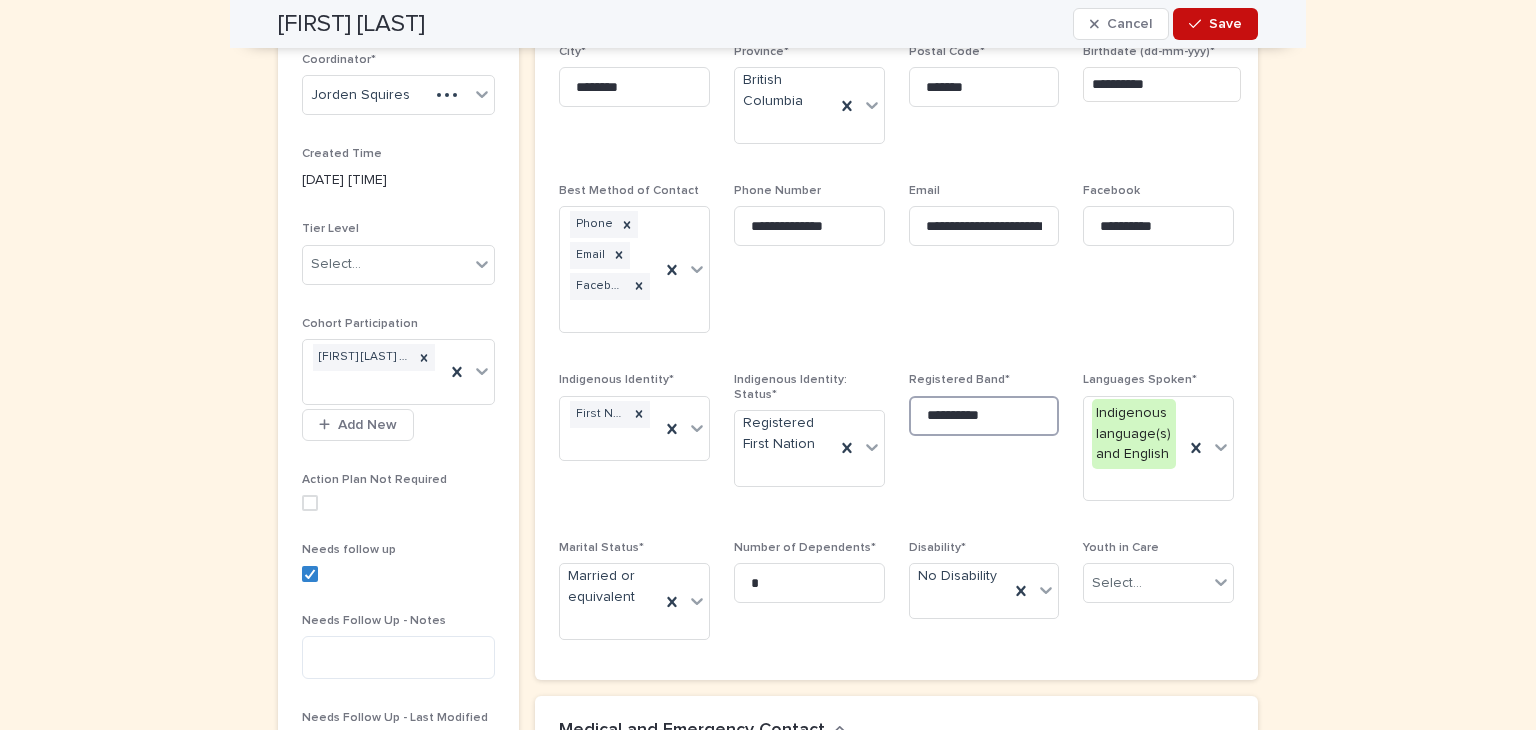 type on "**********" 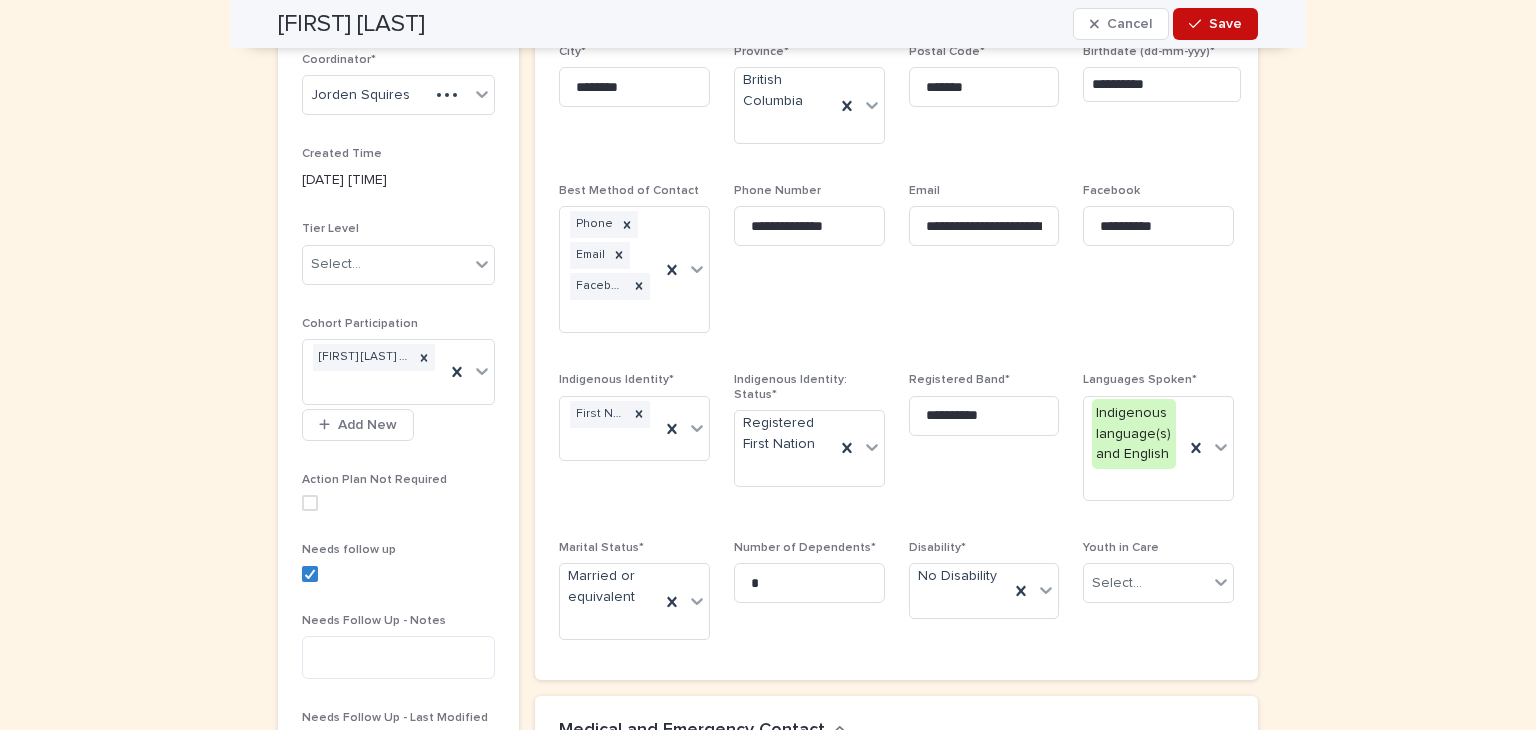 click on "Save" at bounding box center (1225, 24) 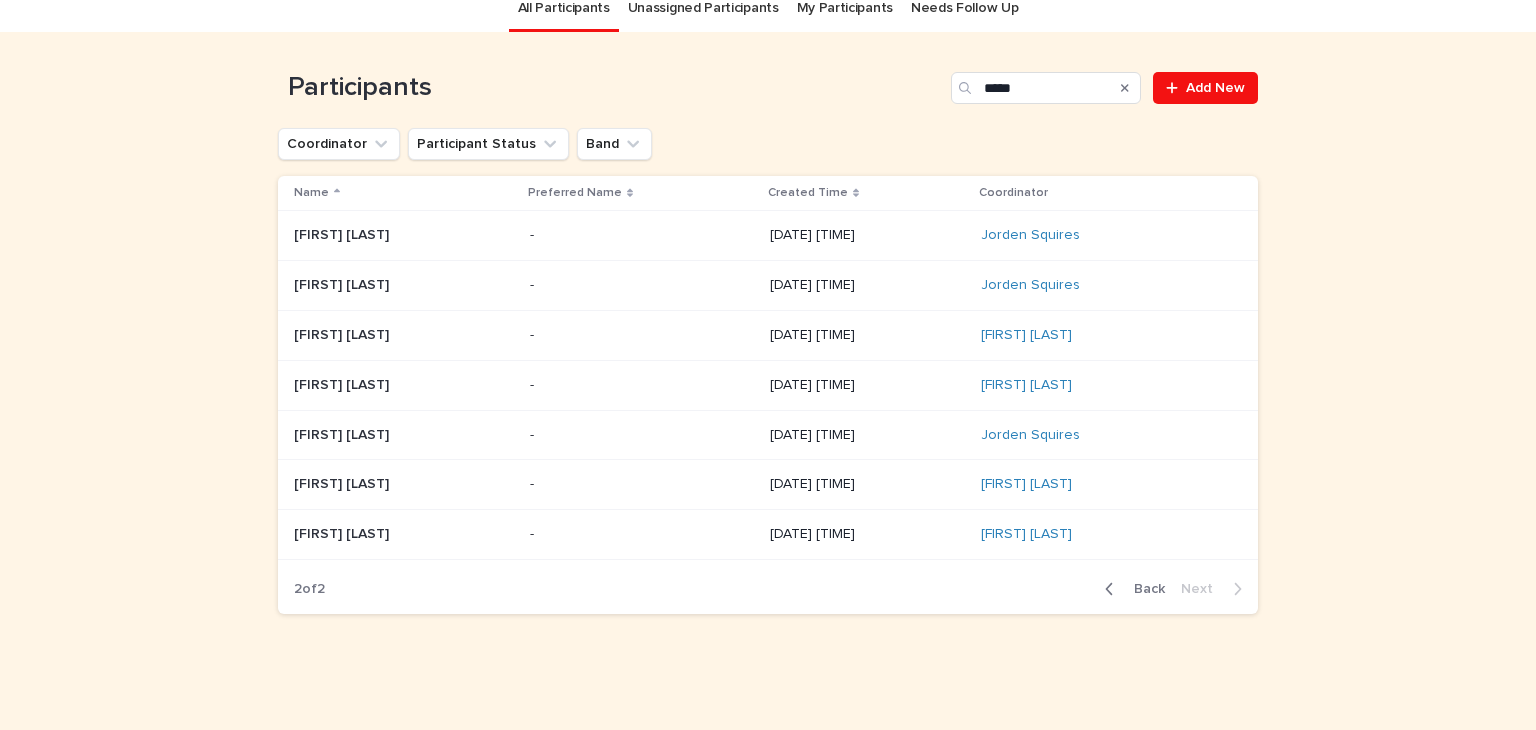 scroll, scrollTop: 64, scrollLeft: 0, axis: vertical 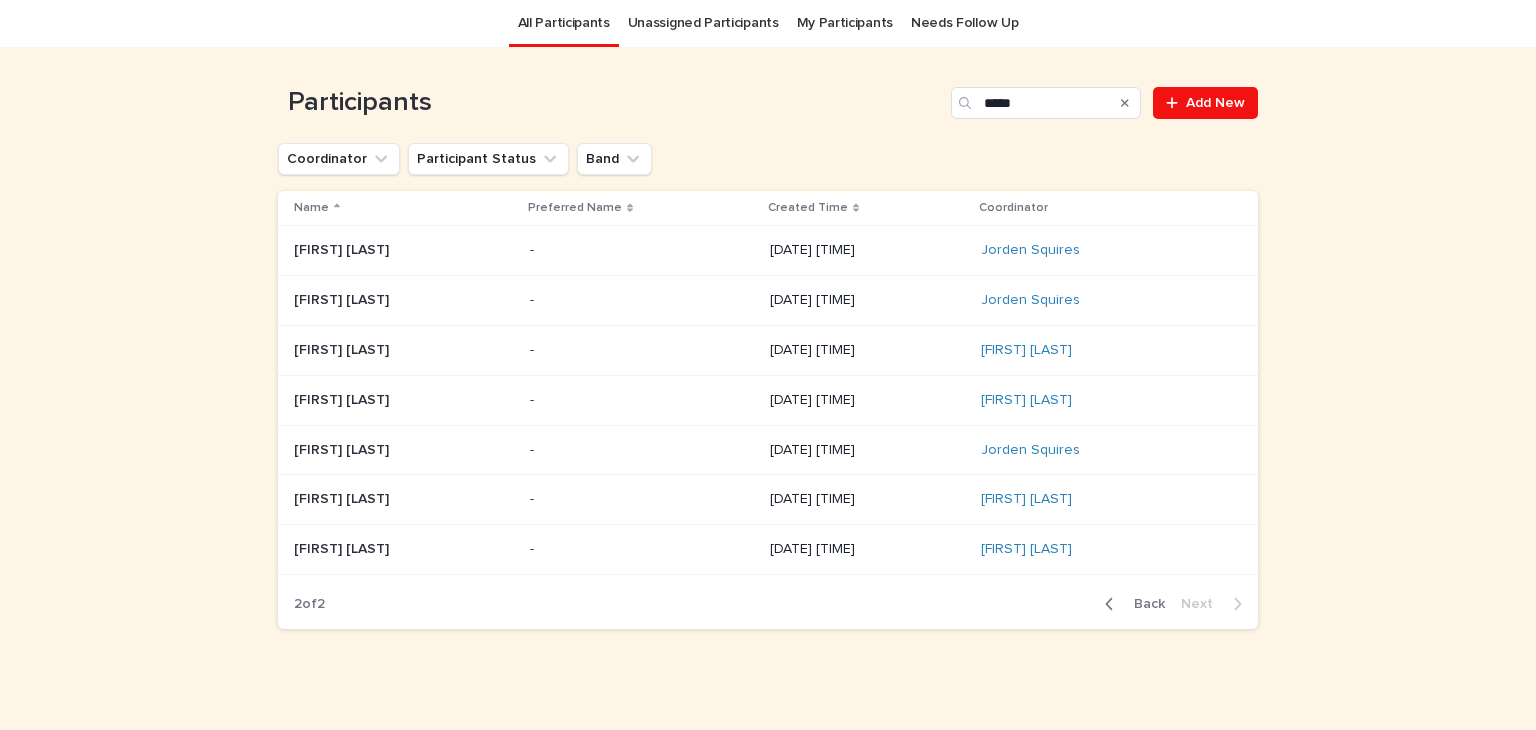 click at bounding box center (404, 300) 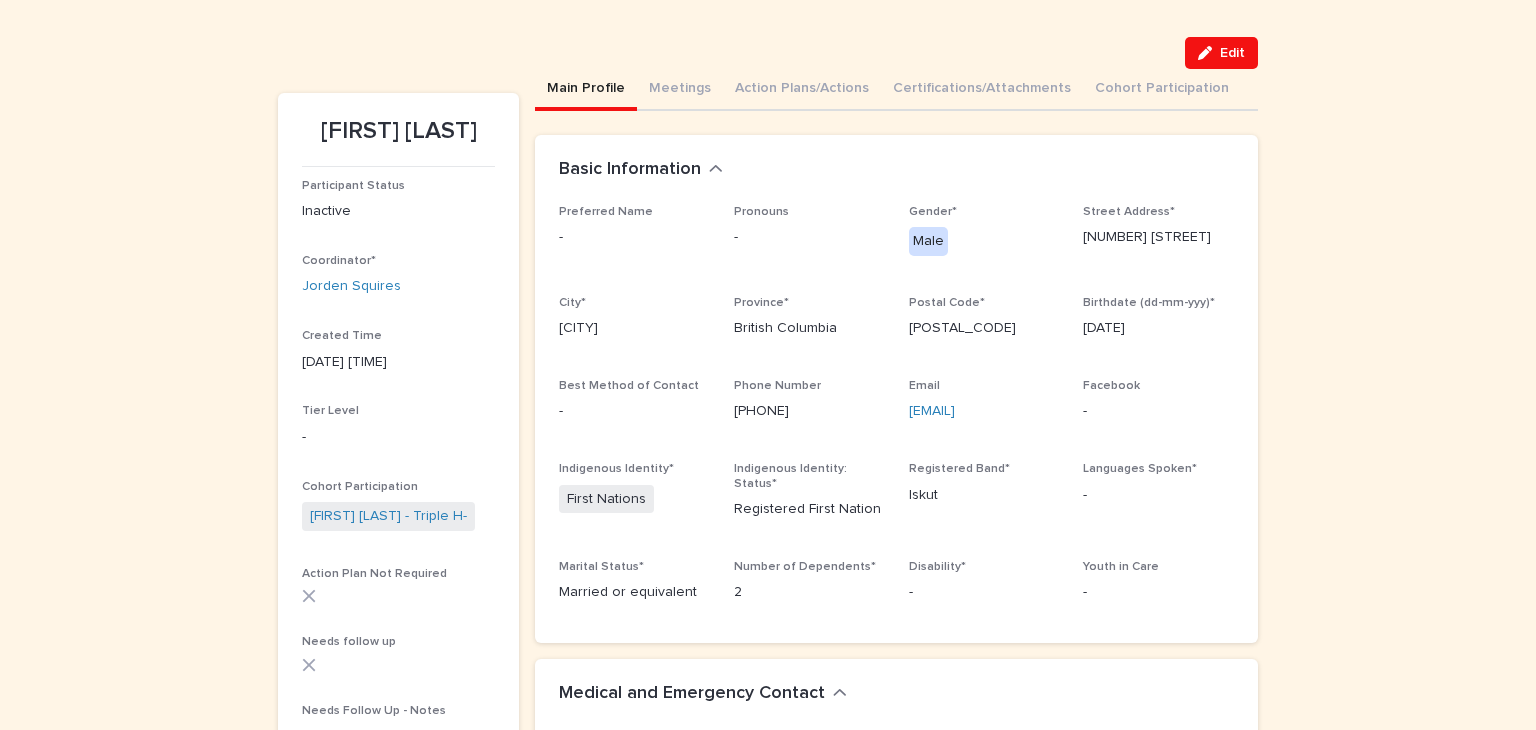 scroll, scrollTop: 119, scrollLeft: 0, axis: vertical 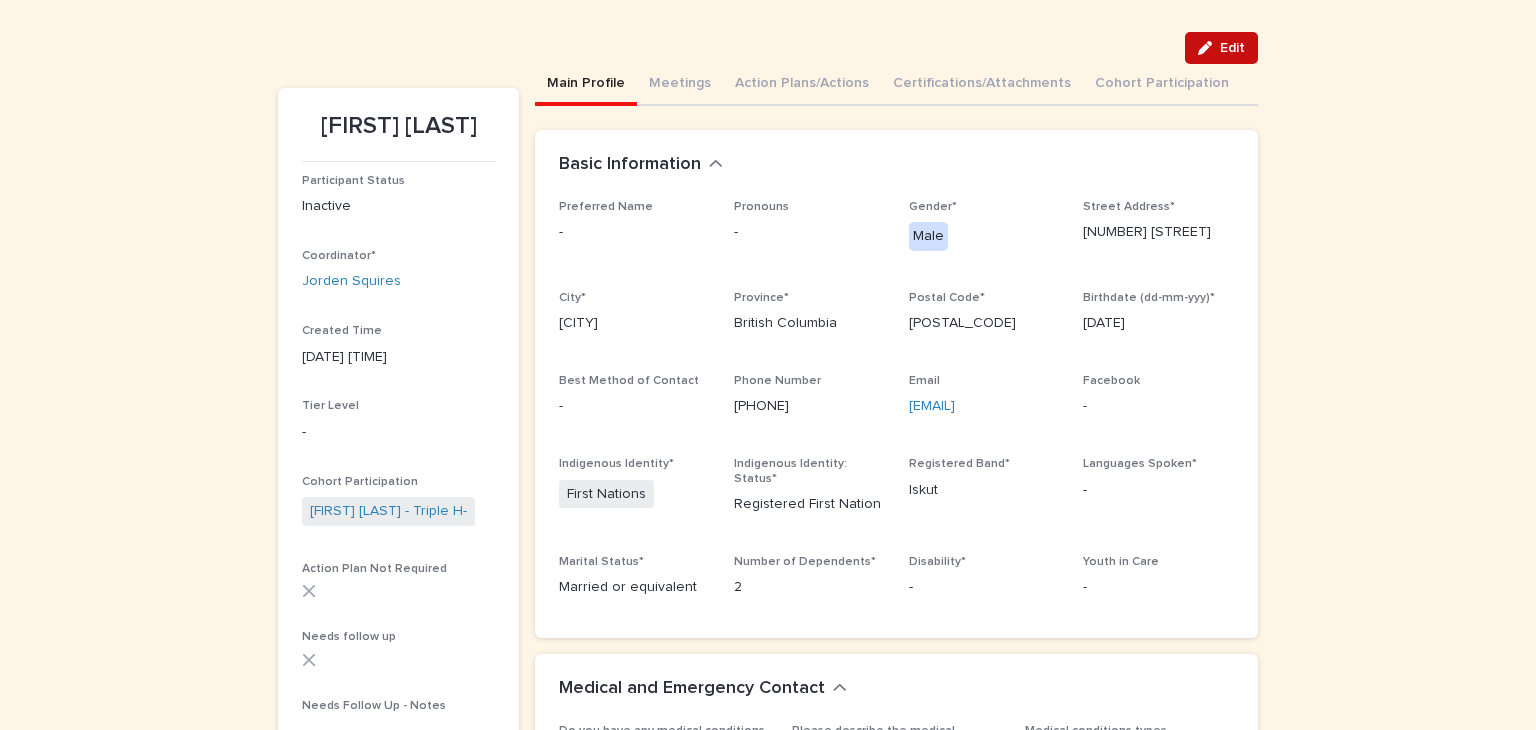 click on "Edit" at bounding box center (1232, 48) 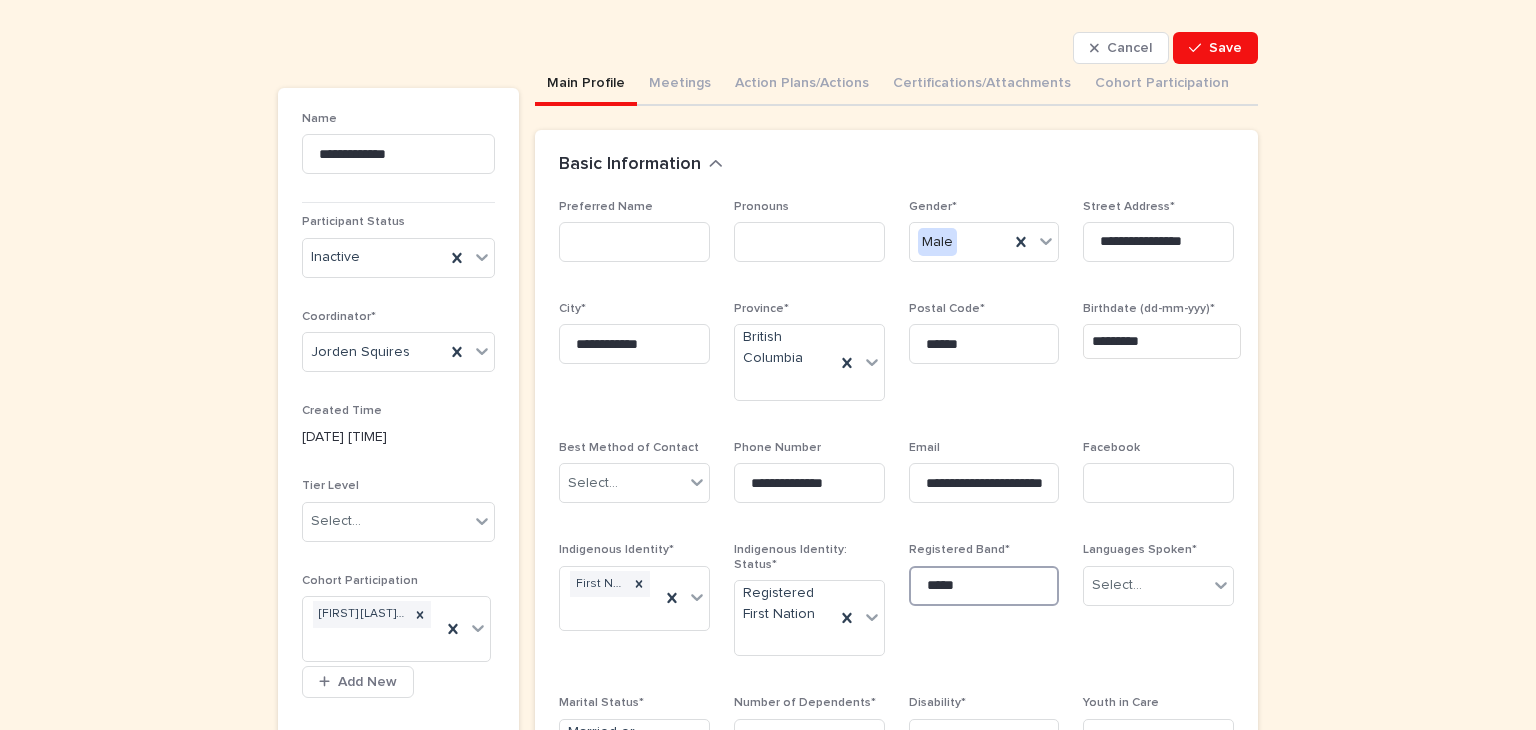 click on "*****" at bounding box center (984, 586) 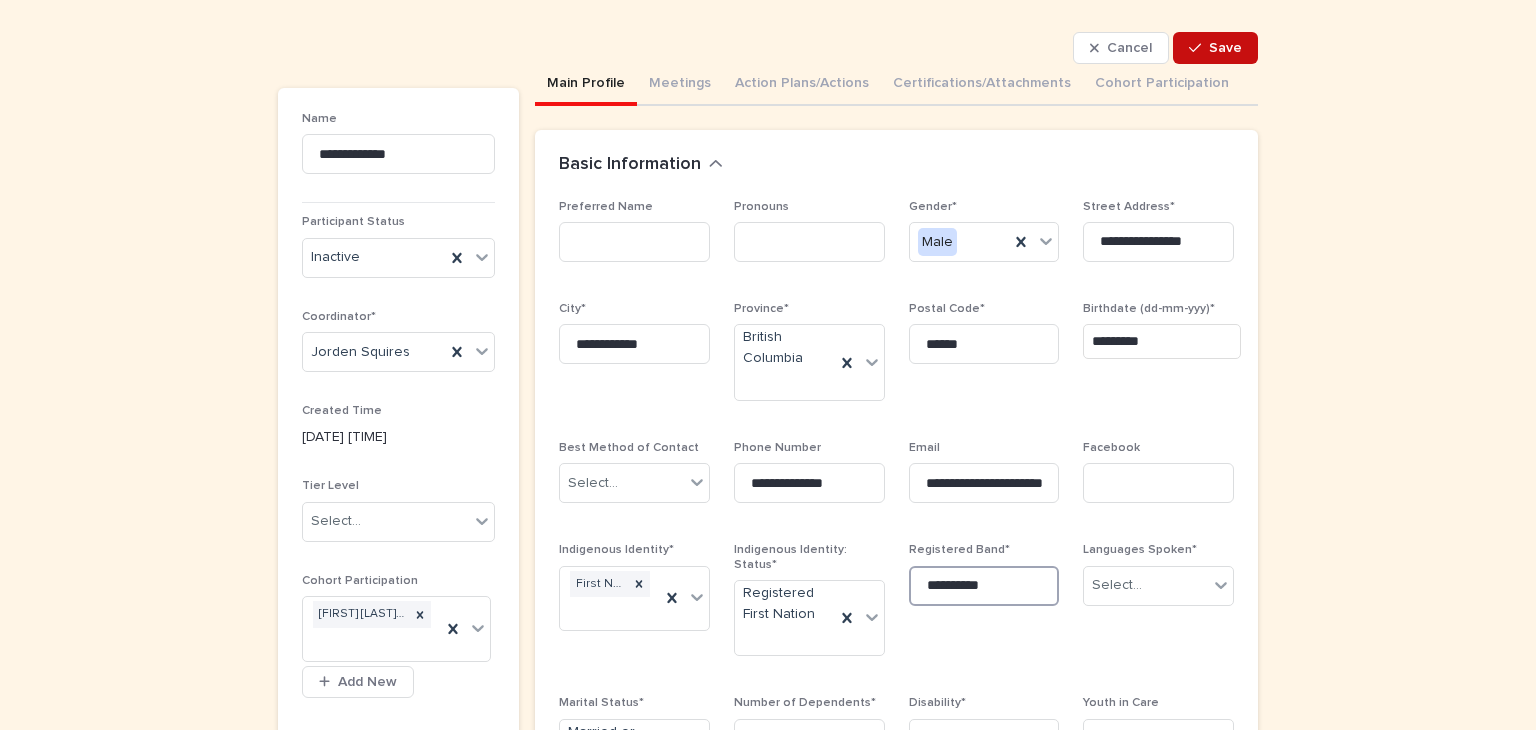 type on "**********" 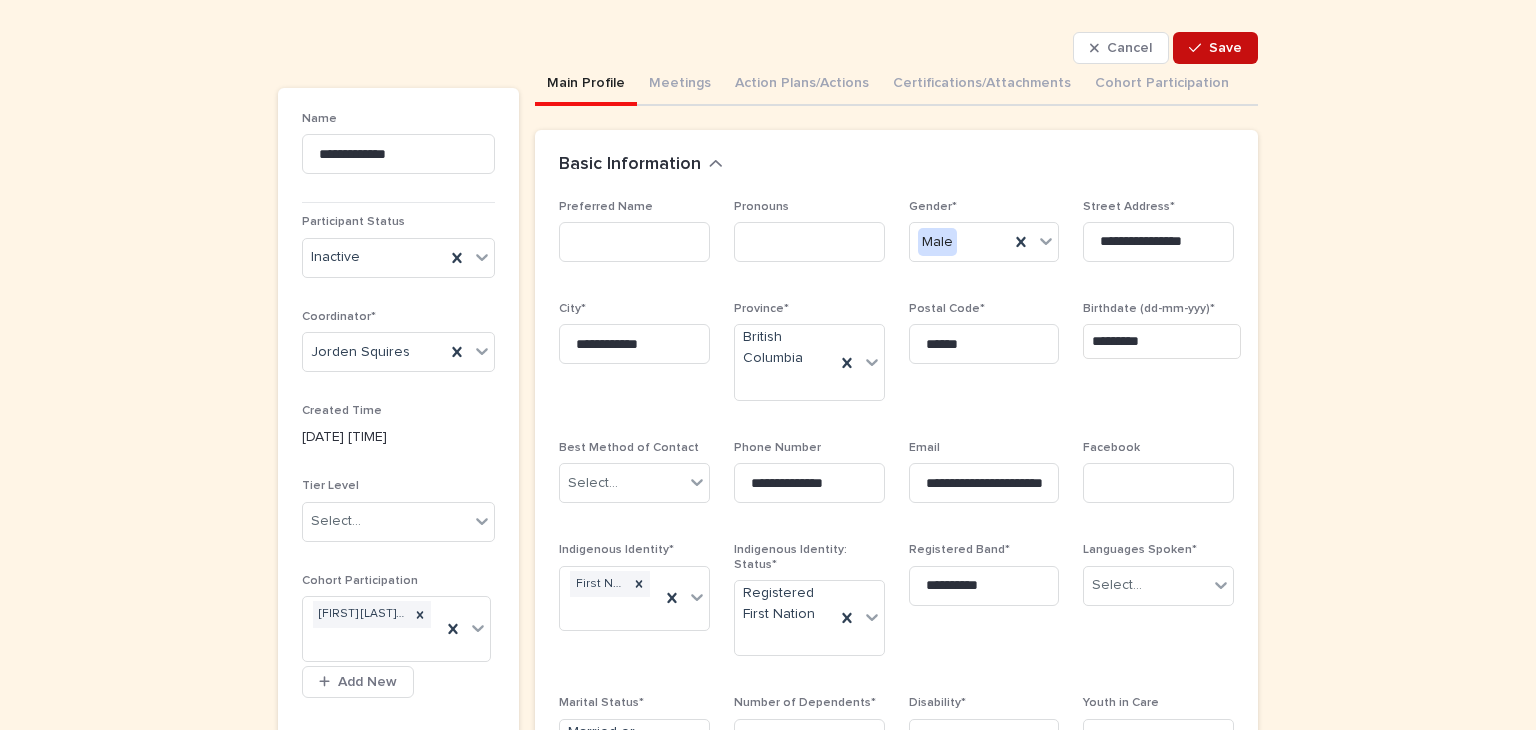 click on "Save" at bounding box center (1215, 48) 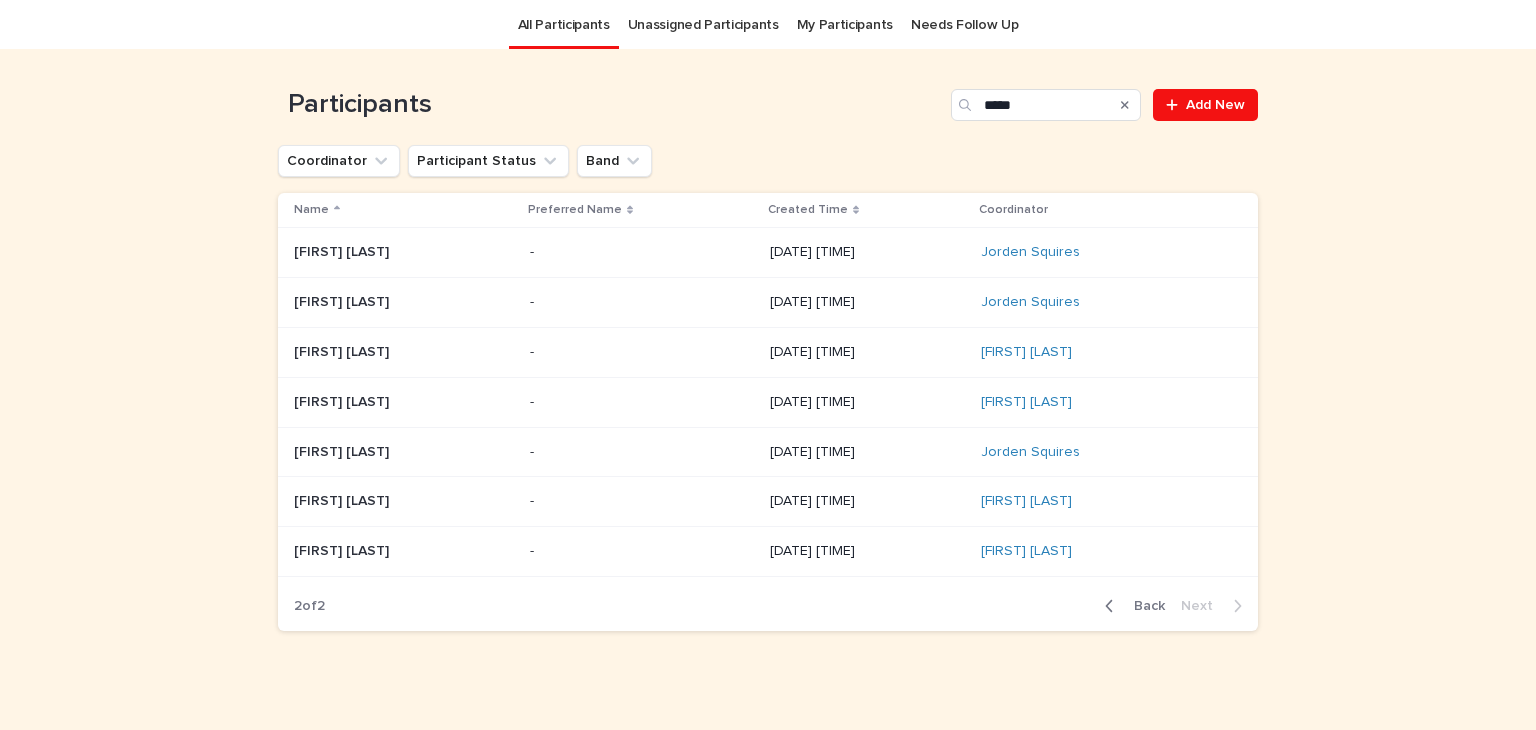 scroll, scrollTop: 64, scrollLeft: 0, axis: vertical 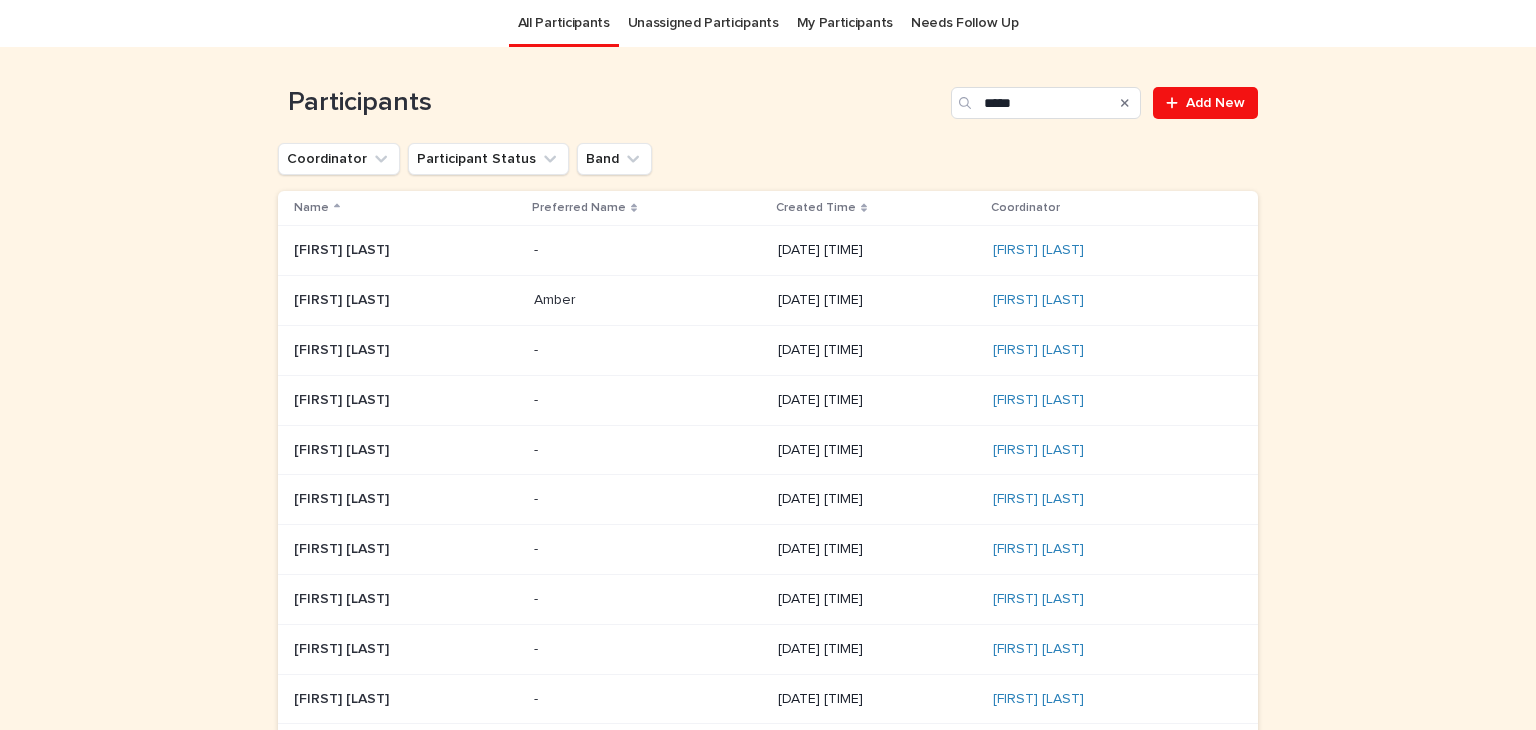 drag, startPoint x: 0, startPoint y: 1, endPoint x: 227, endPoint y: 156, distance: 274.87088 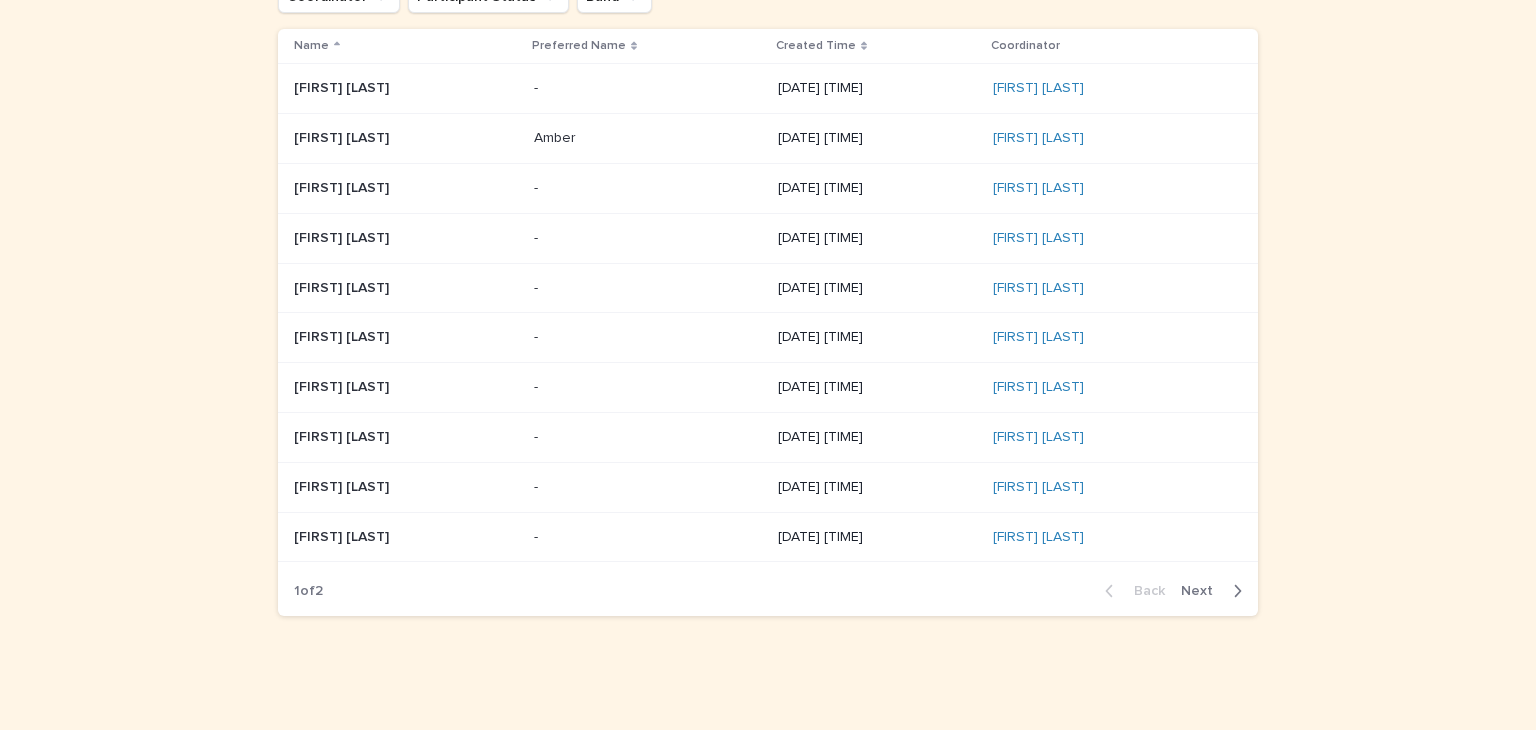 click on "Next" at bounding box center (1203, 591) 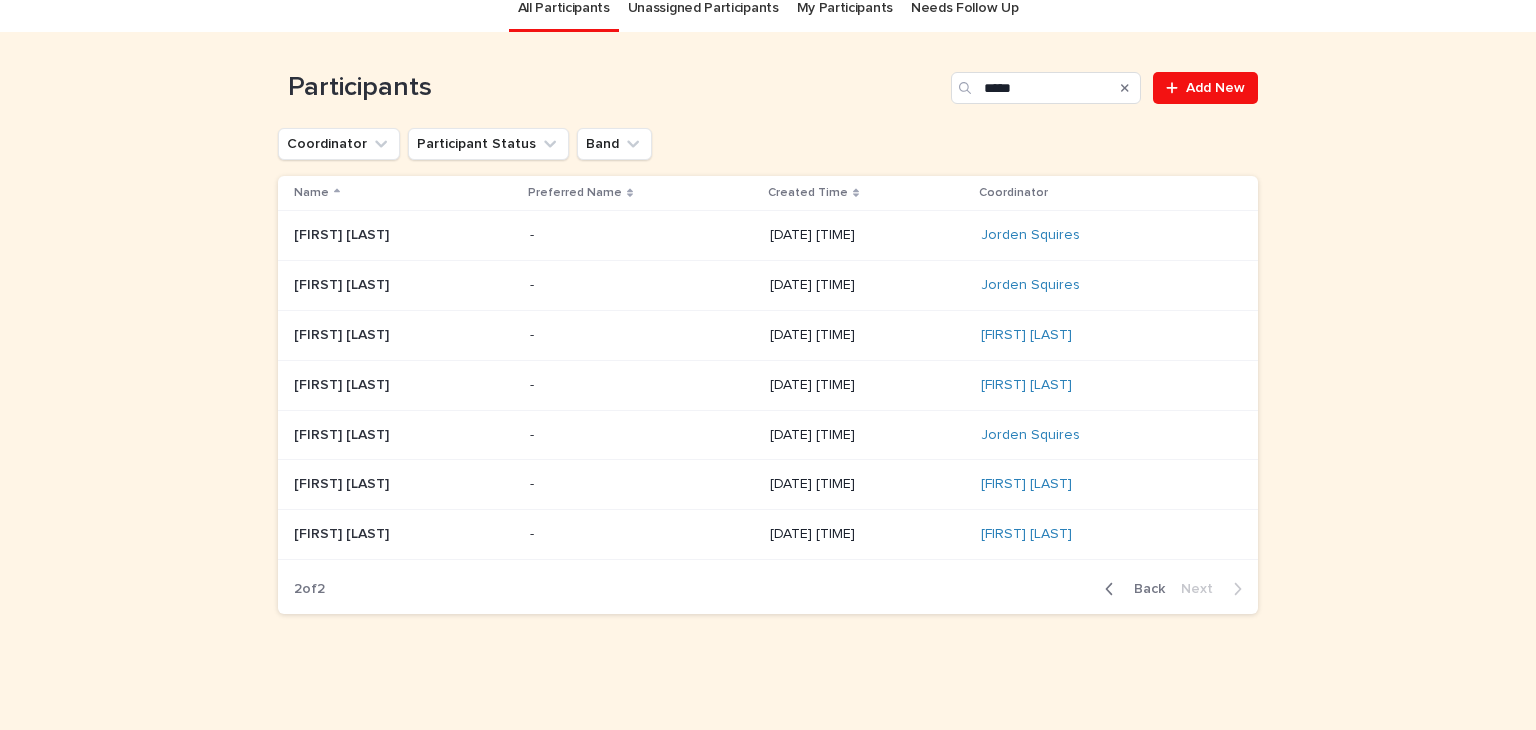 scroll, scrollTop: 77, scrollLeft: 0, axis: vertical 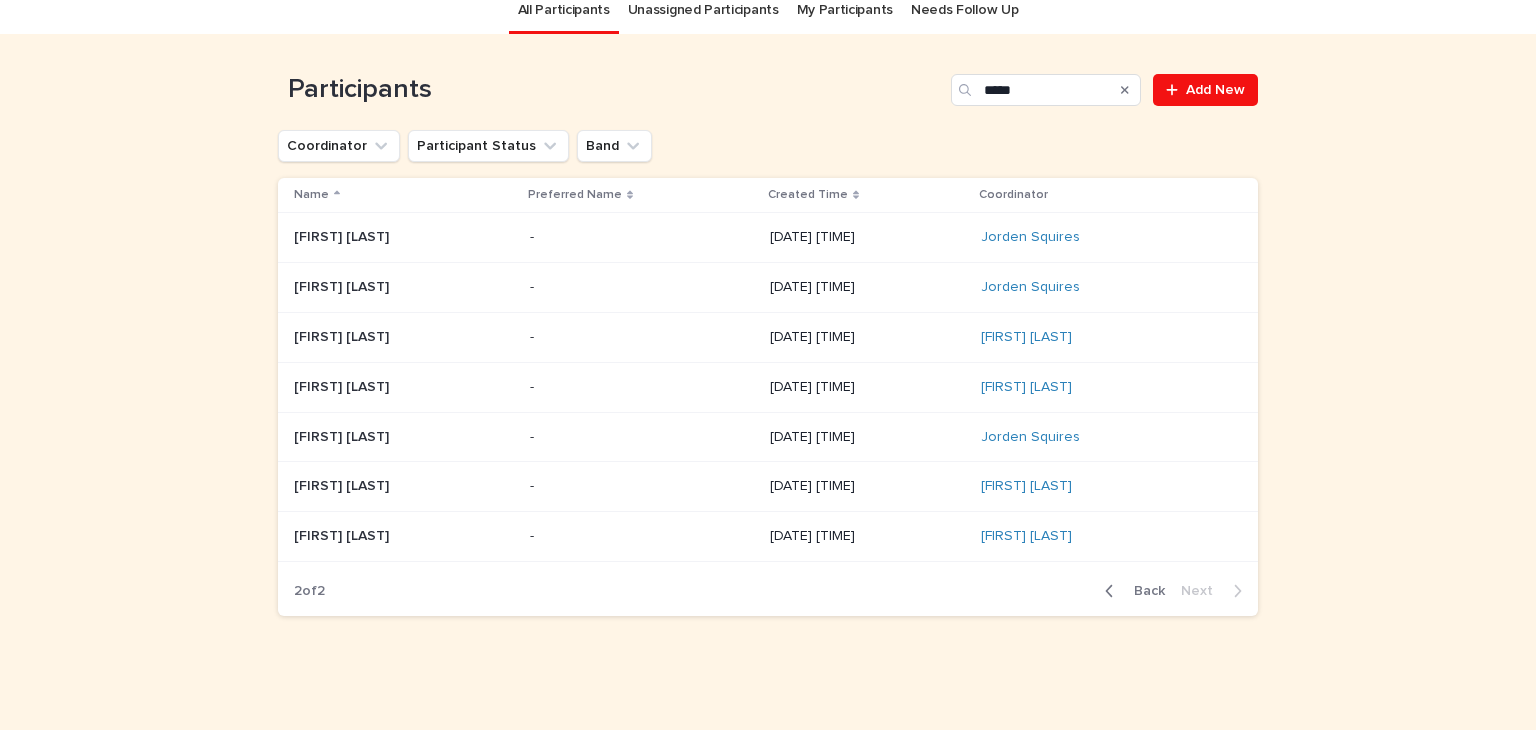 click at bounding box center [404, 337] 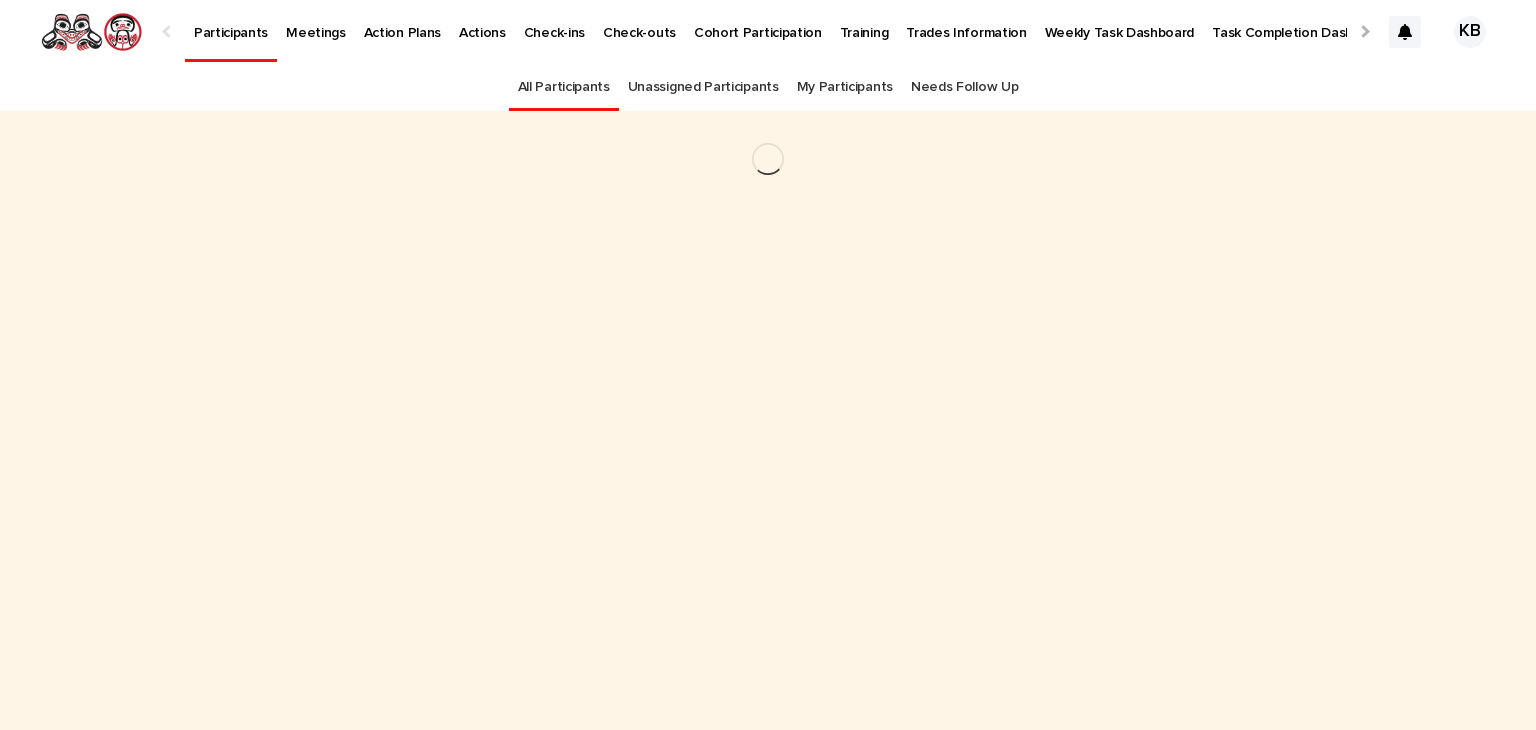 scroll, scrollTop: 0, scrollLeft: 0, axis: both 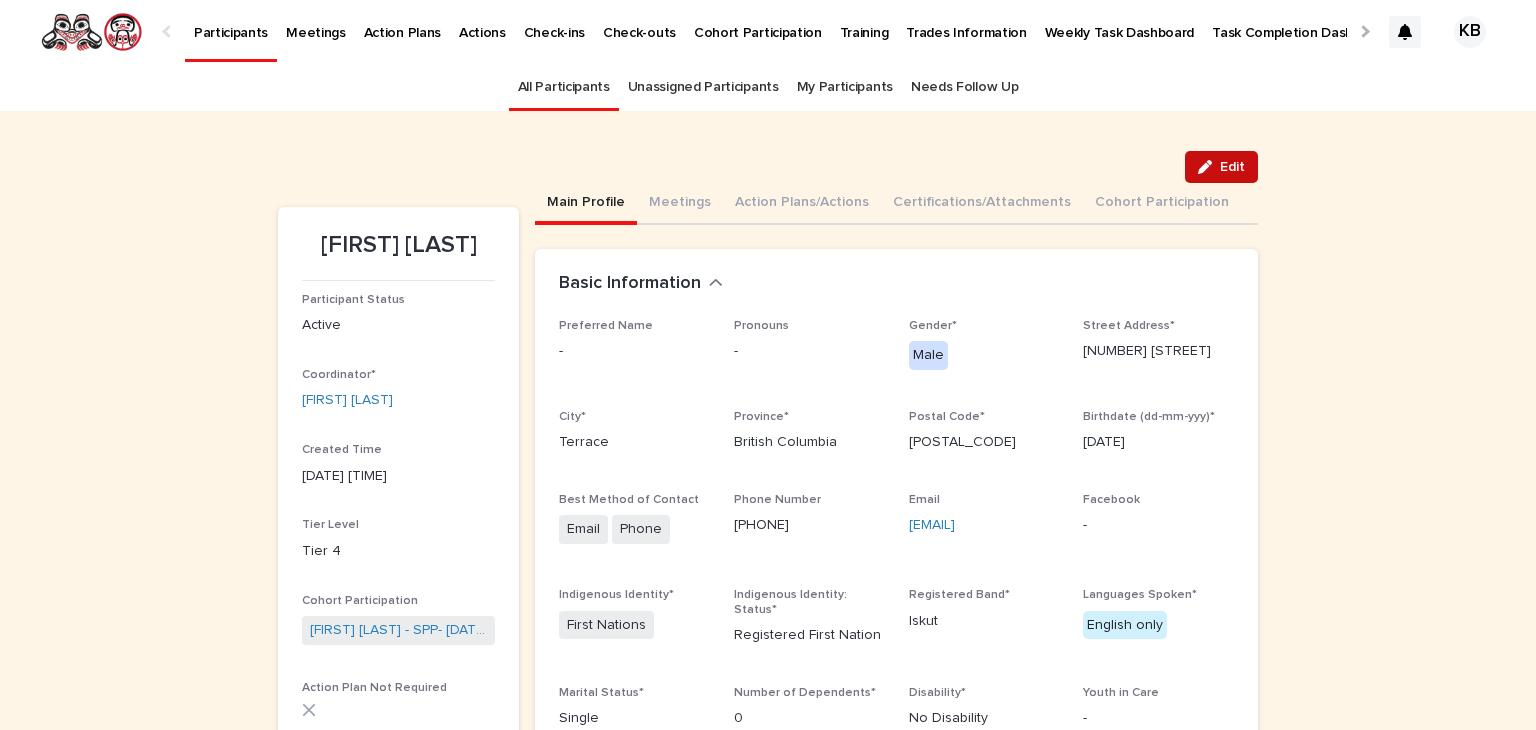 click on "Edit" at bounding box center (1221, 167) 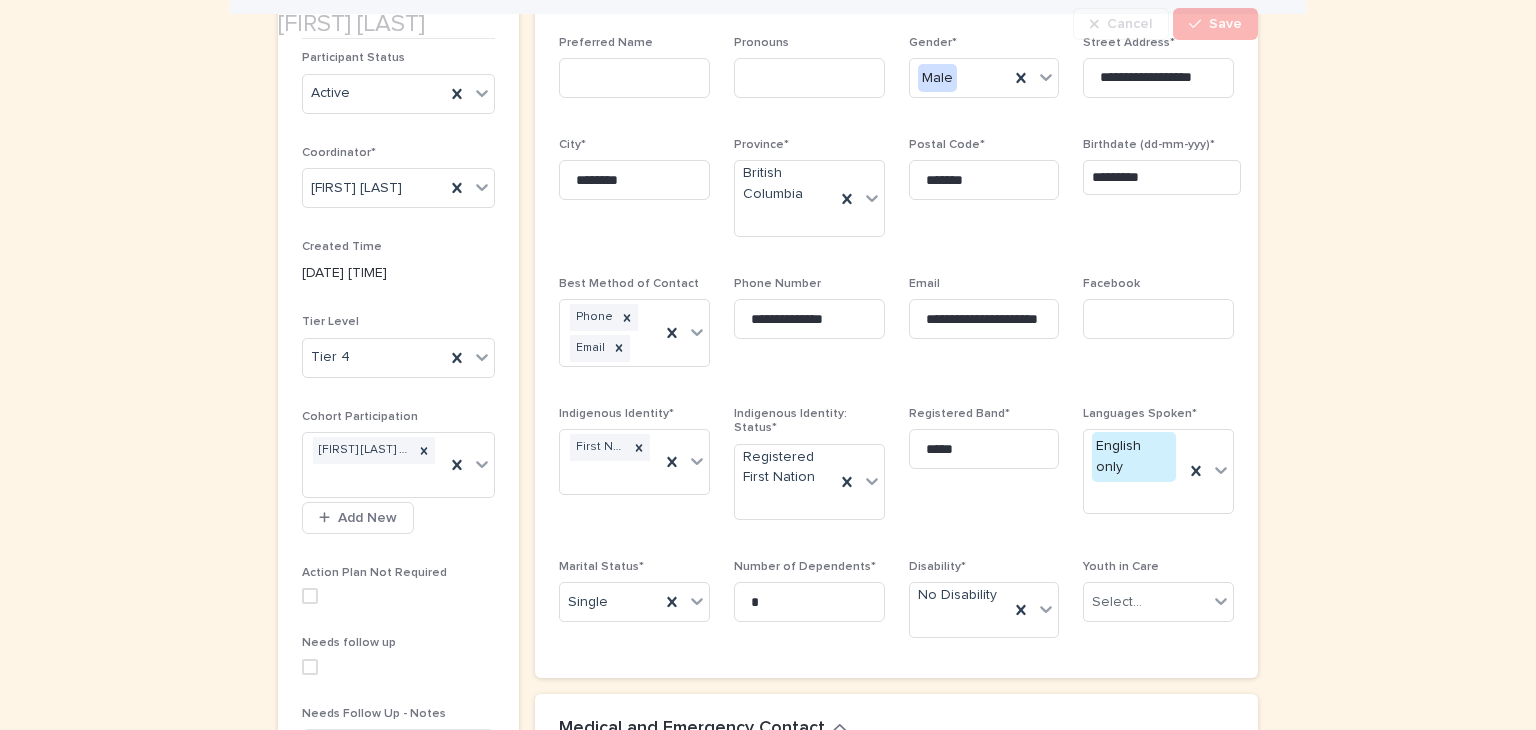 scroll, scrollTop: 292, scrollLeft: 0, axis: vertical 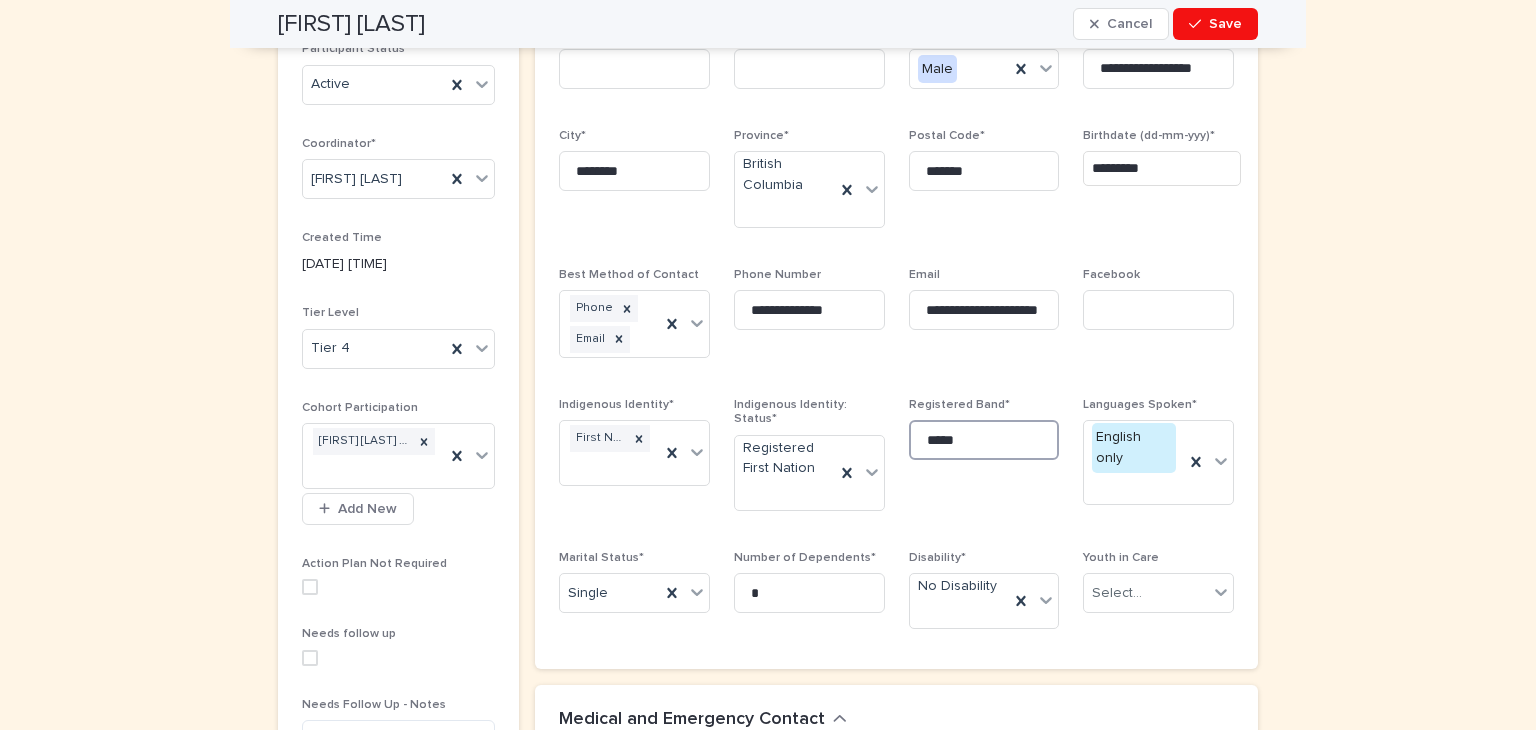 click on "*****" at bounding box center (984, 440) 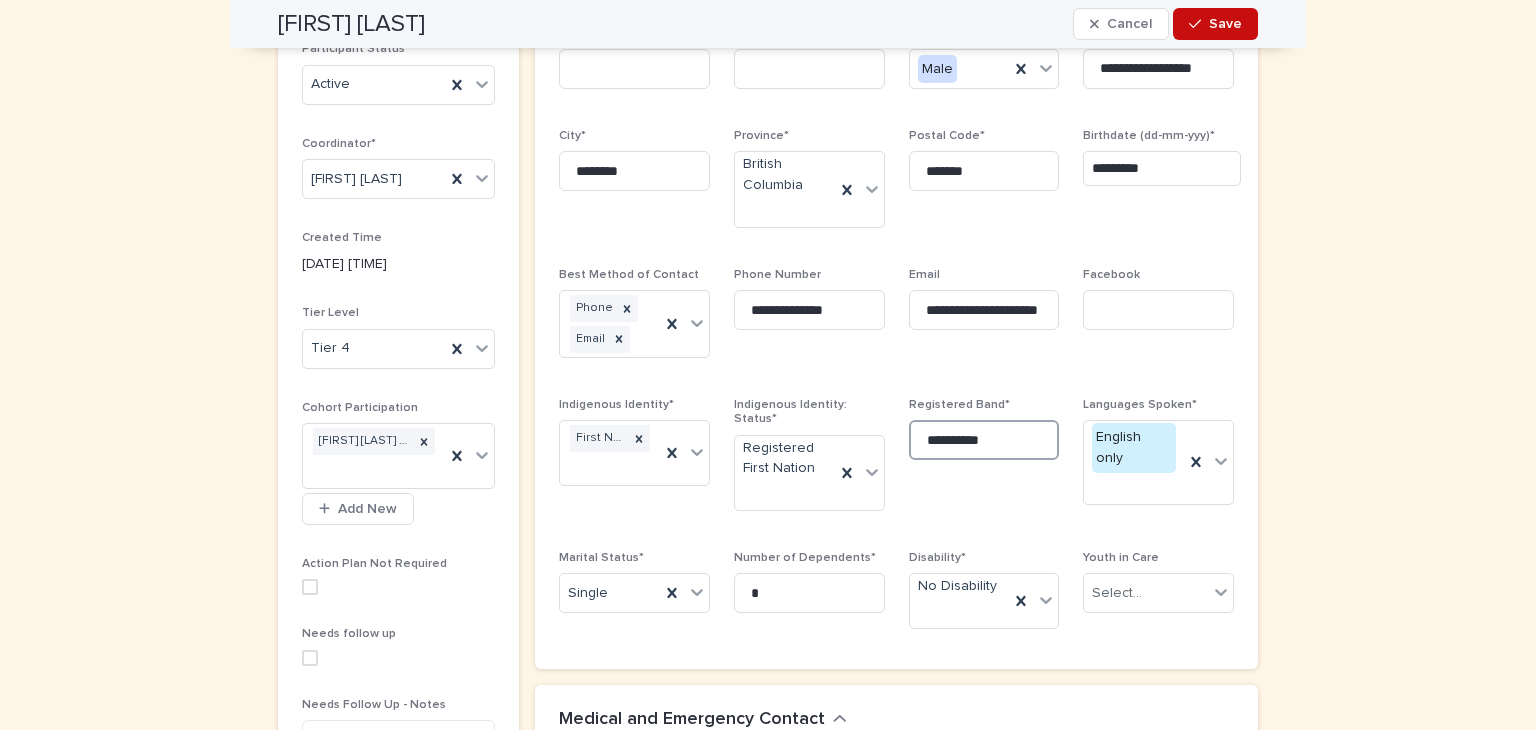 type on "**********" 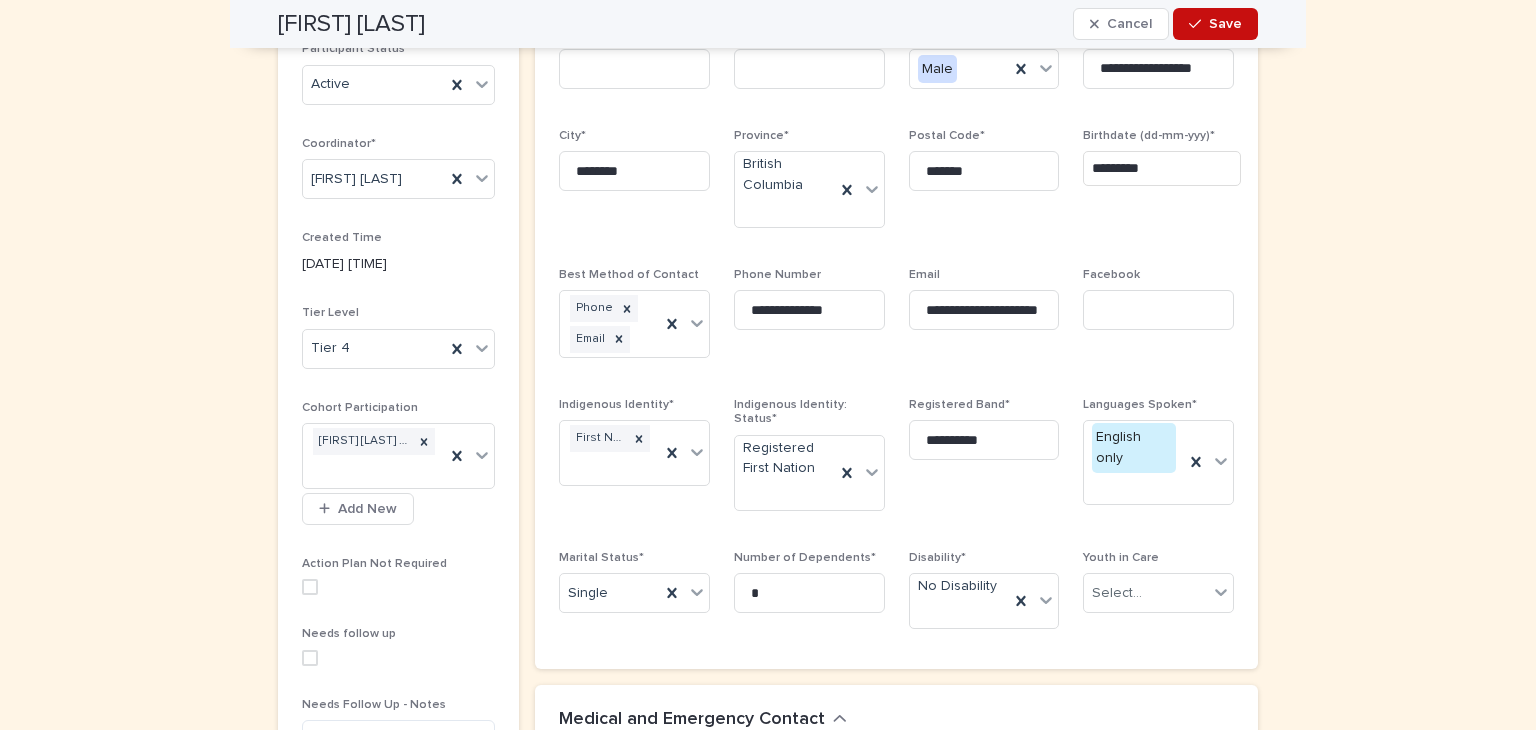 click on "Save" at bounding box center [1215, 24] 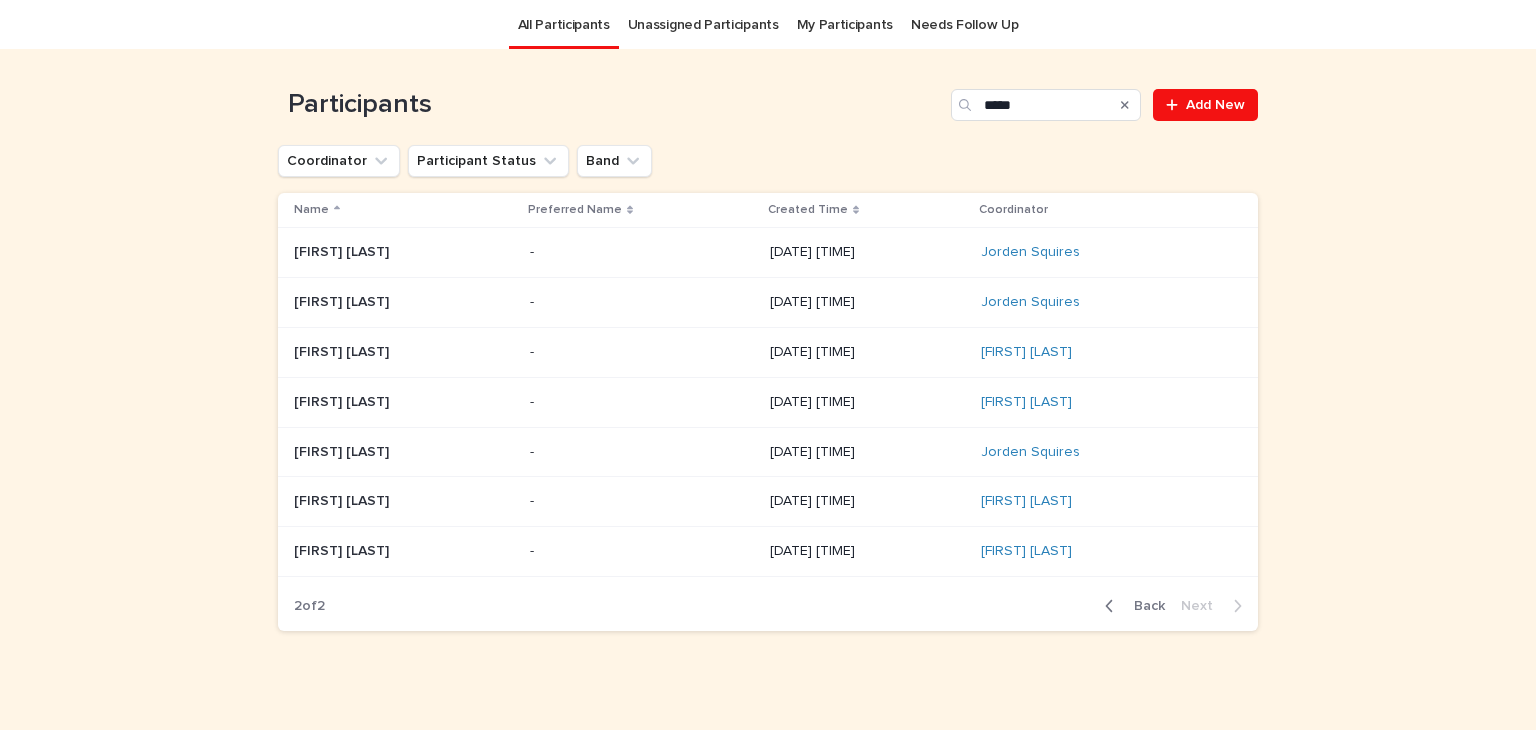 scroll, scrollTop: 64, scrollLeft: 0, axis: vertical 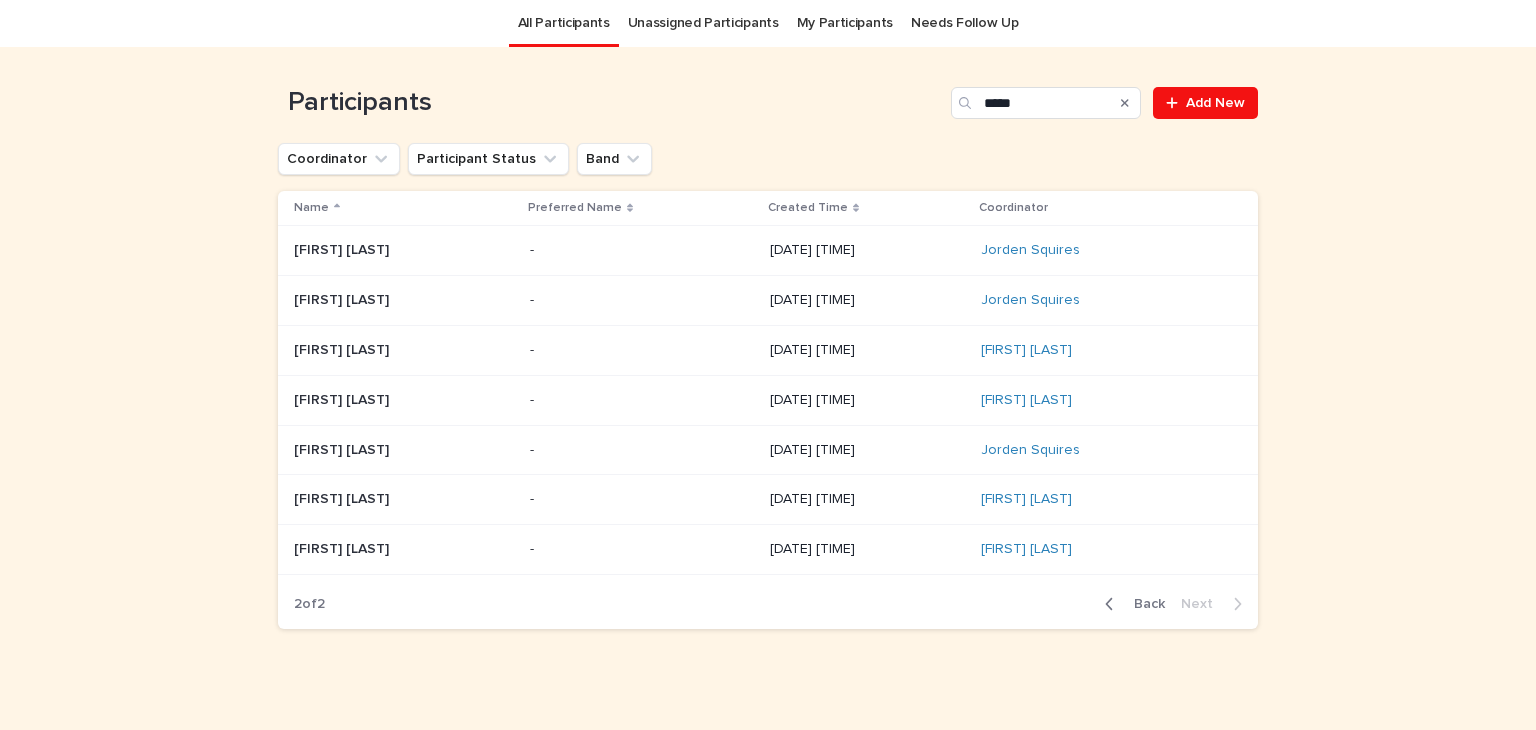 click on "[FIRST] [LAST] [FIRST] [LAST]" at bounding box center [404, 400] 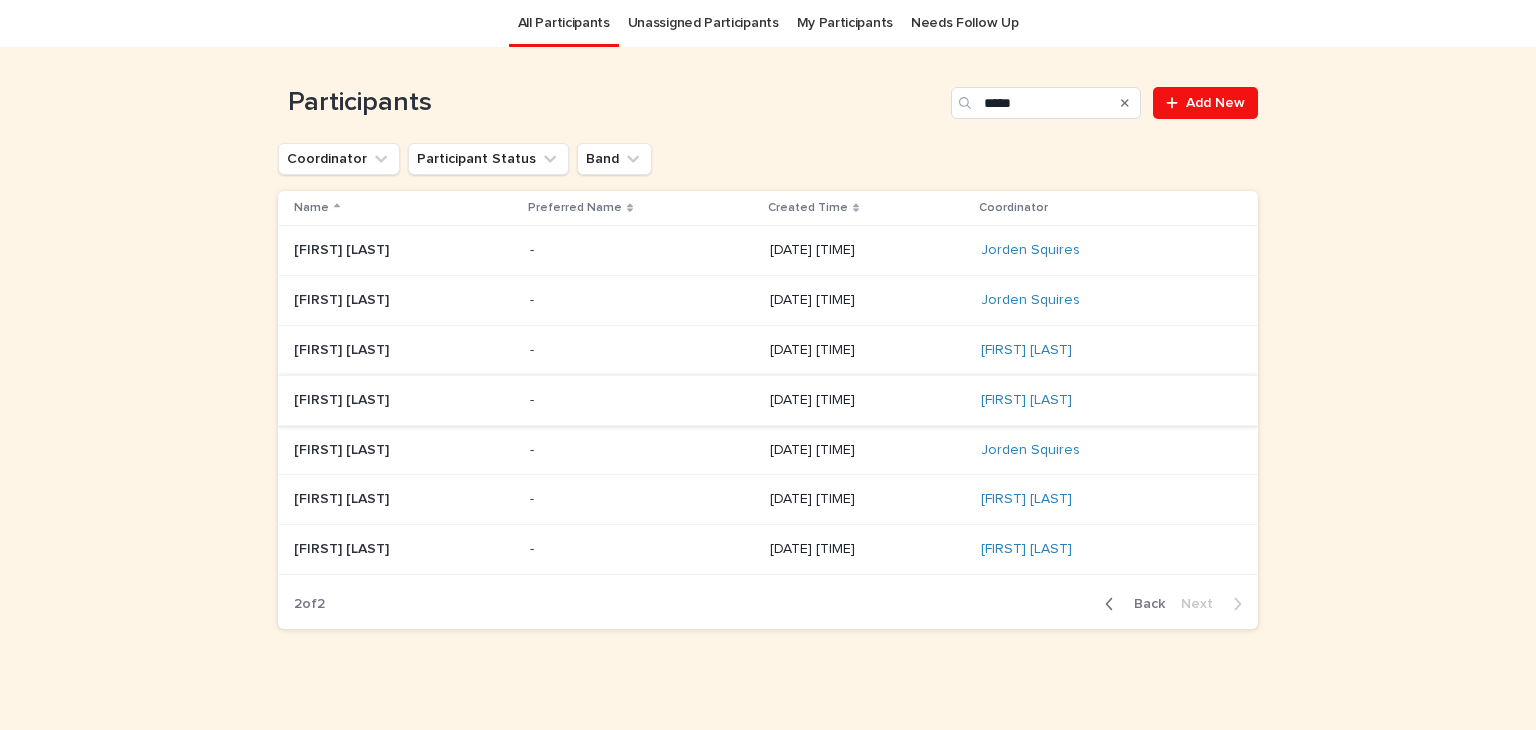 scroll, scrollTop: 0, scrollLeft: 0, axis: both 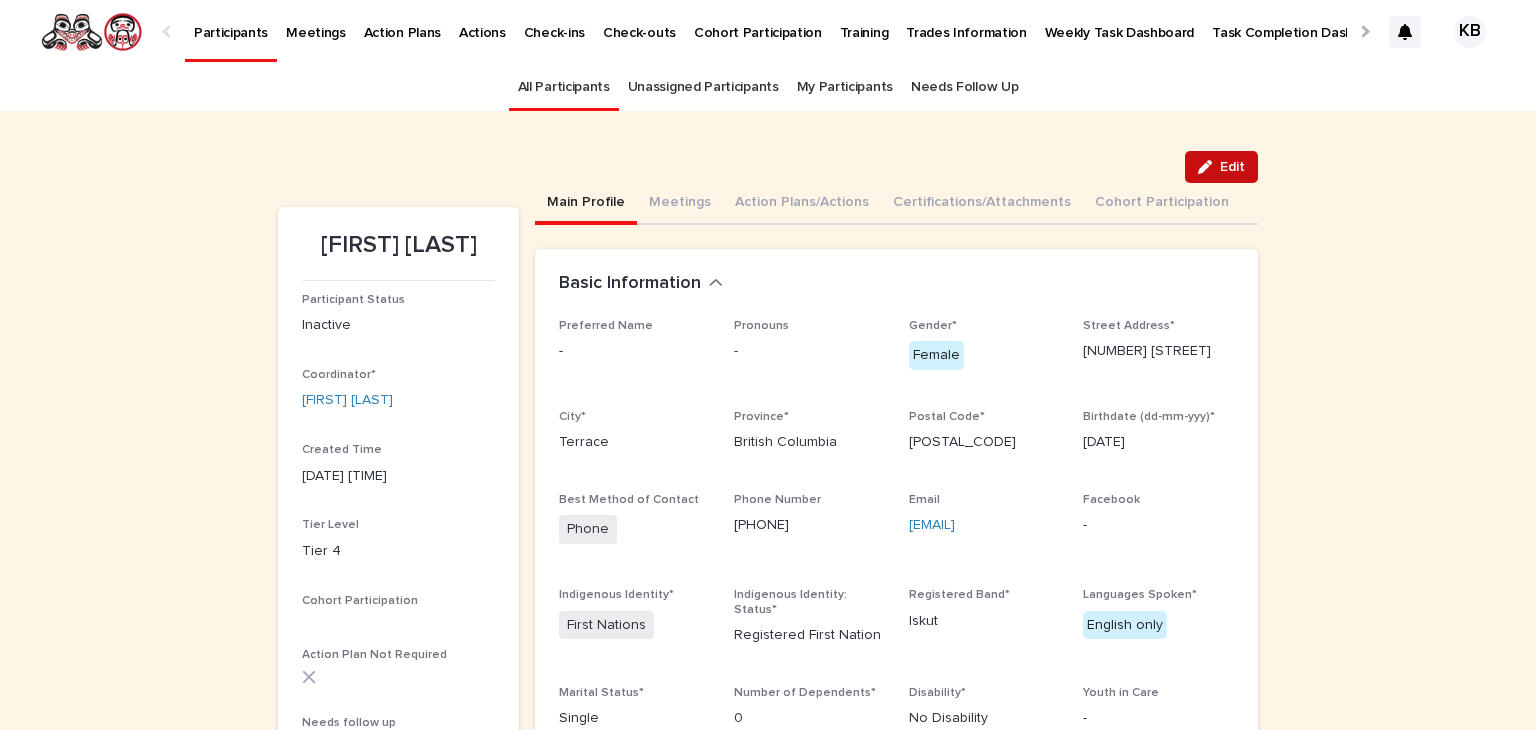 click on "Edit" at bounding box center (1232, 167) 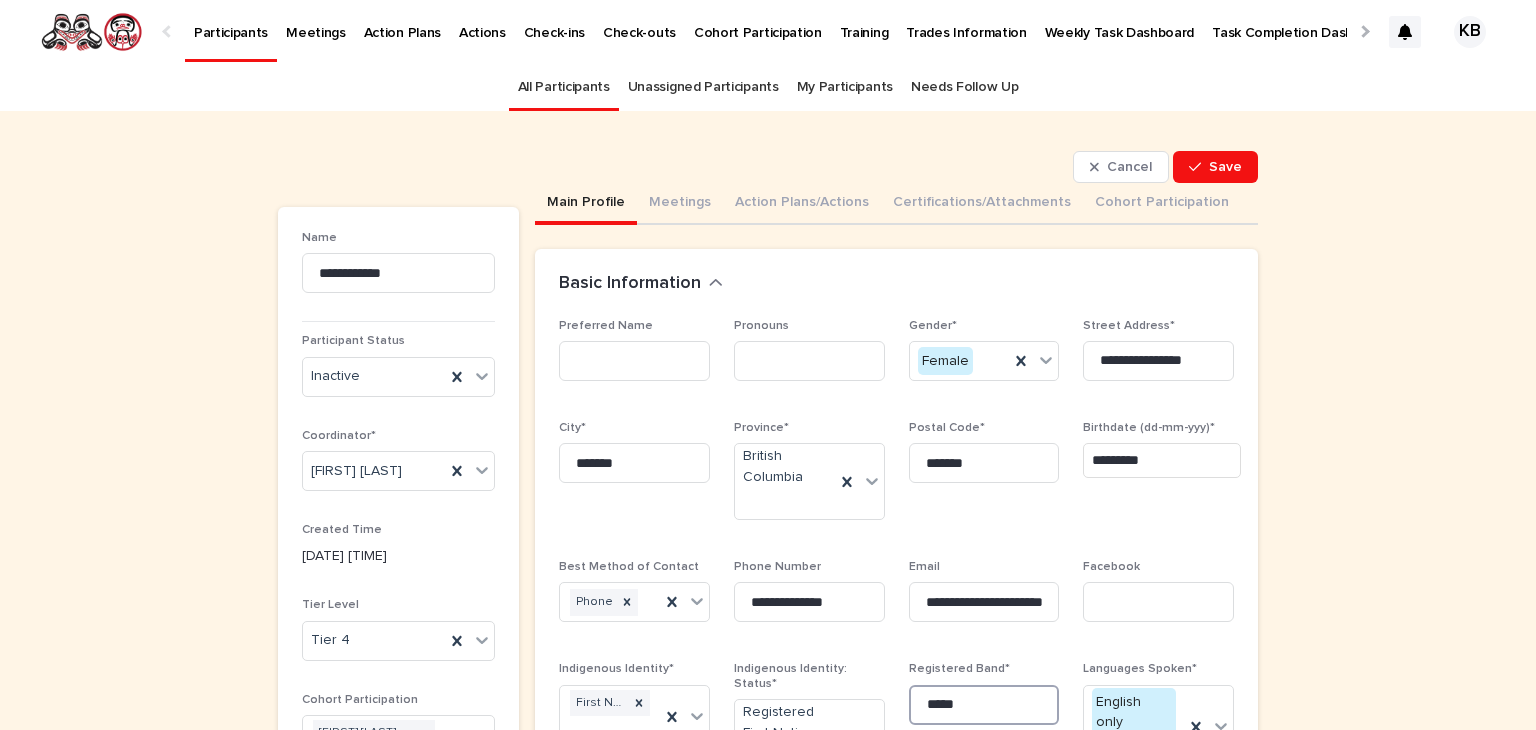 click on "*****" at bounding box center (984, 705) 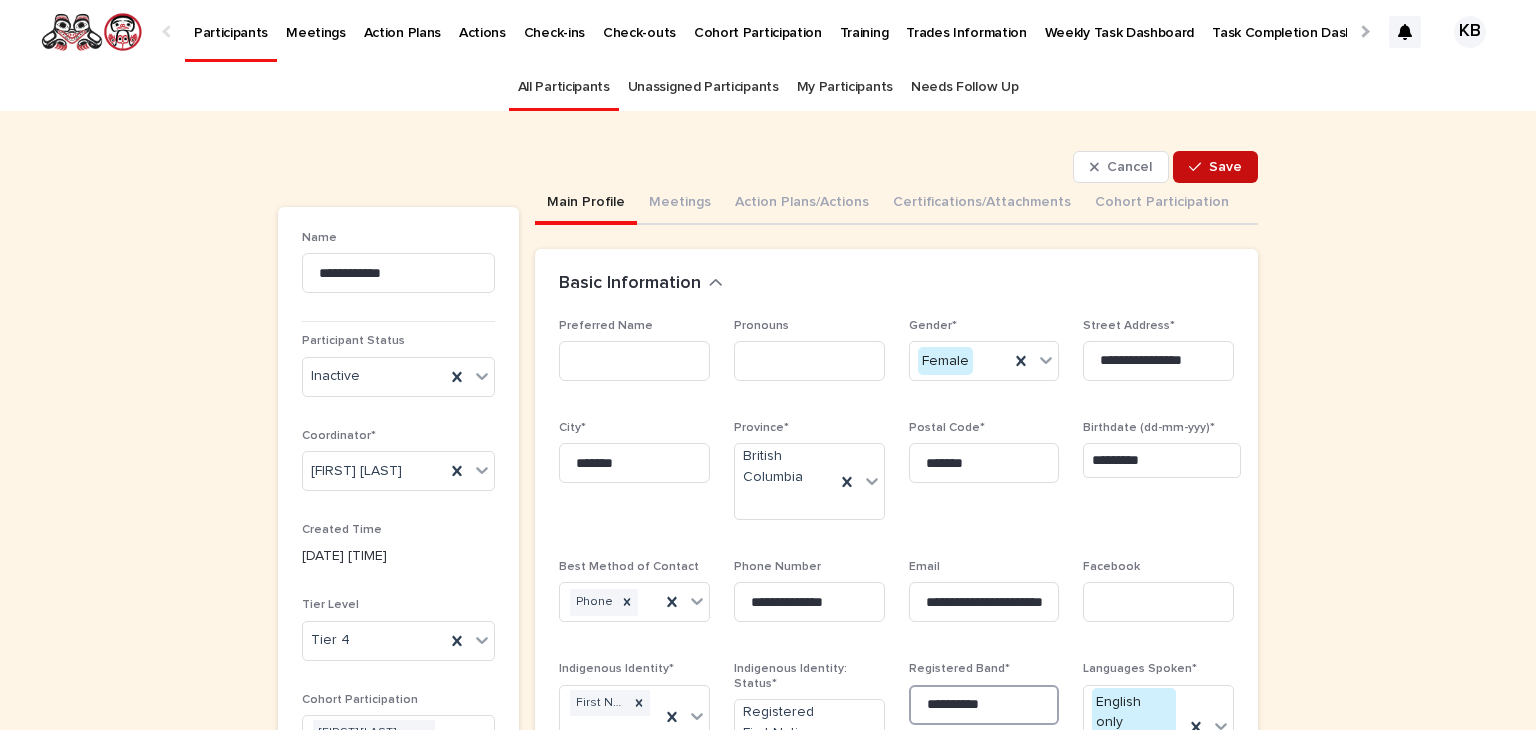 type on "**********" 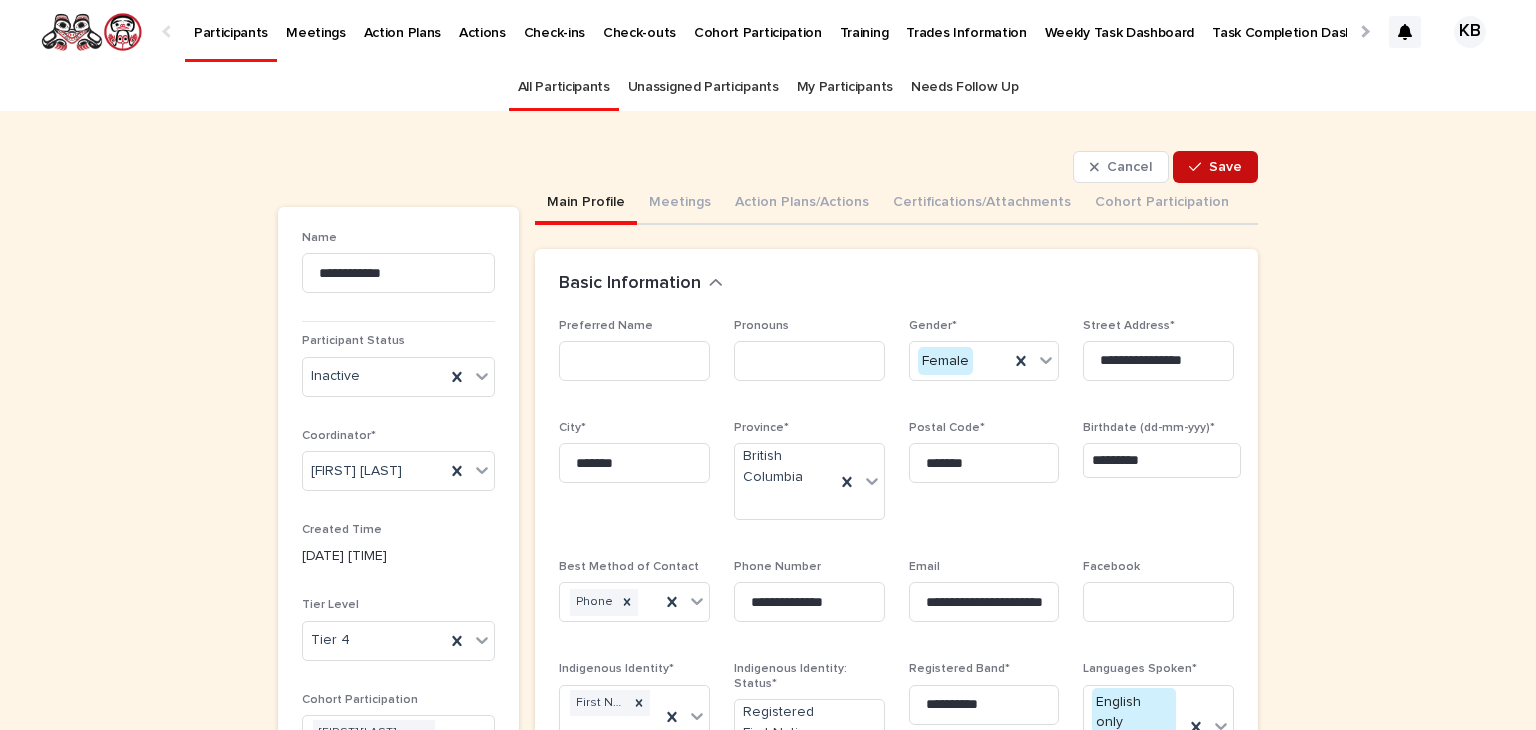 click on "Save" at bounding box center (1225, 167) 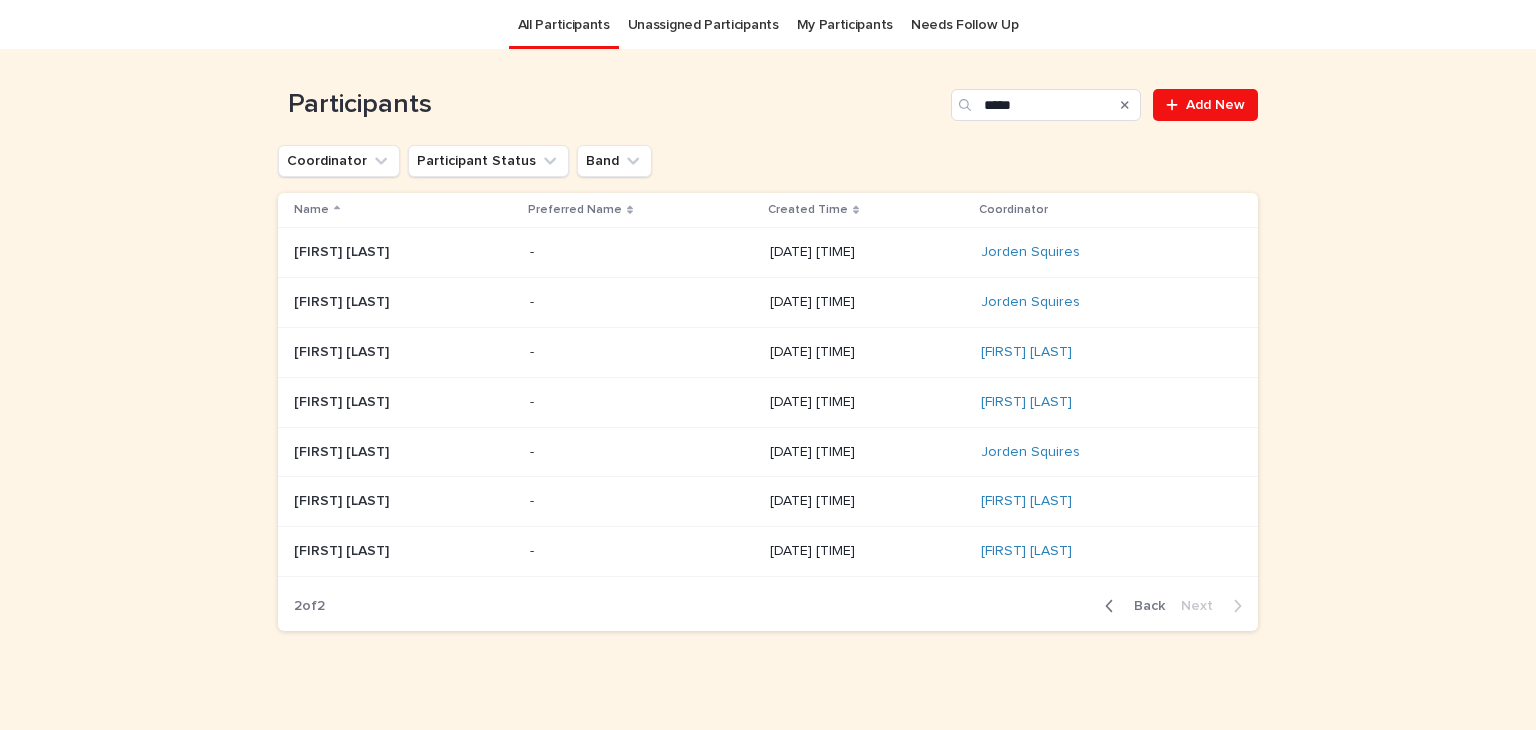 scroll, scrollTop: 64, scrollLeft: 0, axis: vertical 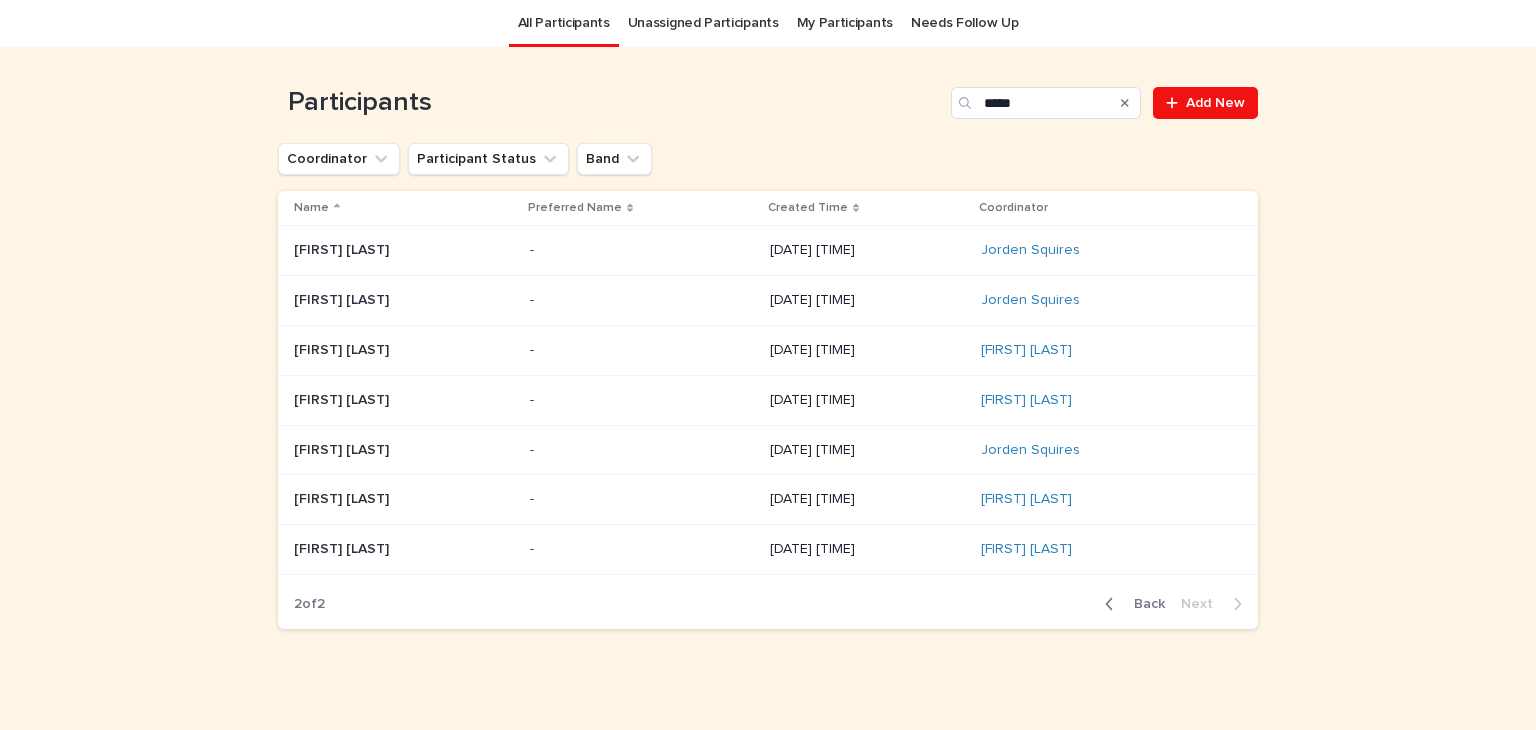click at bounding box center (404, 450) 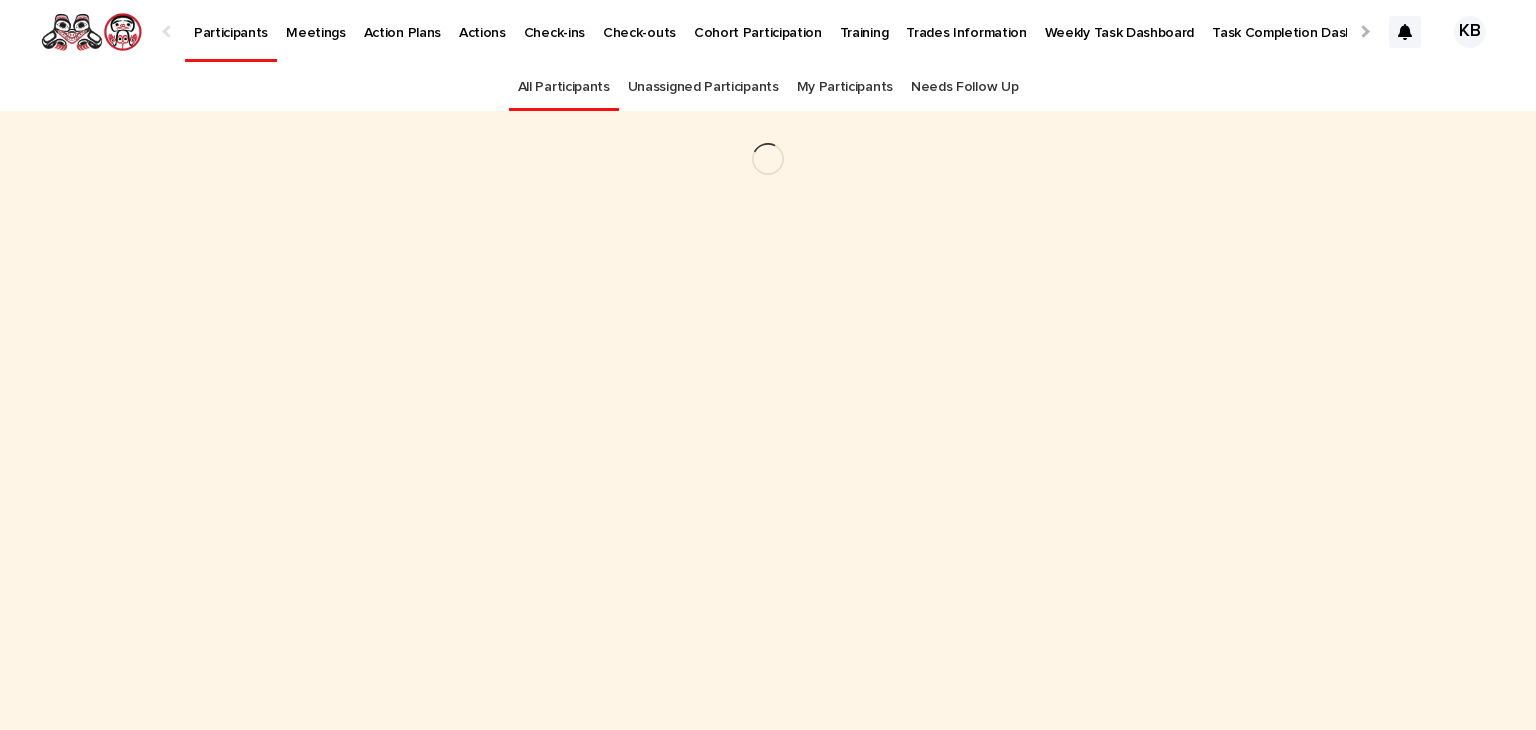 scroll, scrollTop: 0, scrollLeft: 0, axis: both 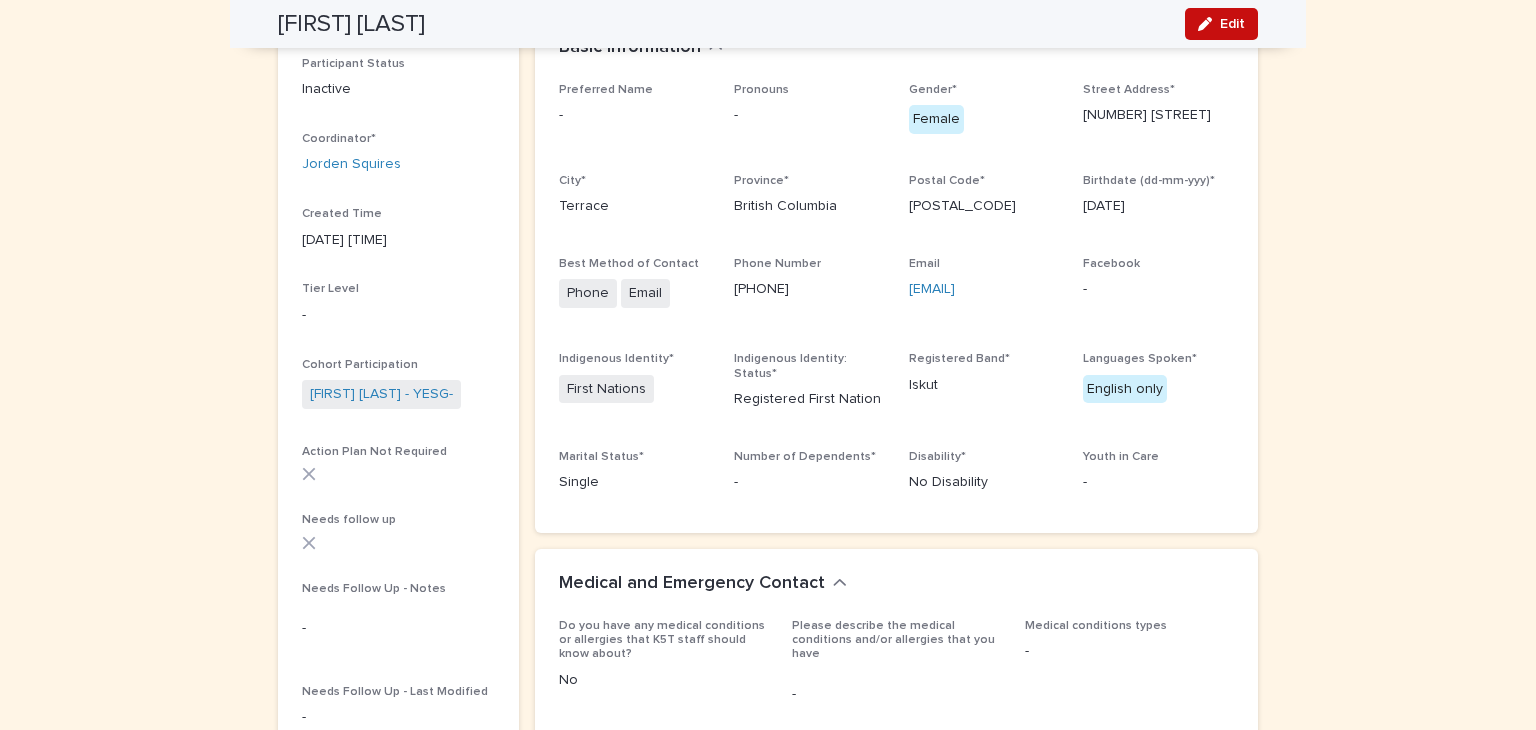 click on "Edit" at bounding box center (1221, 24) 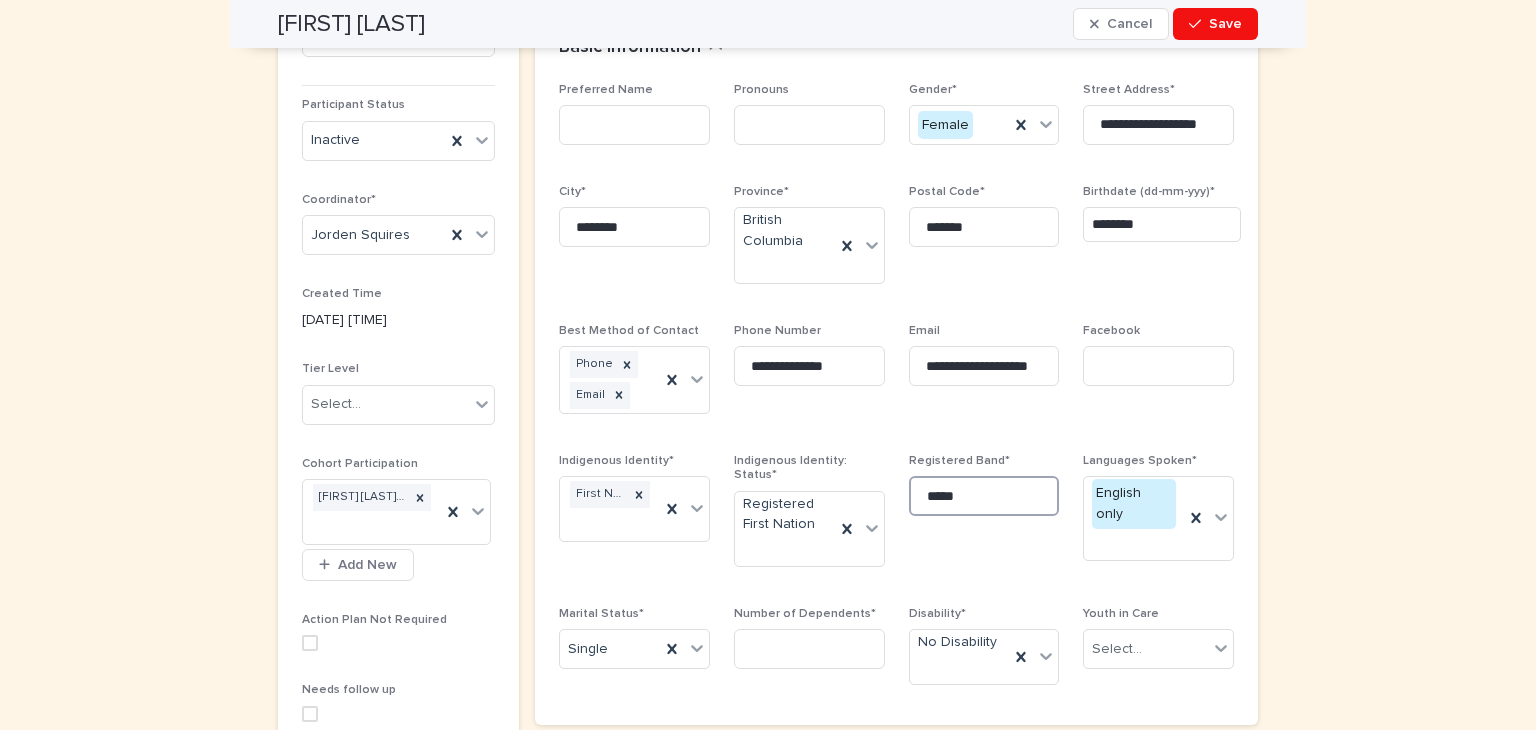 click on "*****" at bounding box center (984, 496) 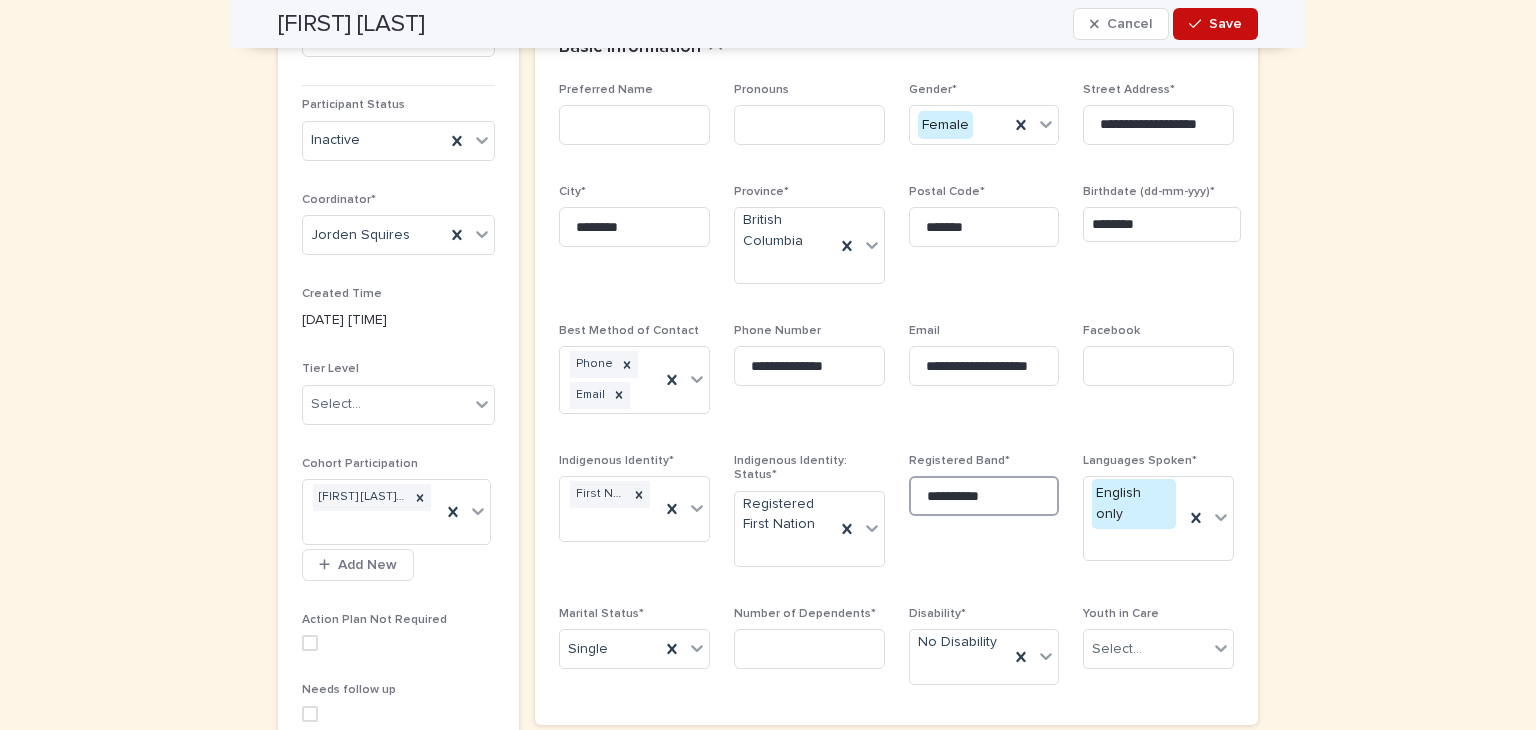 type on "**********" 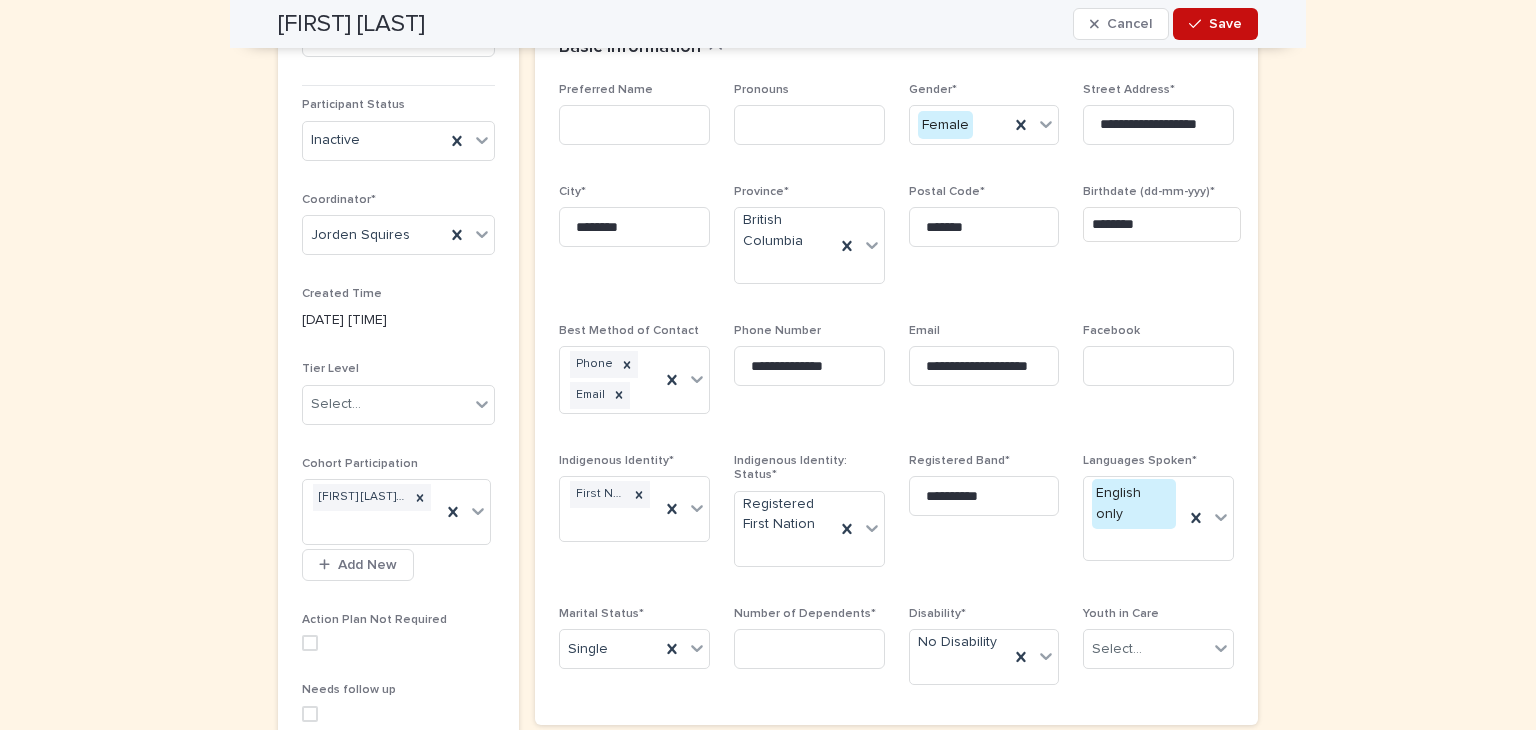 click on "Save" at bounding box center [1225, 24] 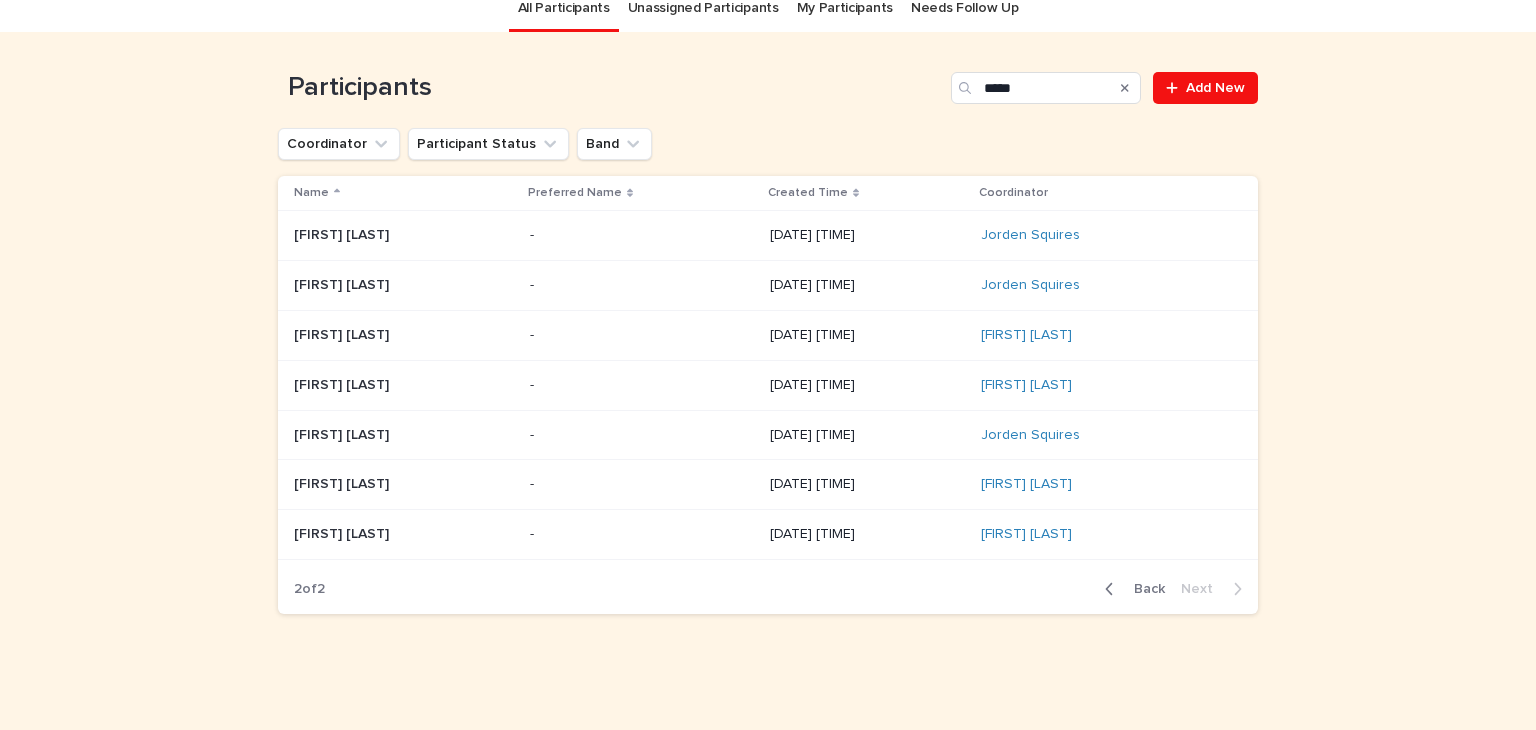 scroll, scrollTop: 64, scrollLeft: 0, axis: vertical 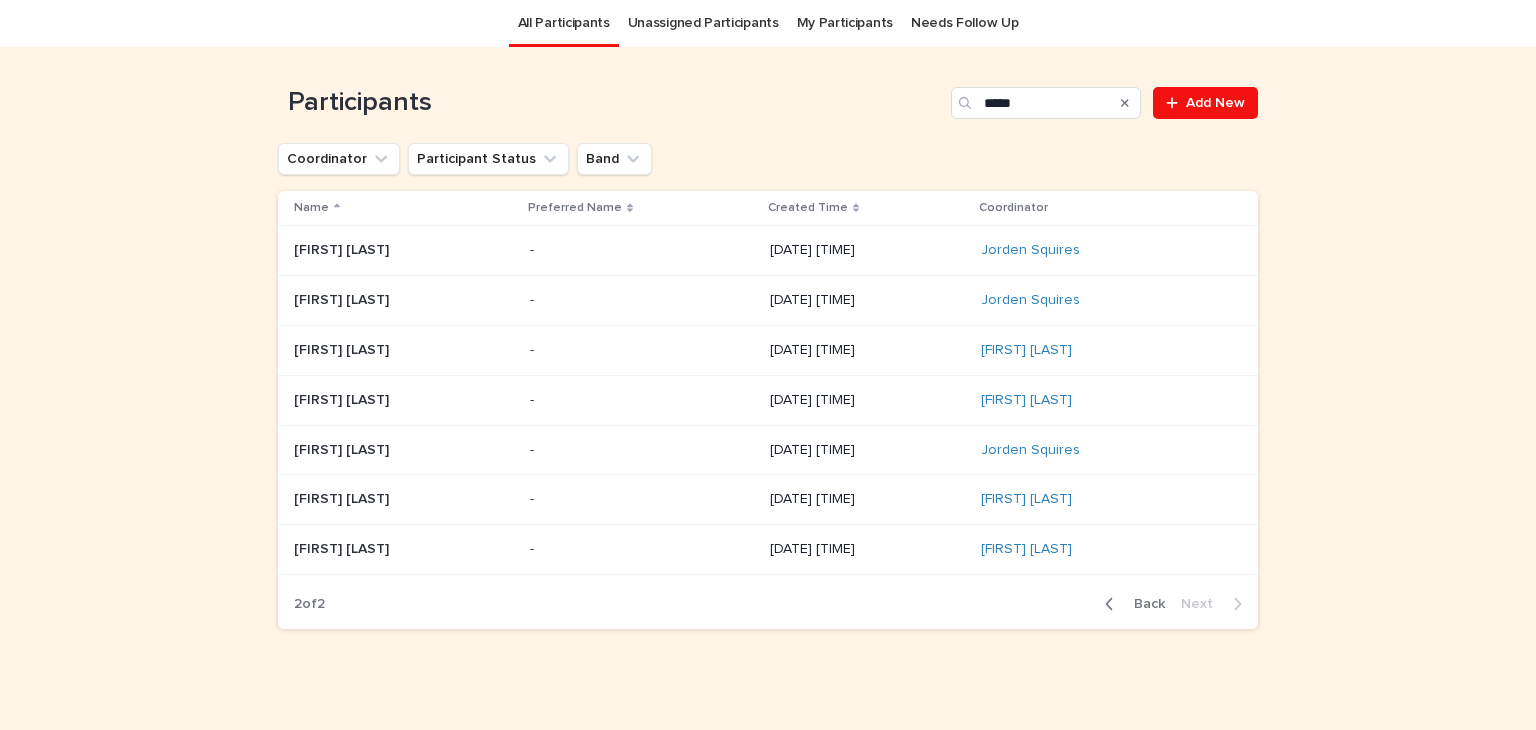 click at bounding box center (404, 450) 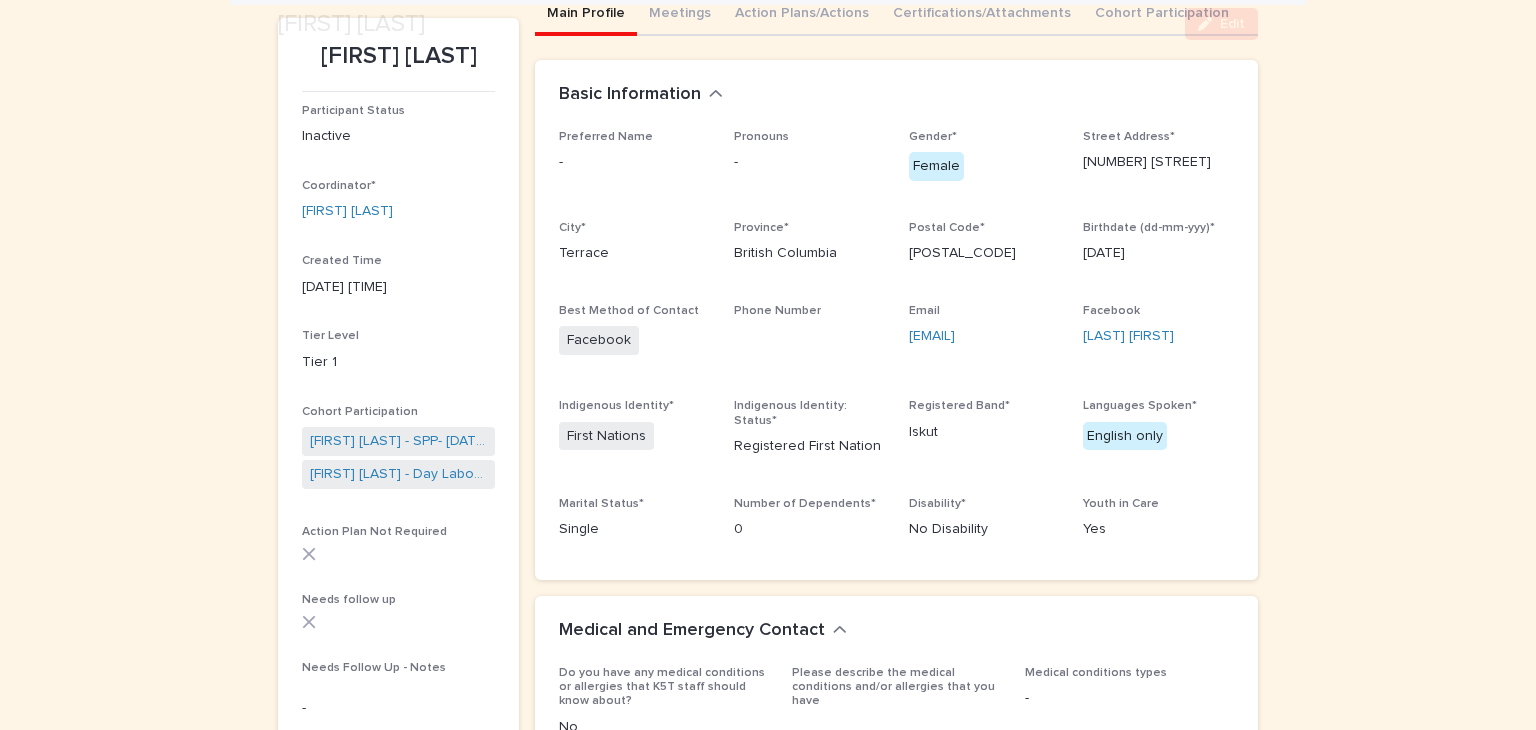 scroll, scrollTop: 197, scrollLeft: 0, axis: vertical 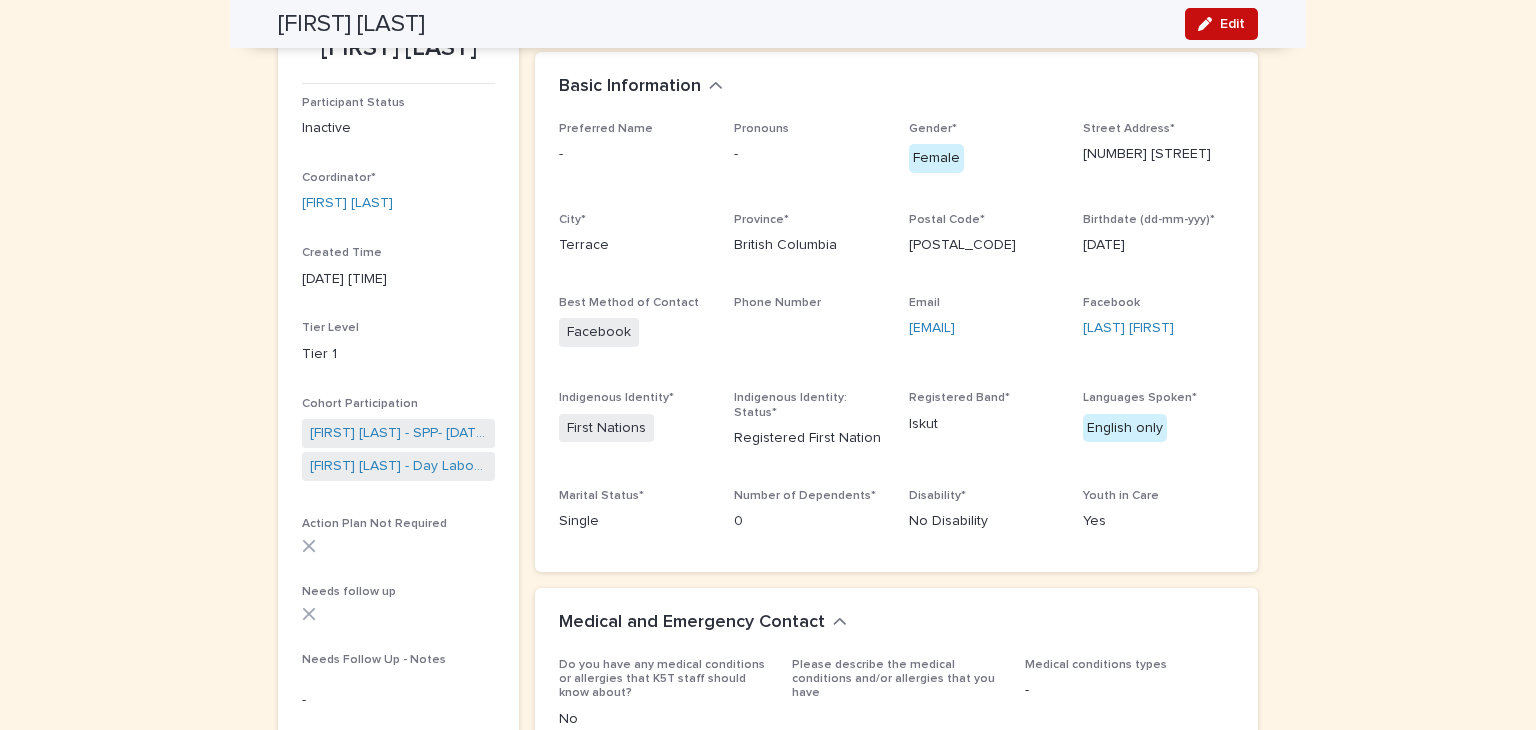 click on "Edit" at bounding box center (1232, 24) 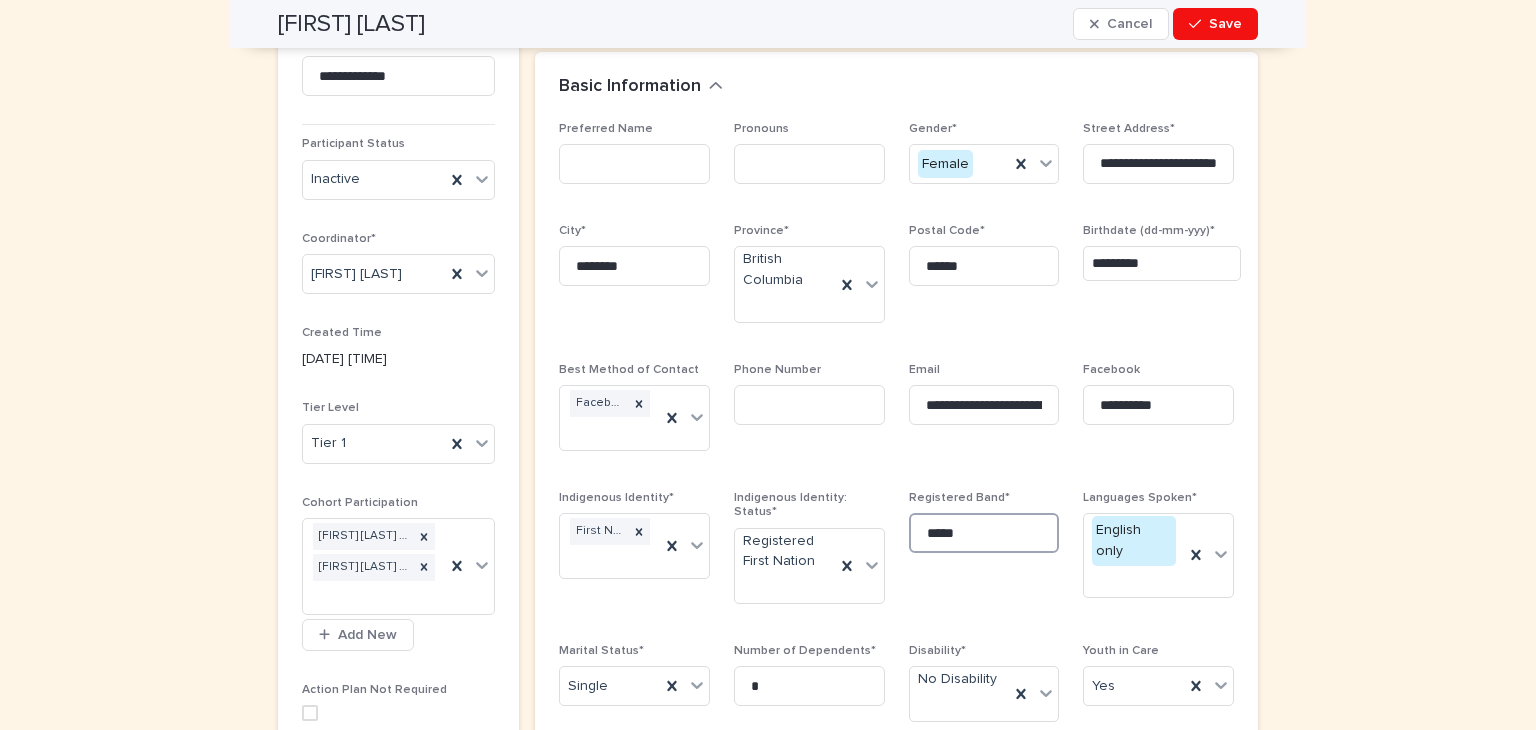 click on "*****" at bounding box center [984, 533] 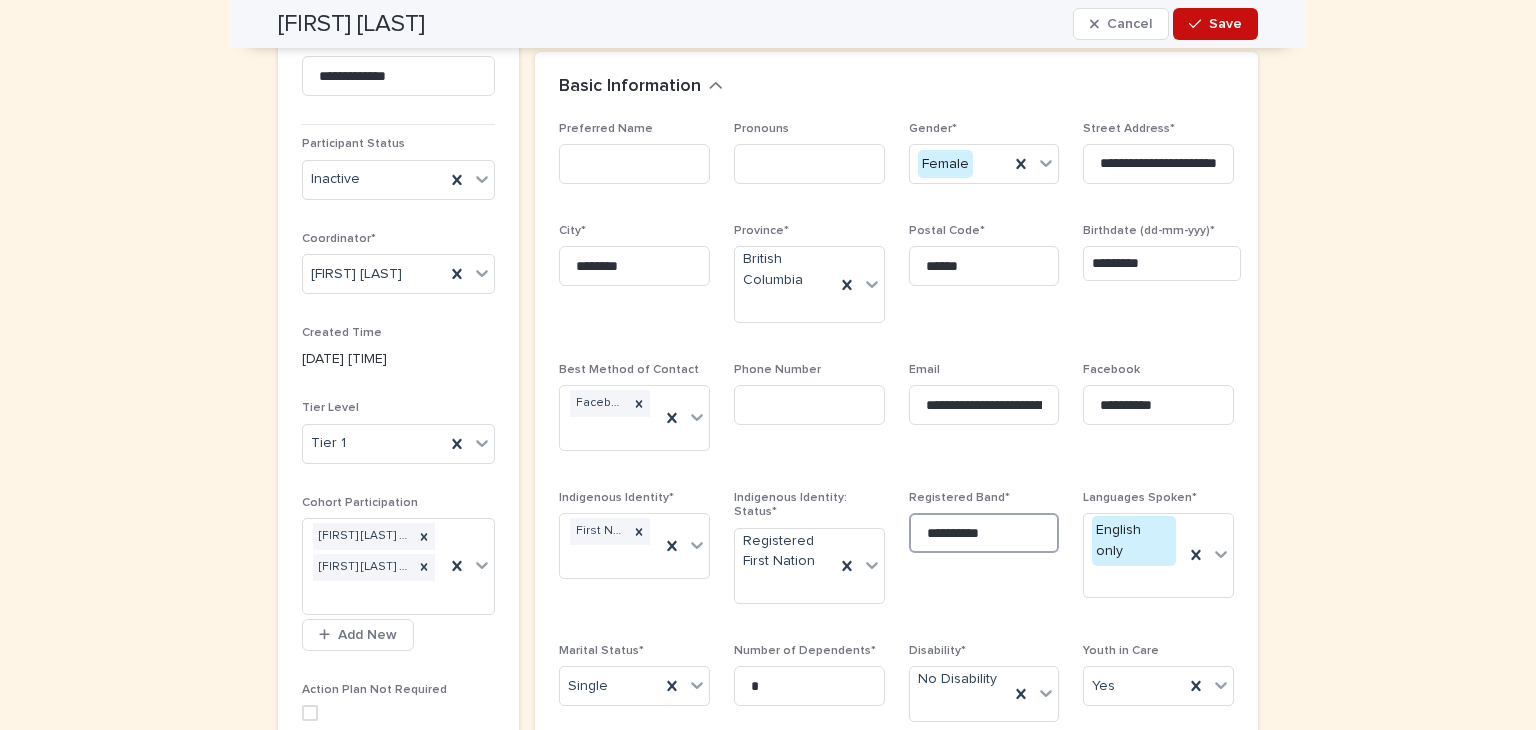 type on "**********" 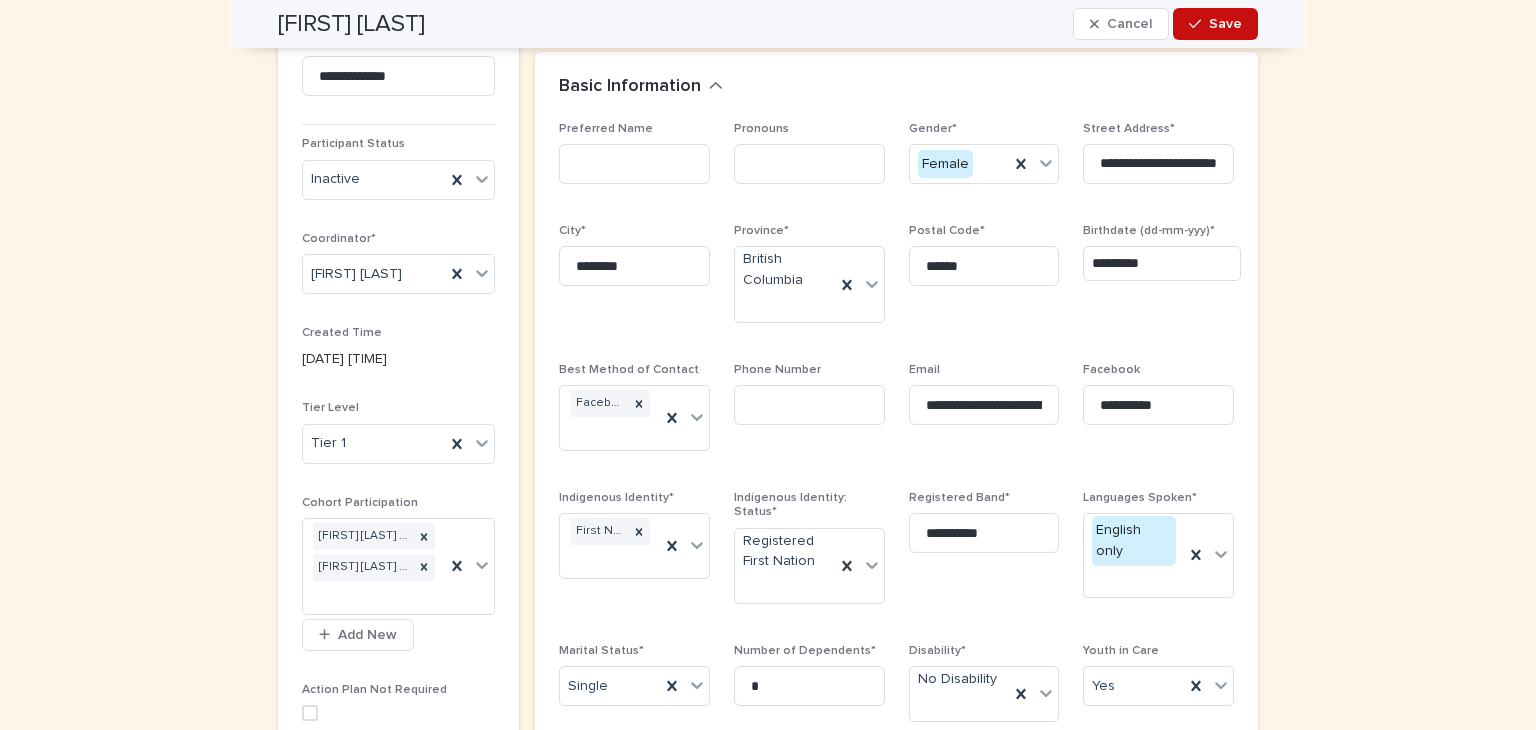 click on "Save" at bounding box center (1225, 24) 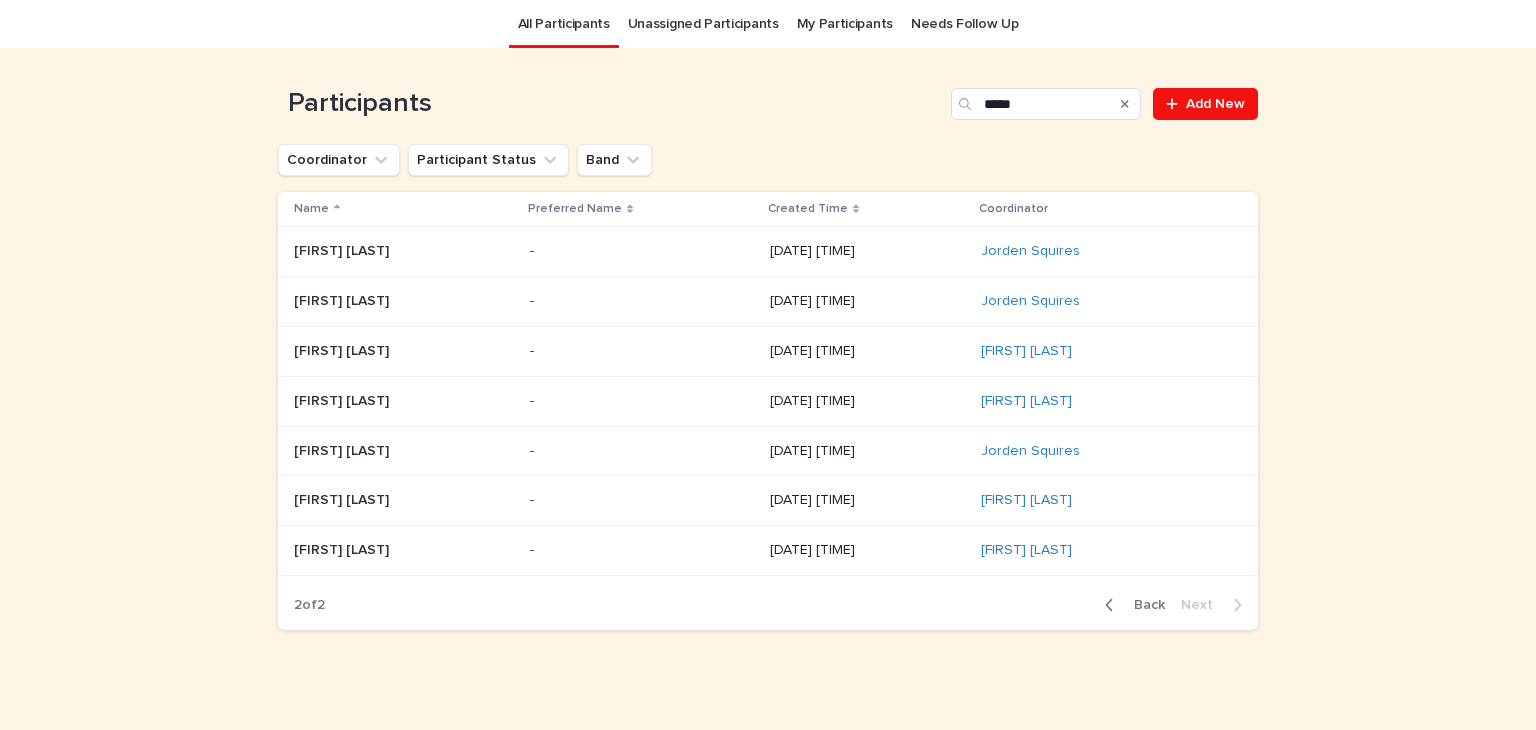 scroll, scrollTop: 64, scrollLeft: 0, axis: vertical 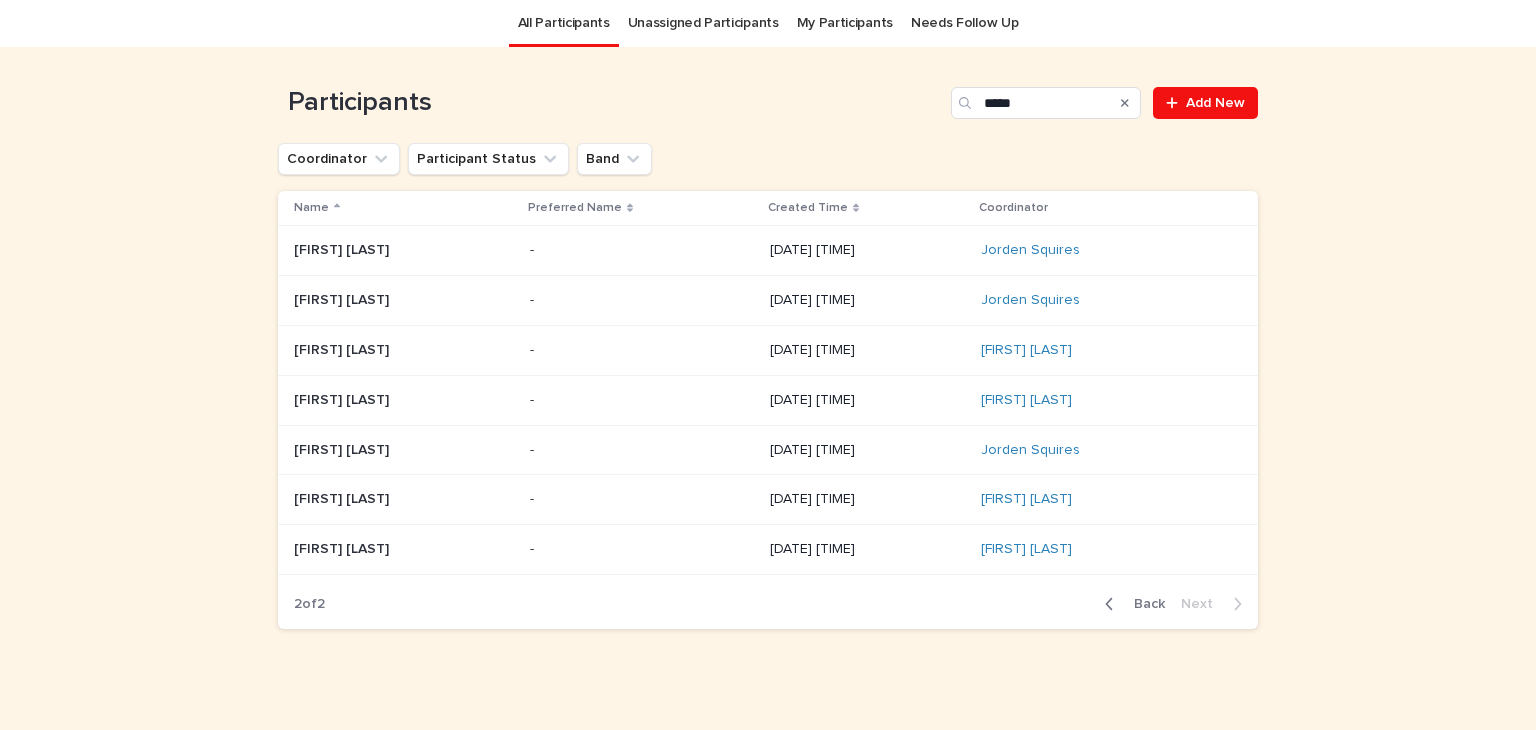 click at bounding box center [404, 549] 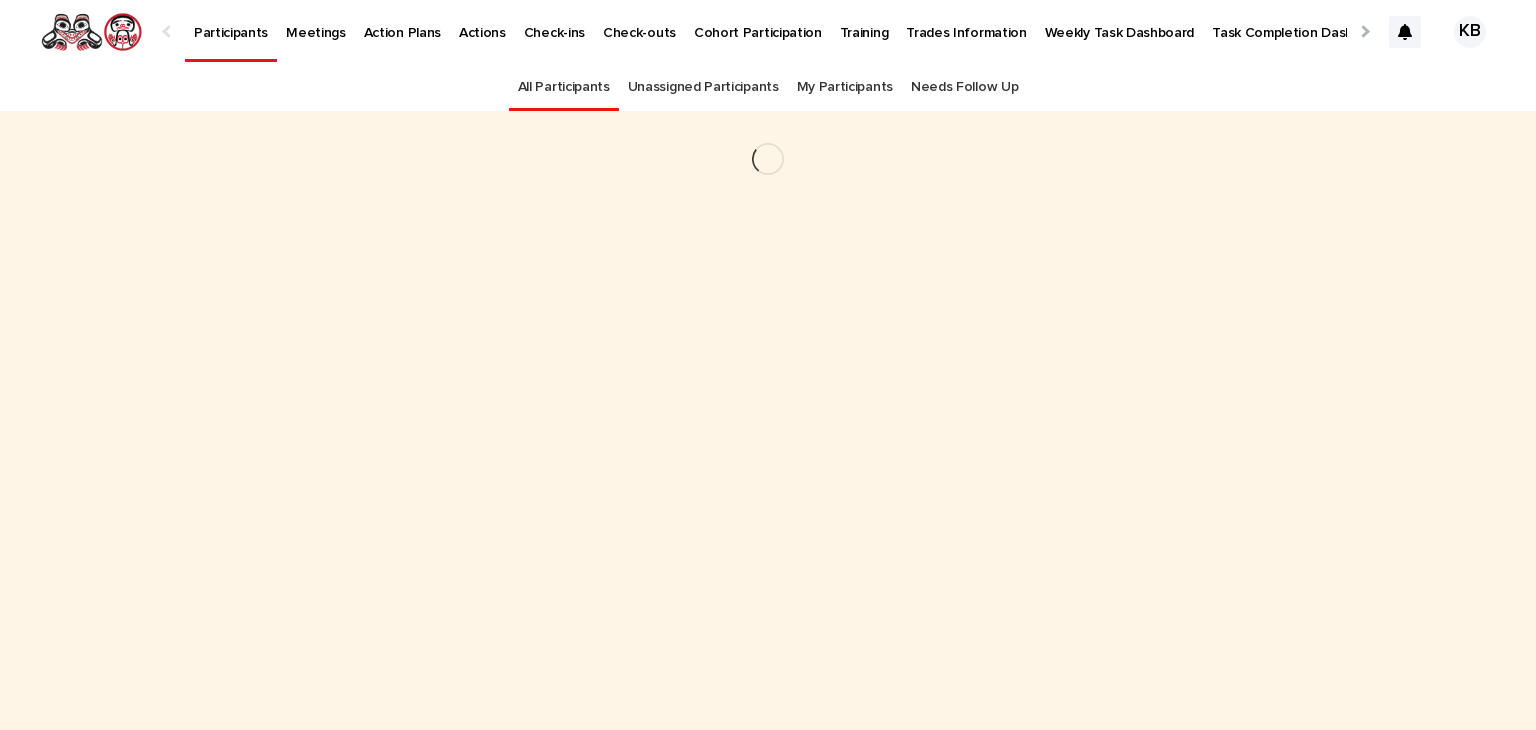 scroll, scrollTop: 0, scrollLeft: 0, axis: both 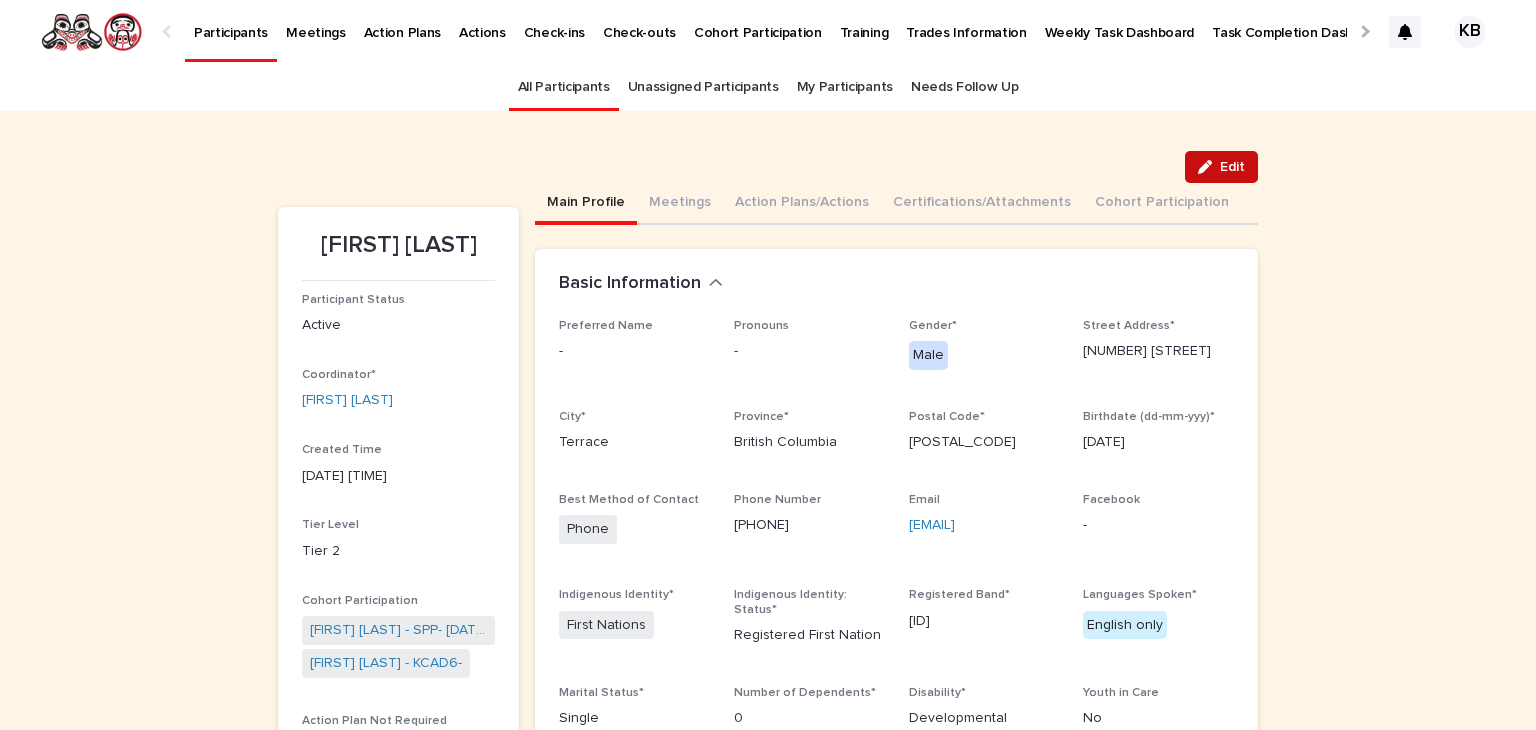 click on "Edit" at bounding box center (1221, 167) 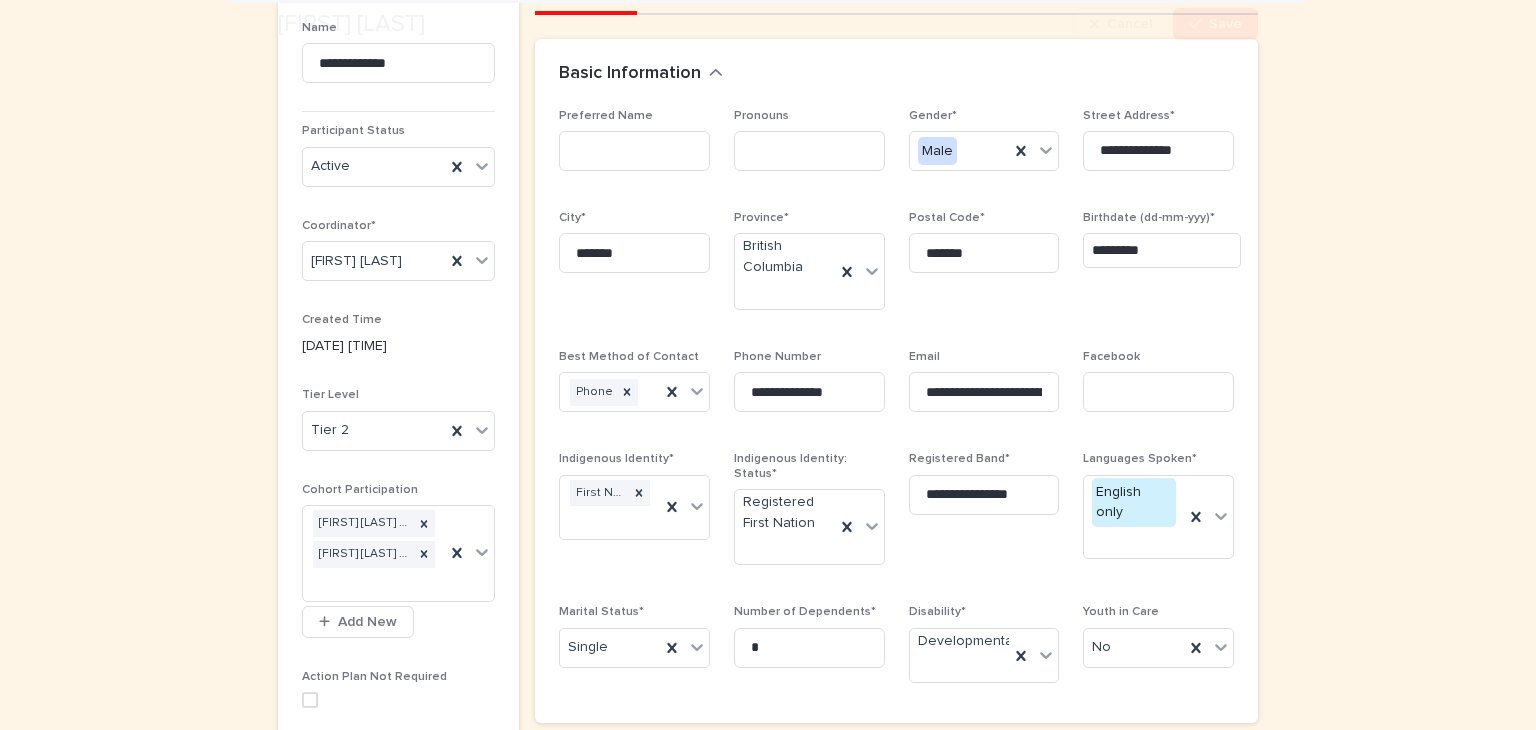 scroll, scrollTop: 231, scrollLeft: 0, axis: vertical 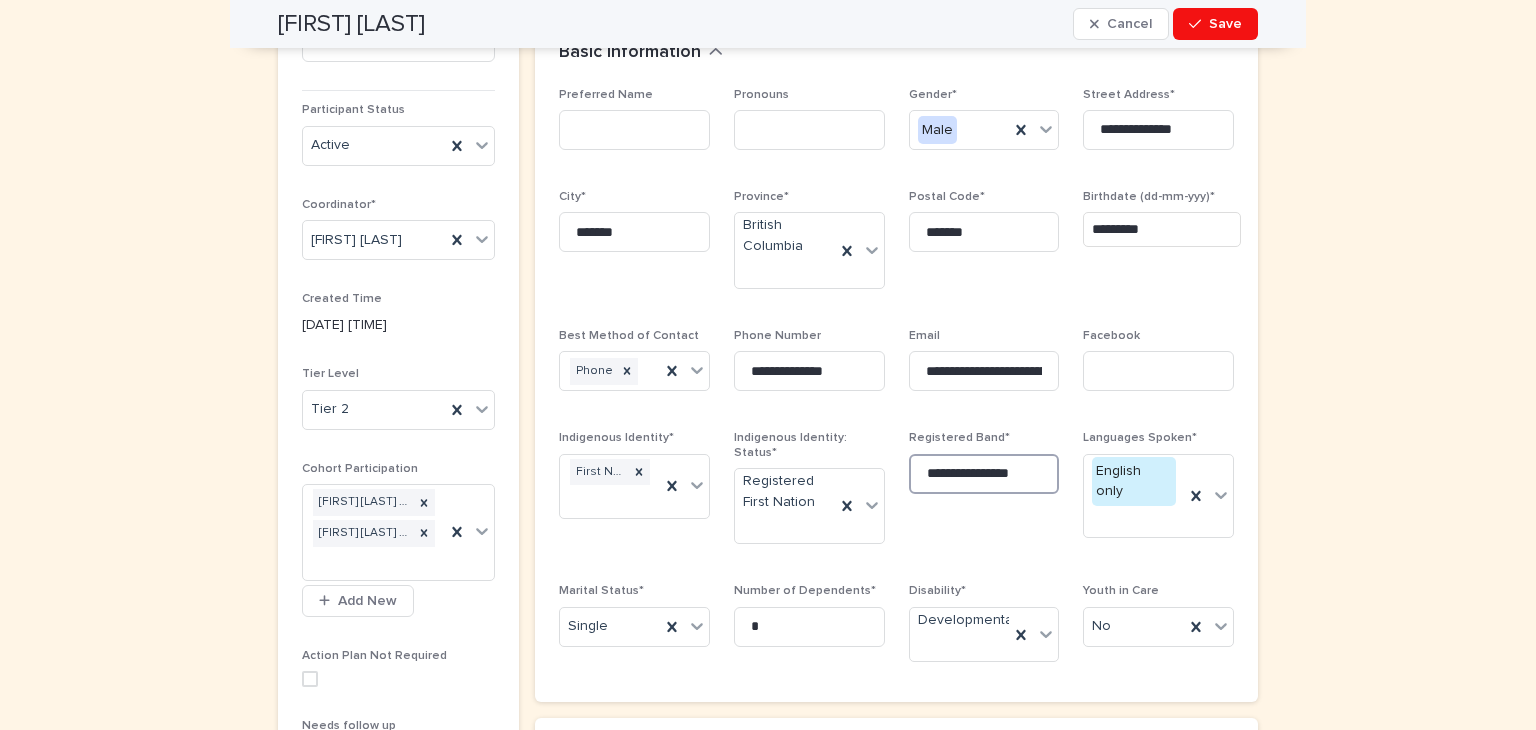 click on "**********" at bounding box center [984, 474] 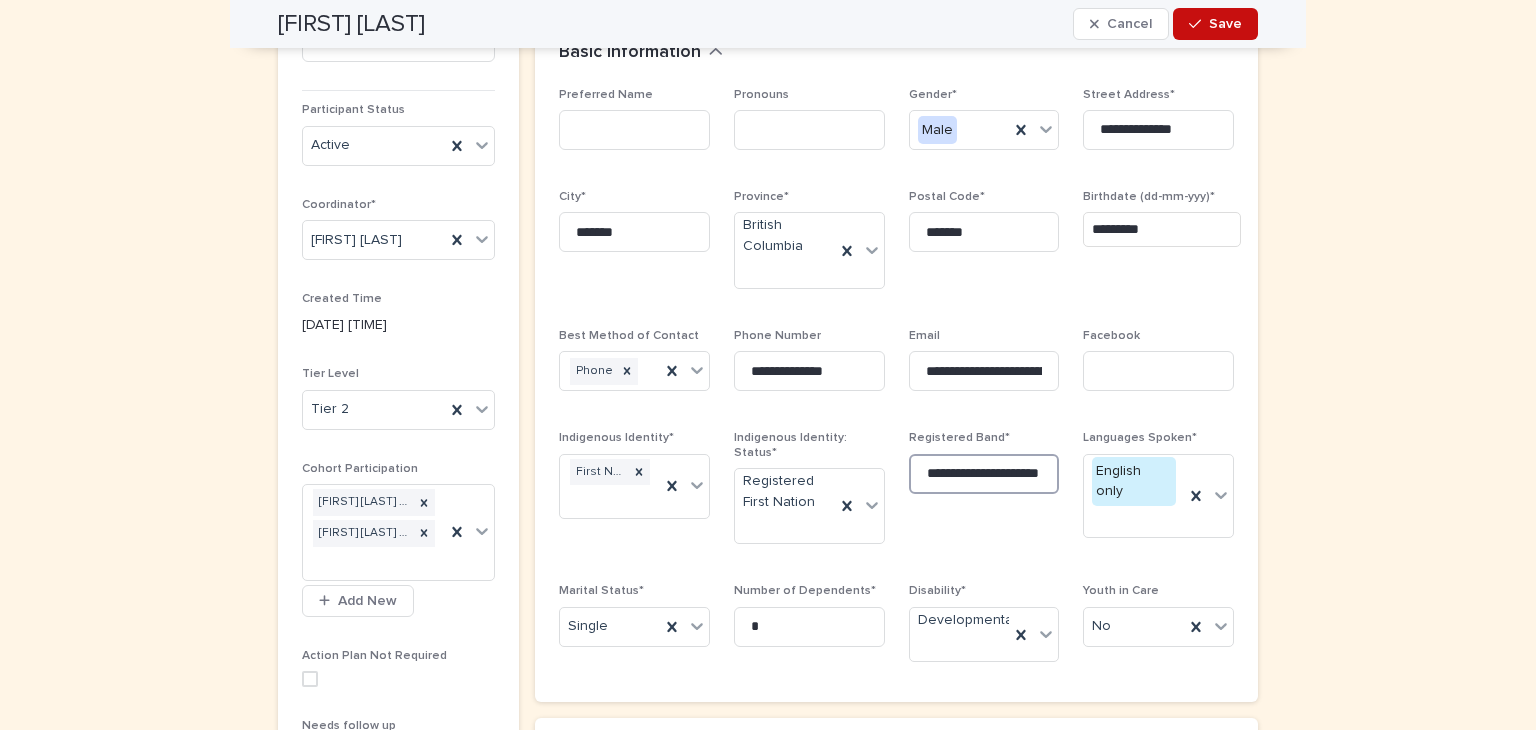 type on "**********" 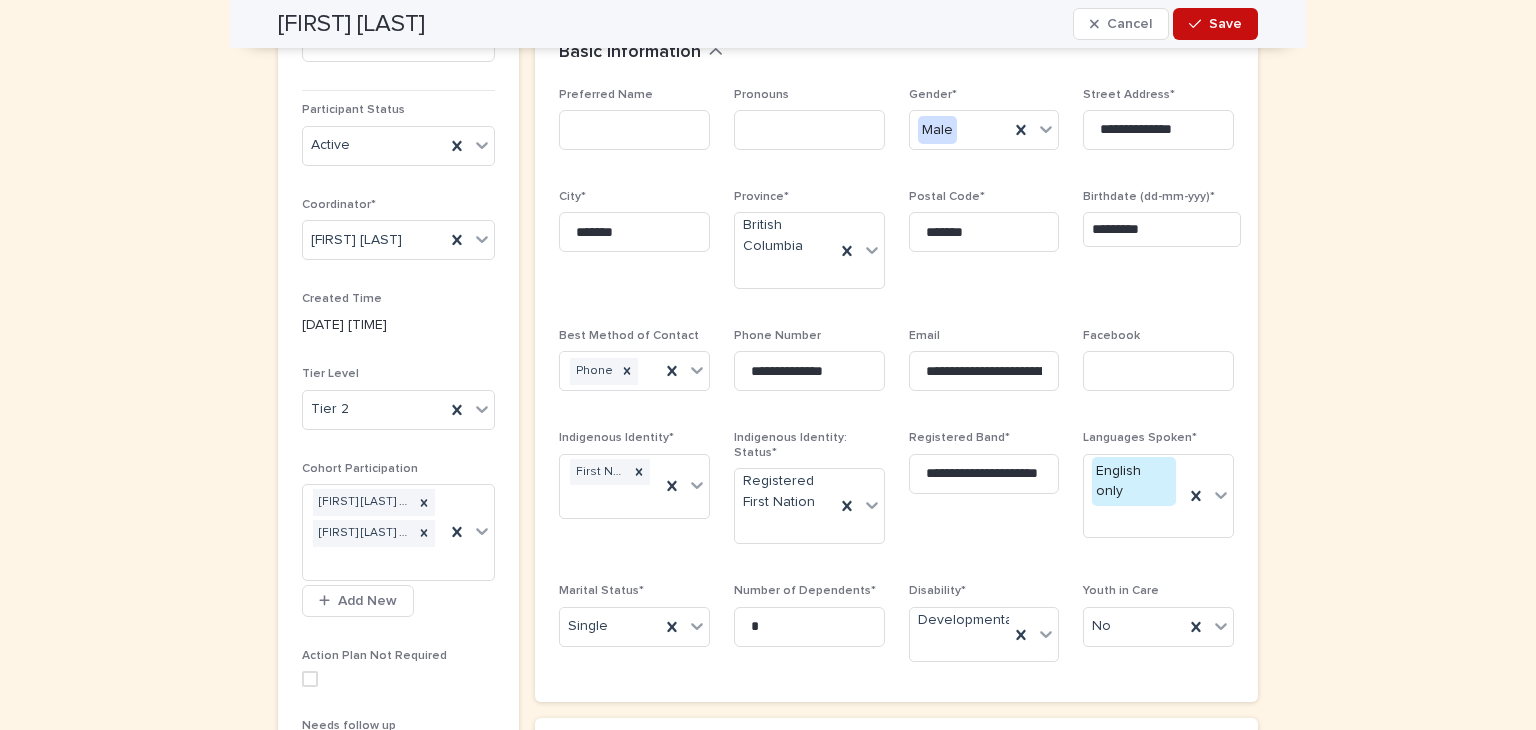 click on "Save" at bounding box center [1225, 24] 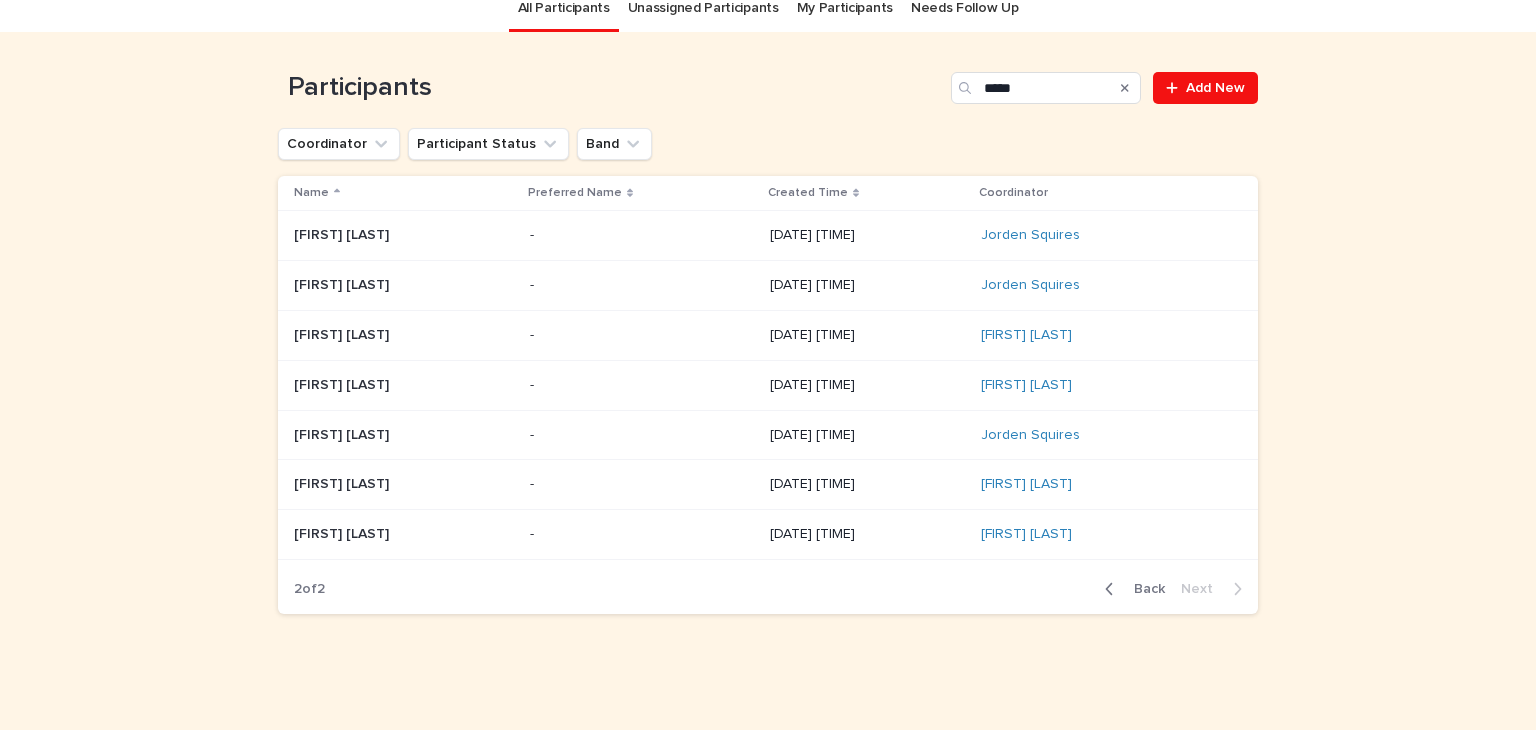 scroll, scrollTop: 64, scrollLeft: 0, axis: vertical 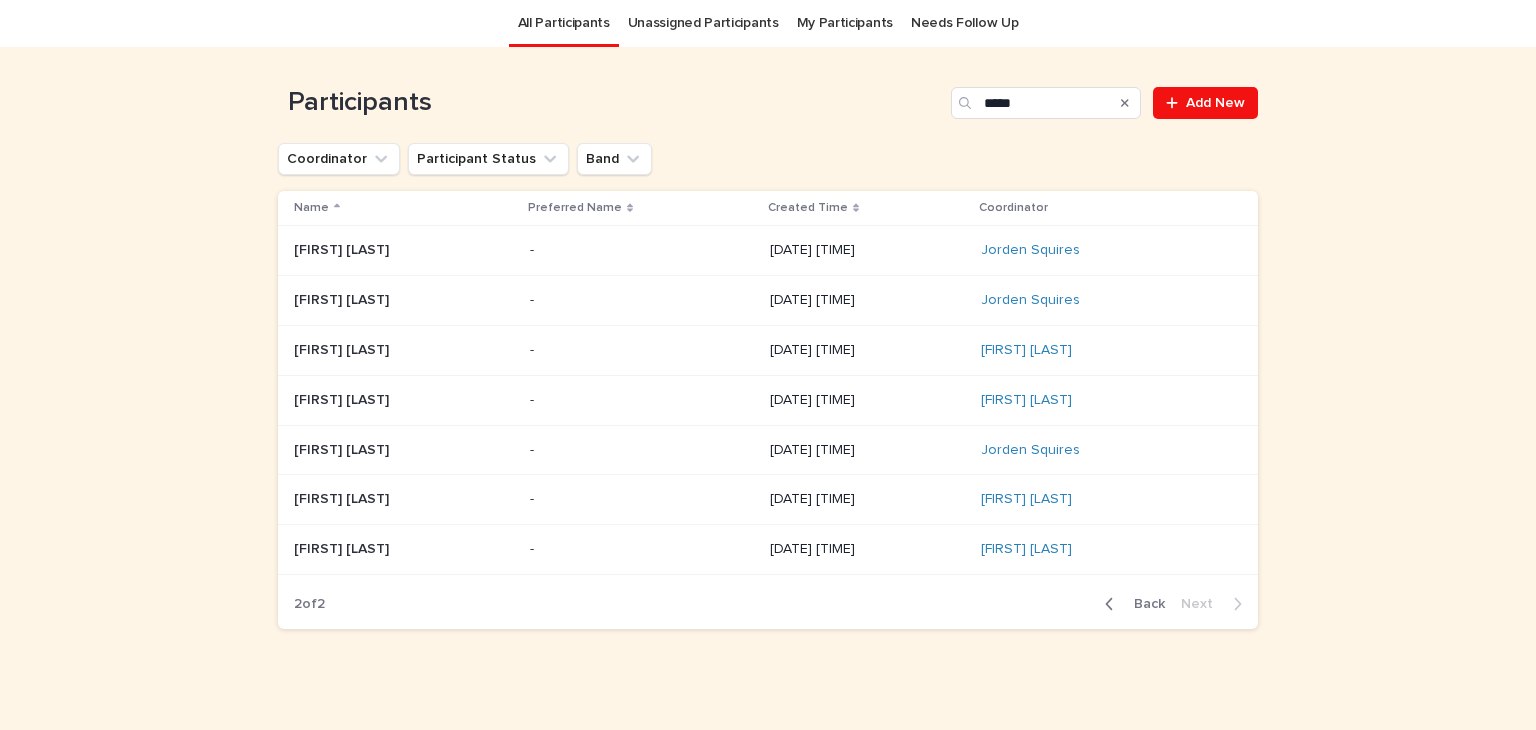 click on "All Participants" at bounding box center (564, 23) 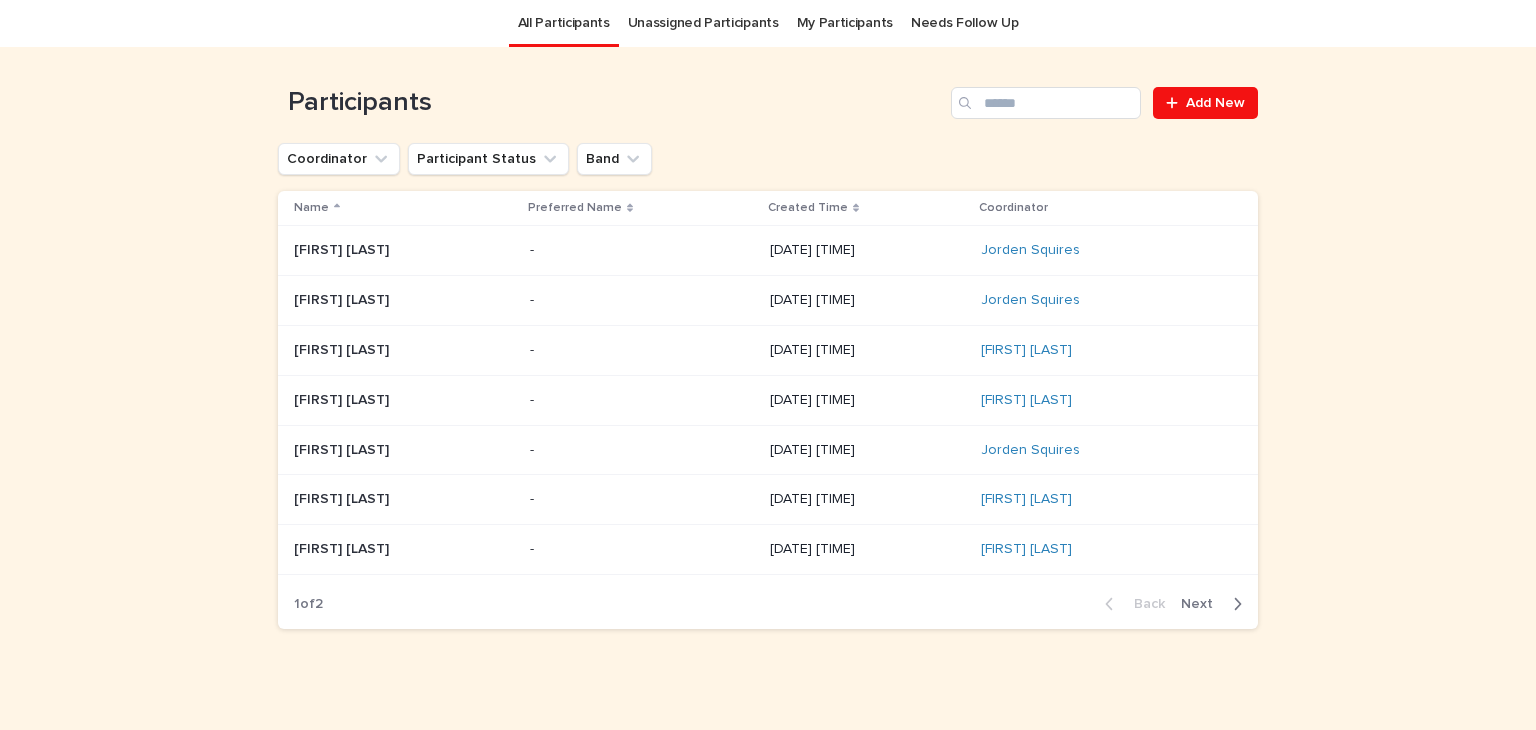 scroll, scrollTop: 0, scrollLeft: 0, axis: both 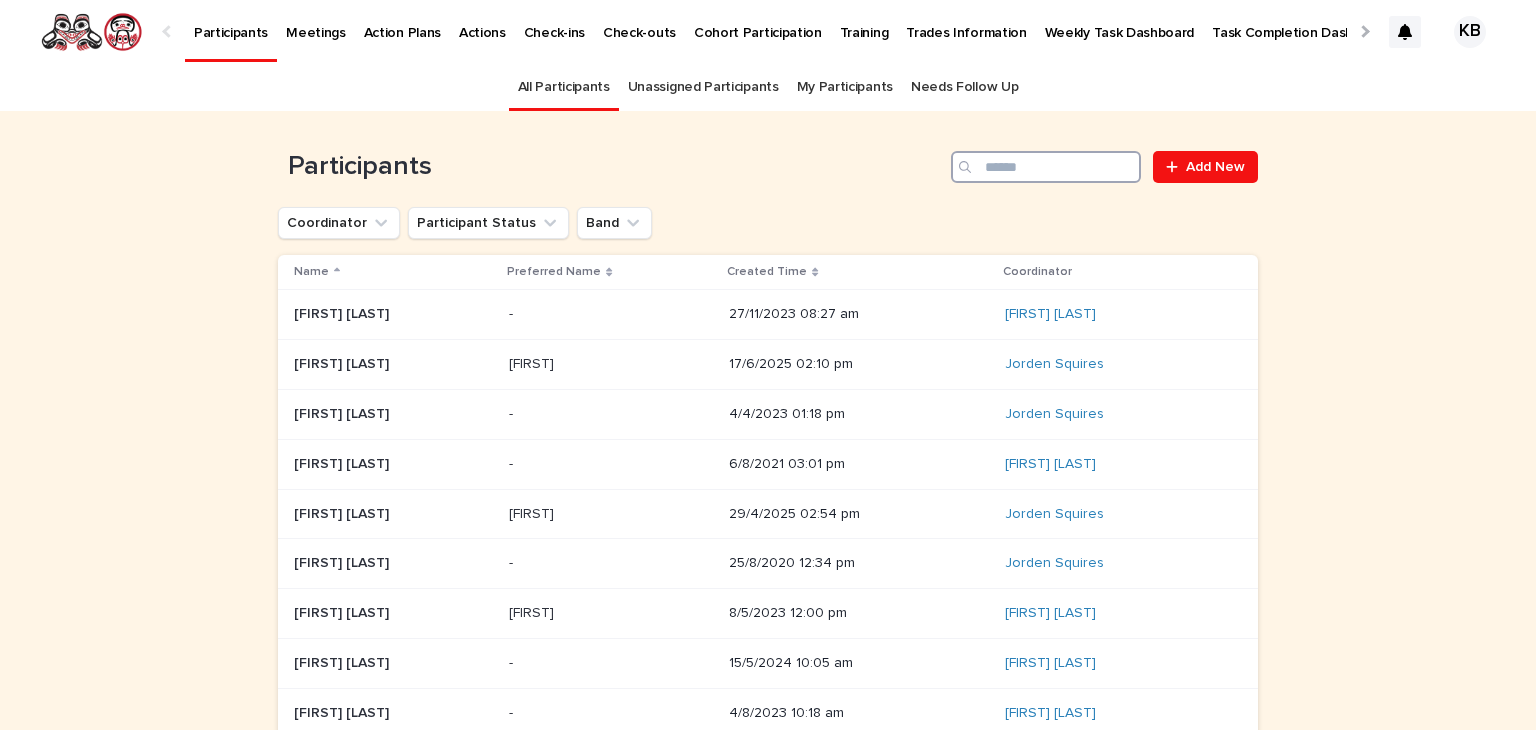 click at bounding box center [1046, 167] 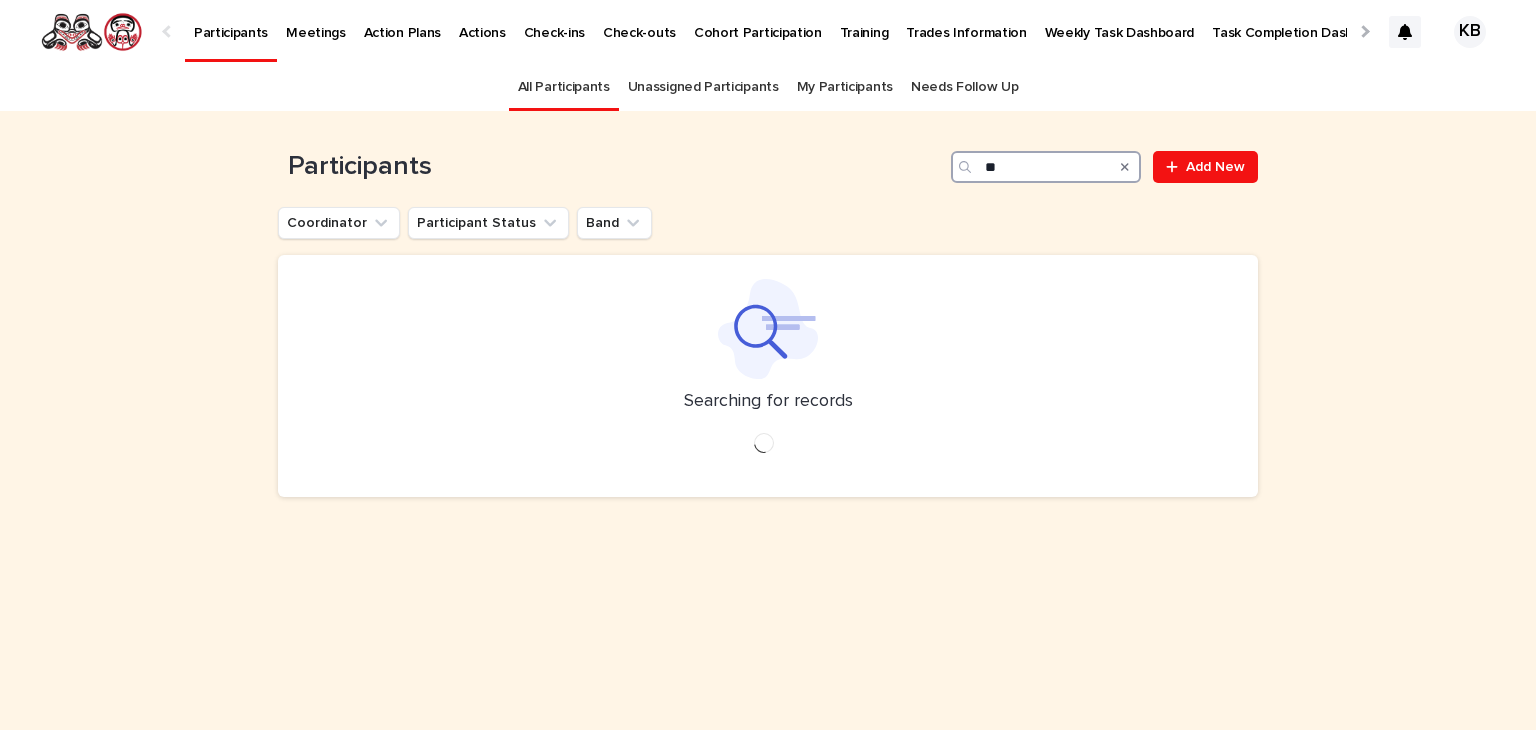 type on "*" 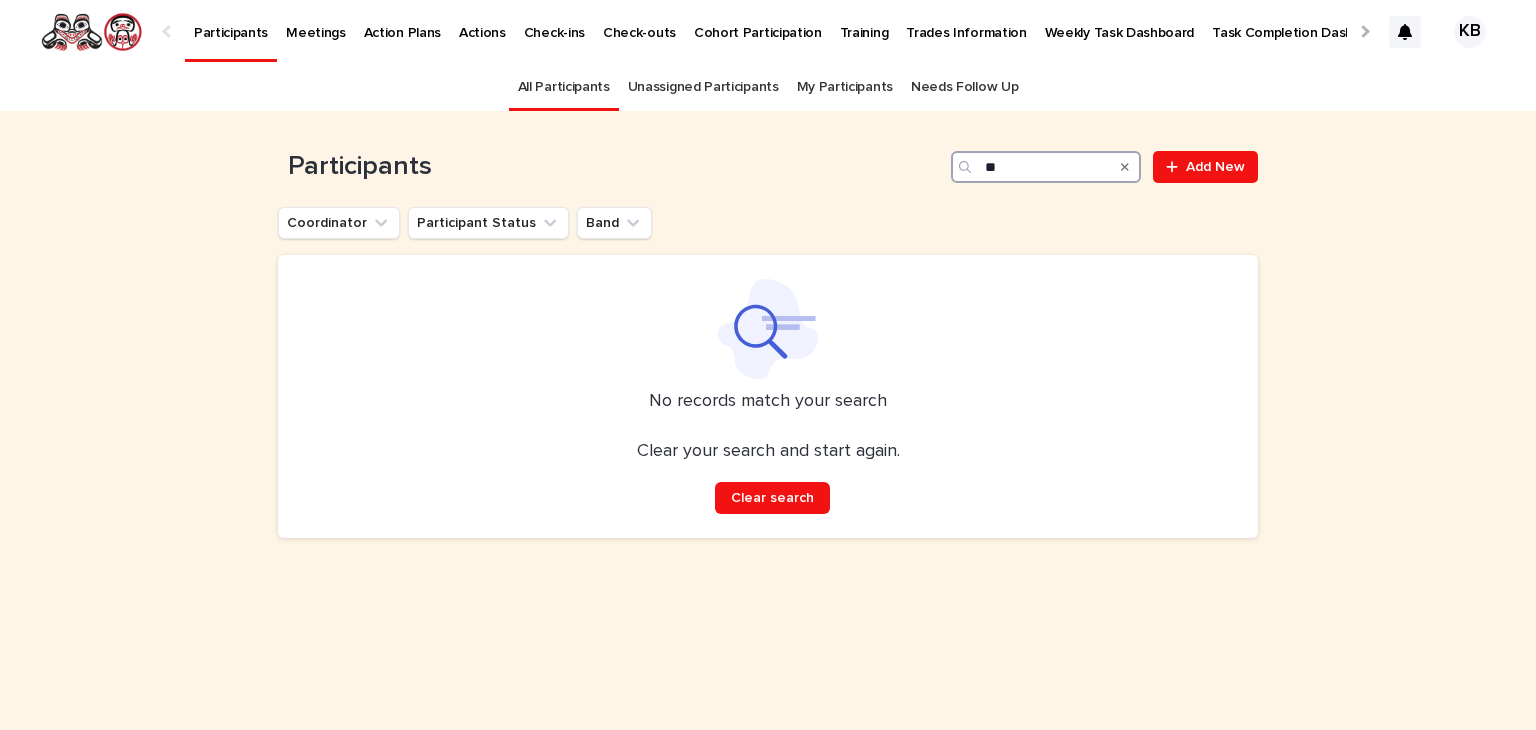 type on "*" 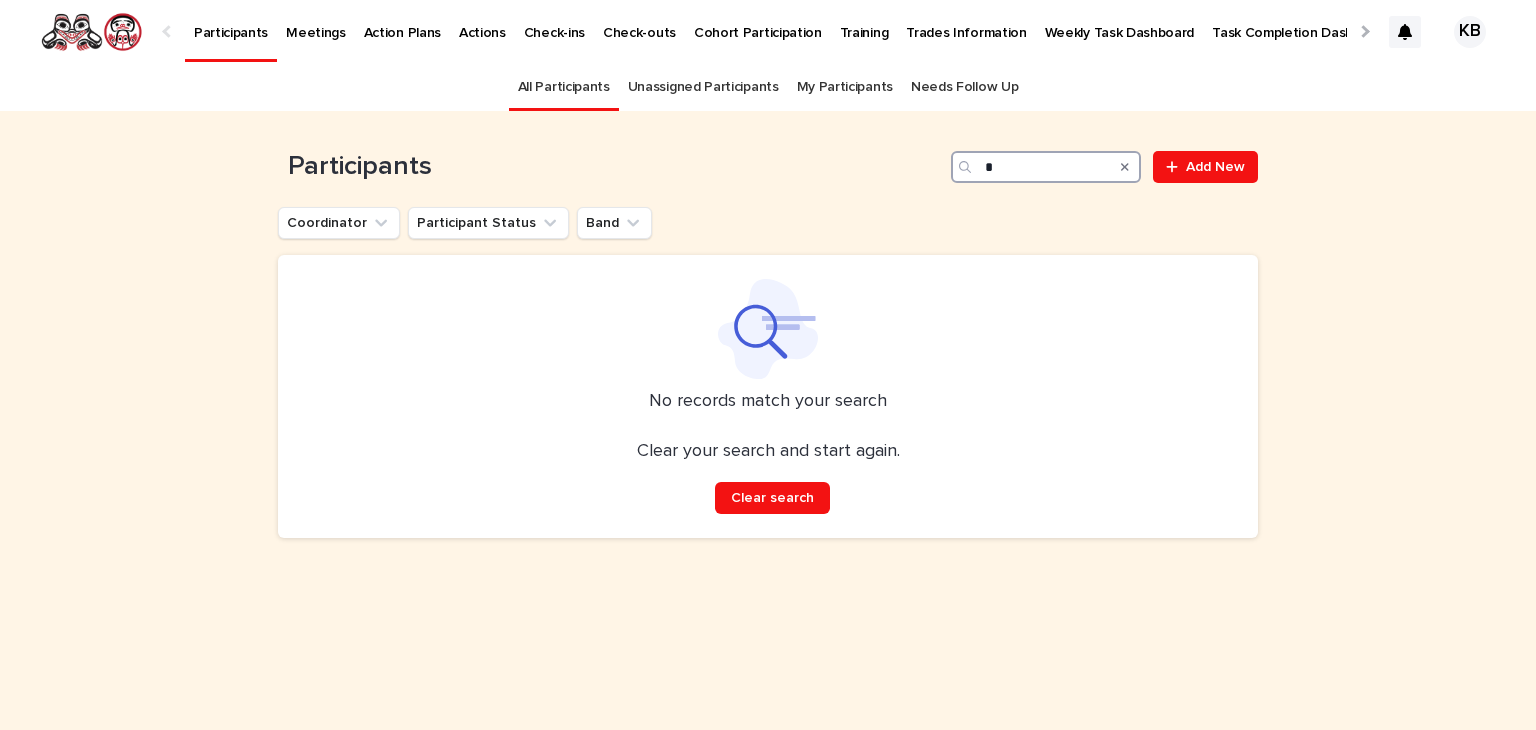 type 